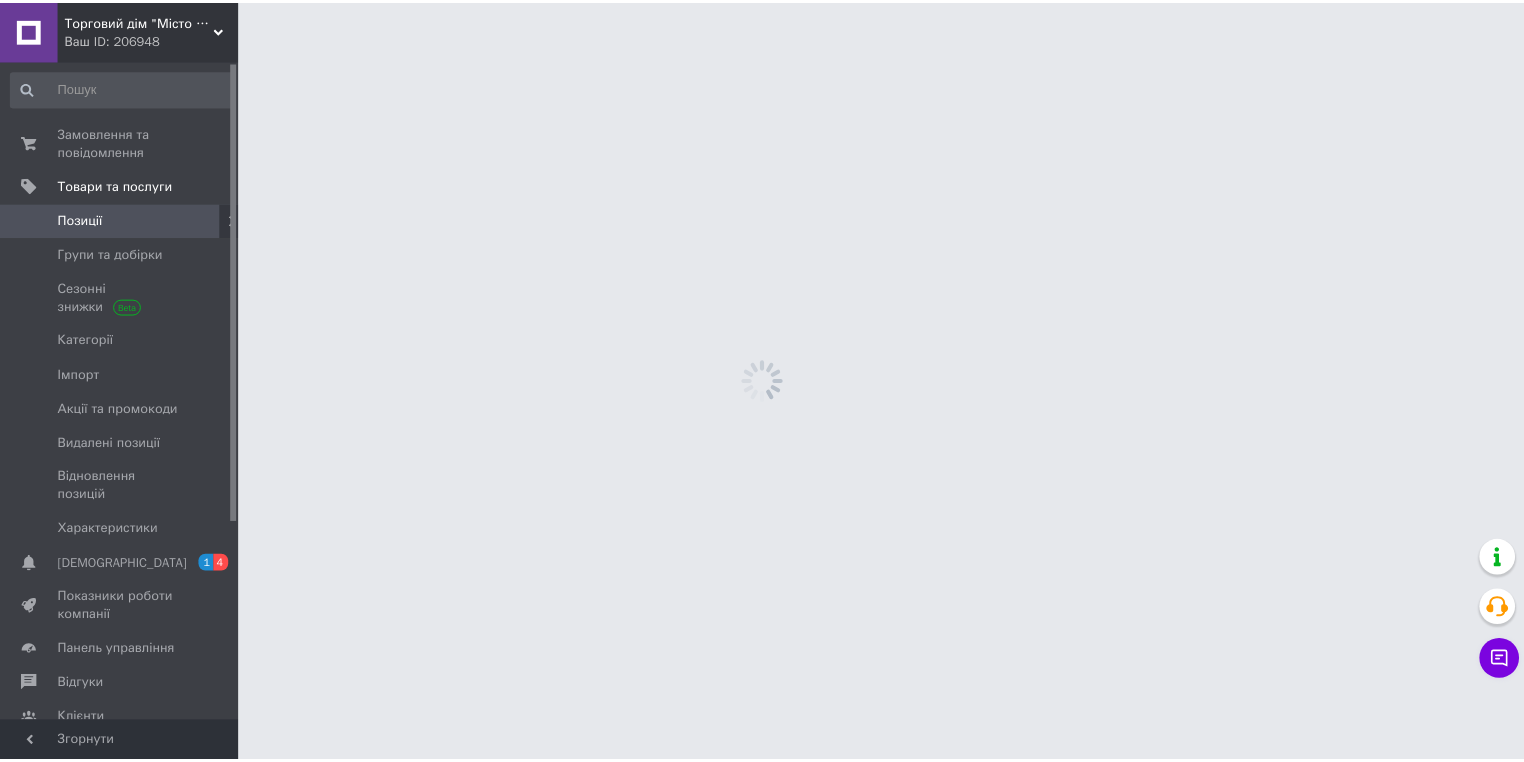 scroll, scrollTop: 0, scrollLeft: 0, axis: both 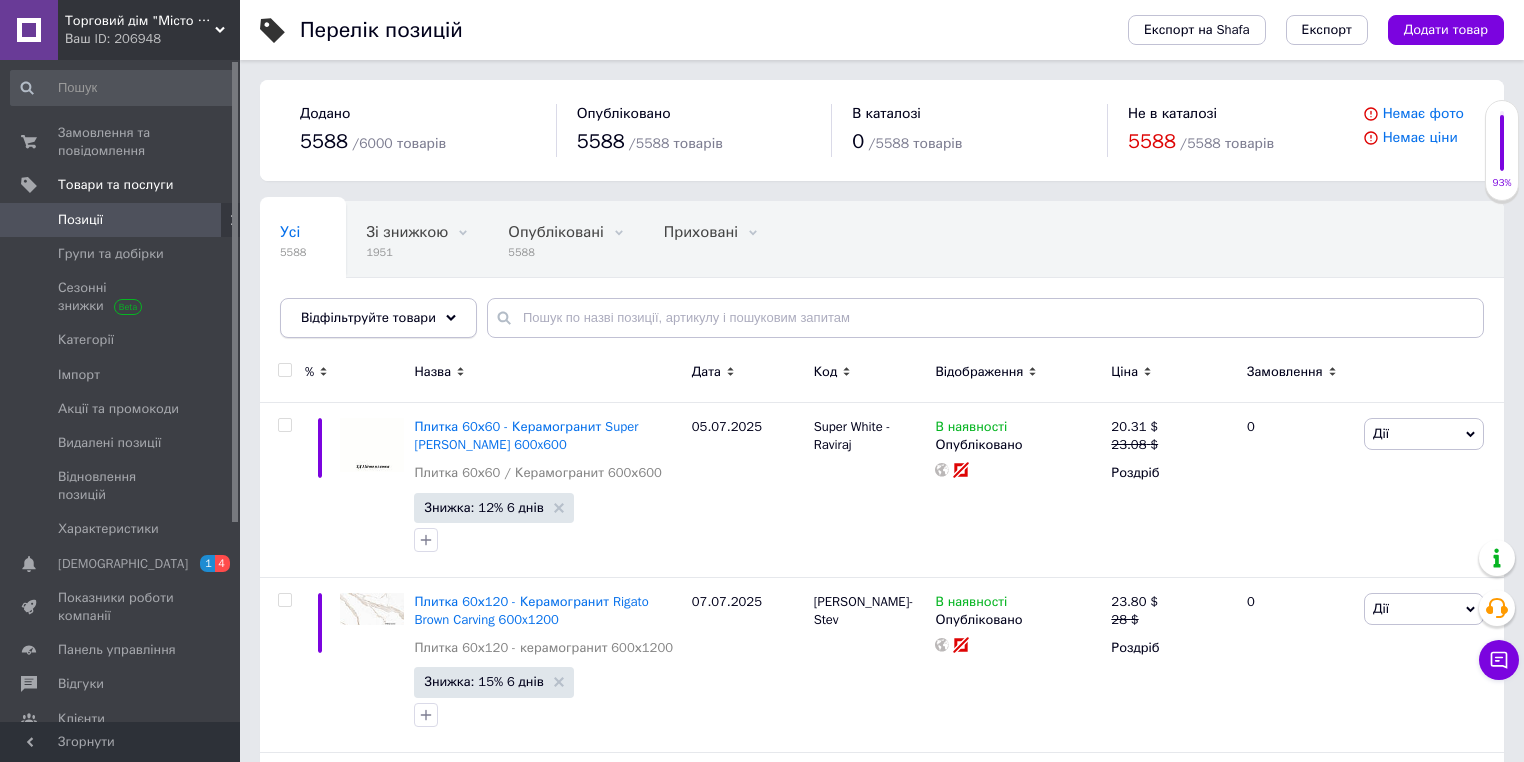 click on "Відфільтруйте товари" at bounding box center (368, 317) 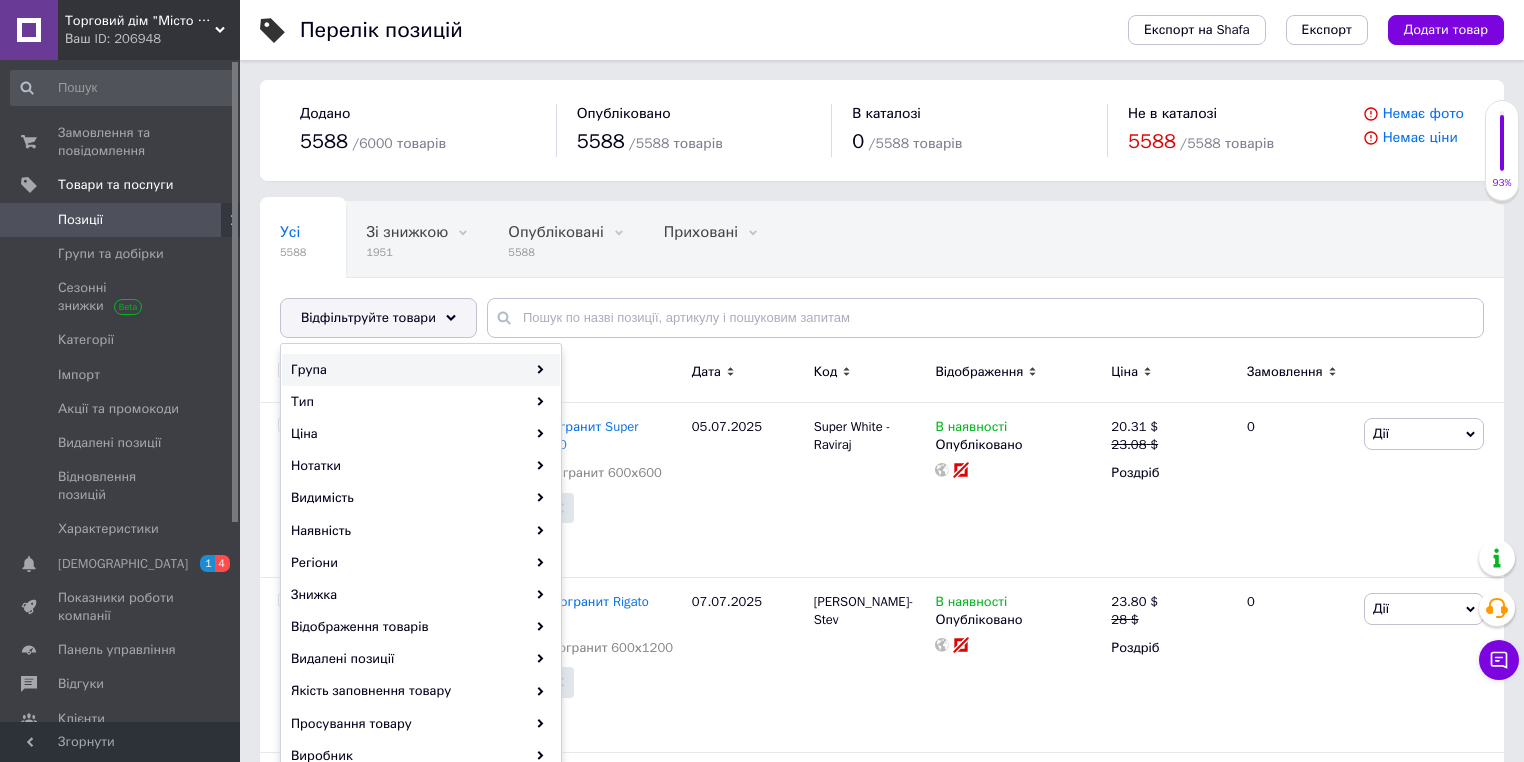 click on "Група" at bounding box center [421, 370] 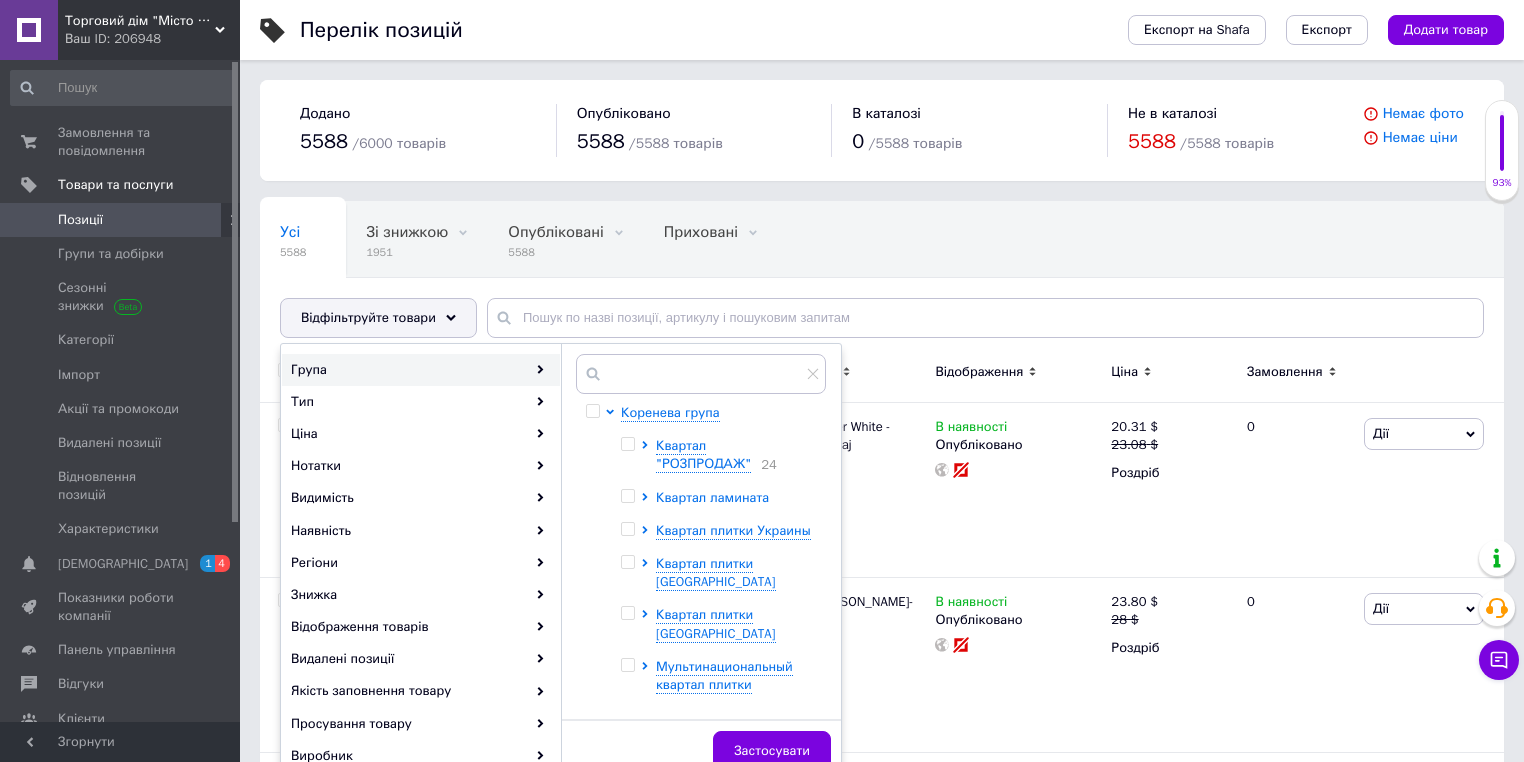click 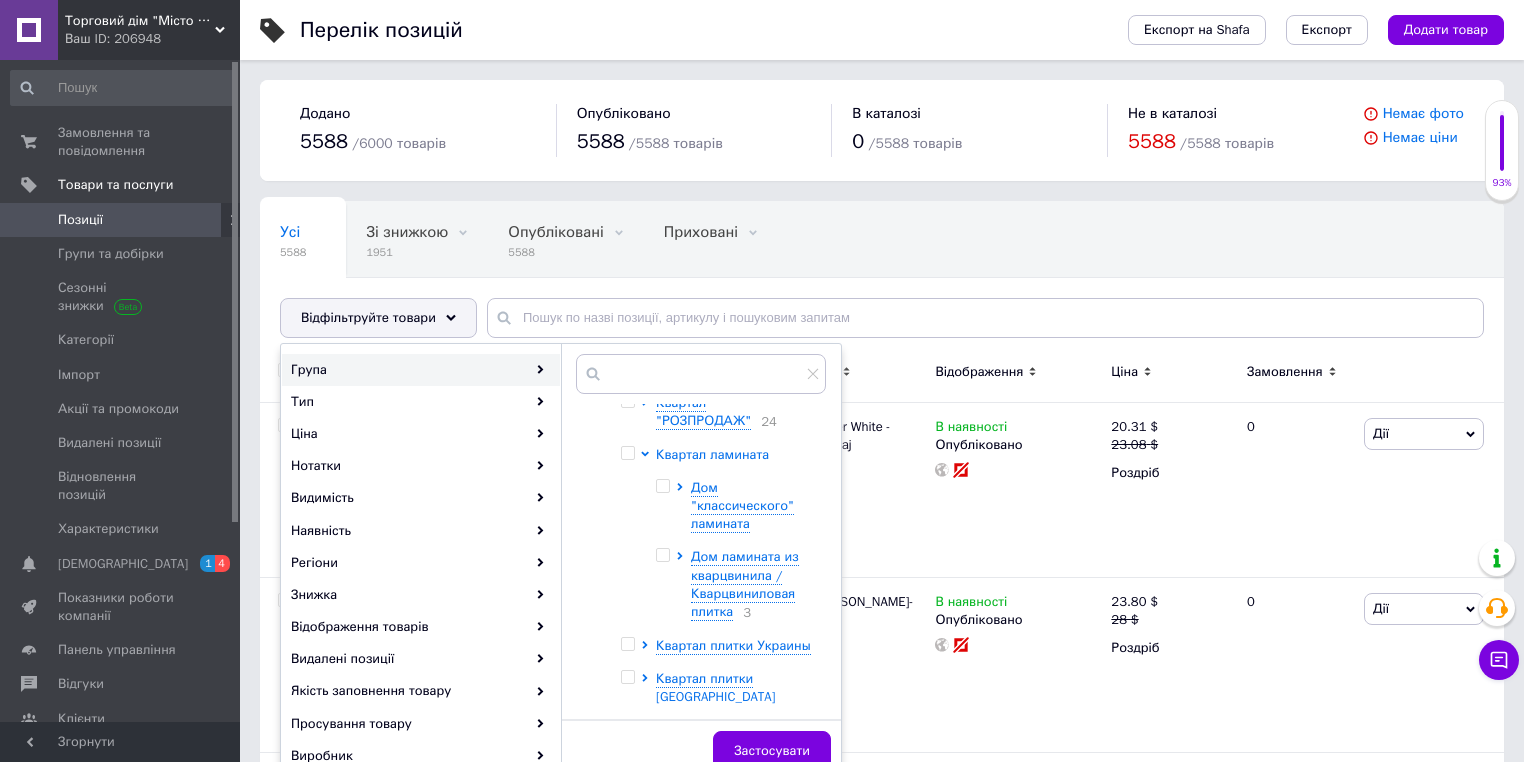 scroll, scrollTop: 80, scrollLeft: 0, axis: vertical 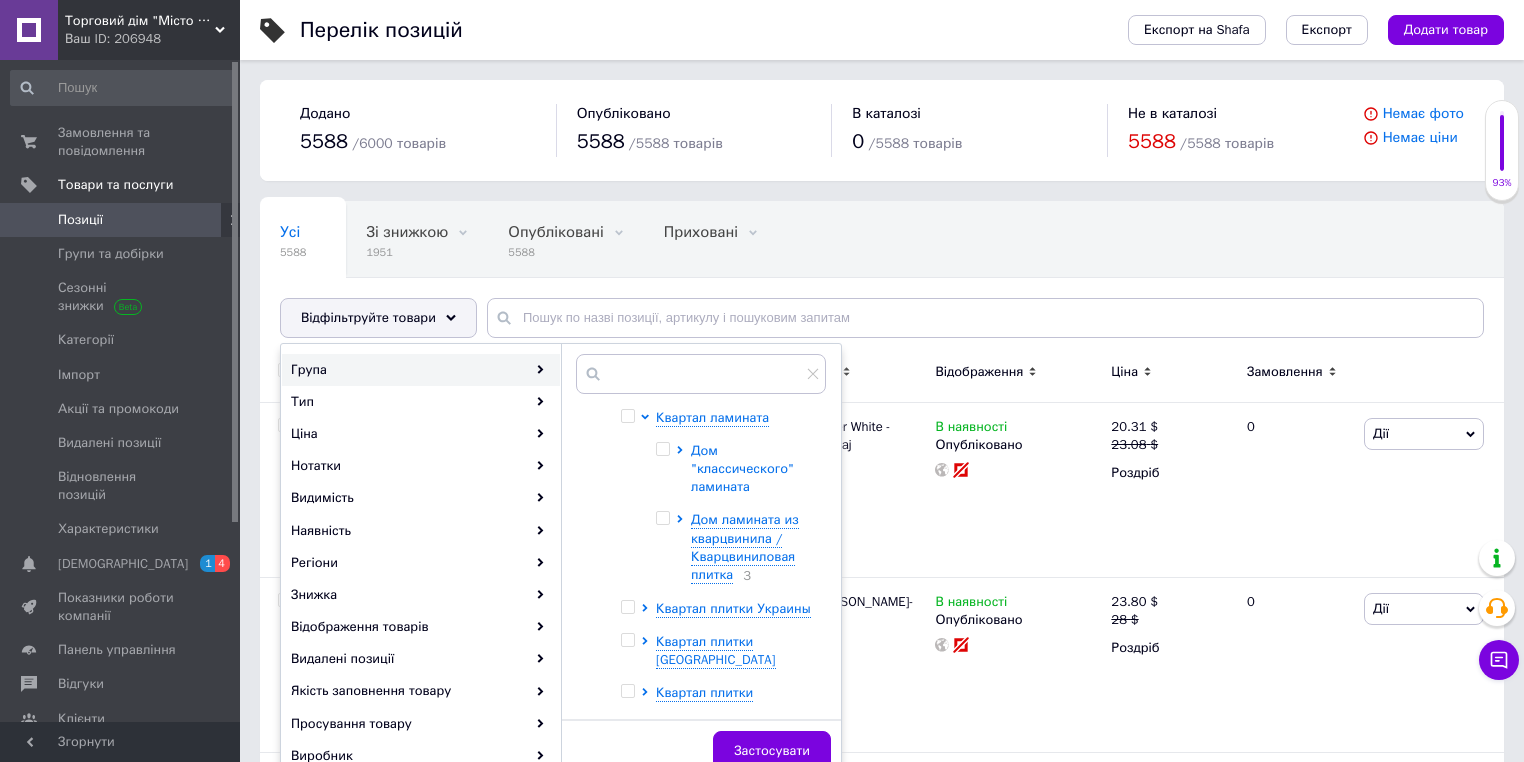 click 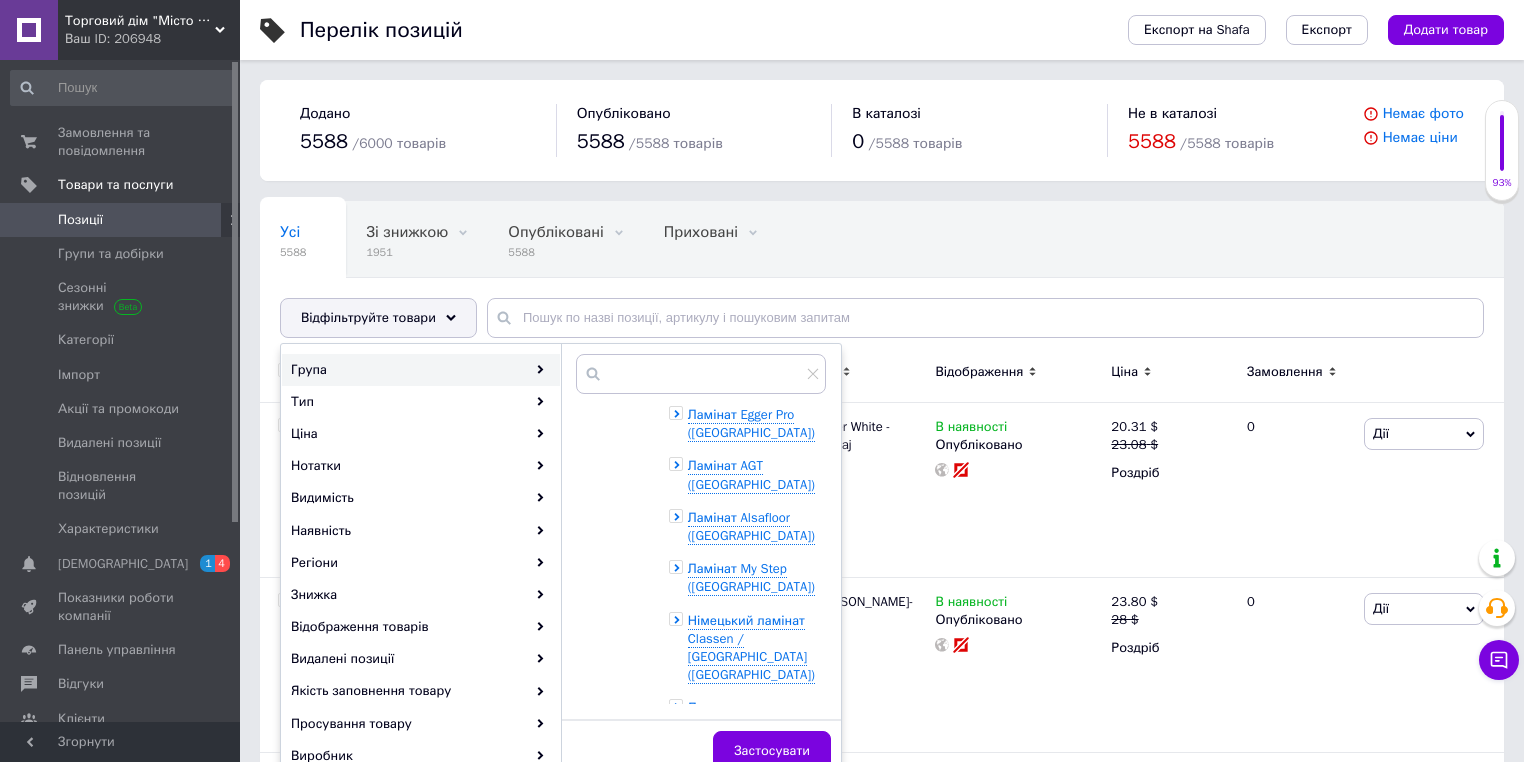 scroll, scrollTop: 240, scrollLeft: 0, axis: vertical 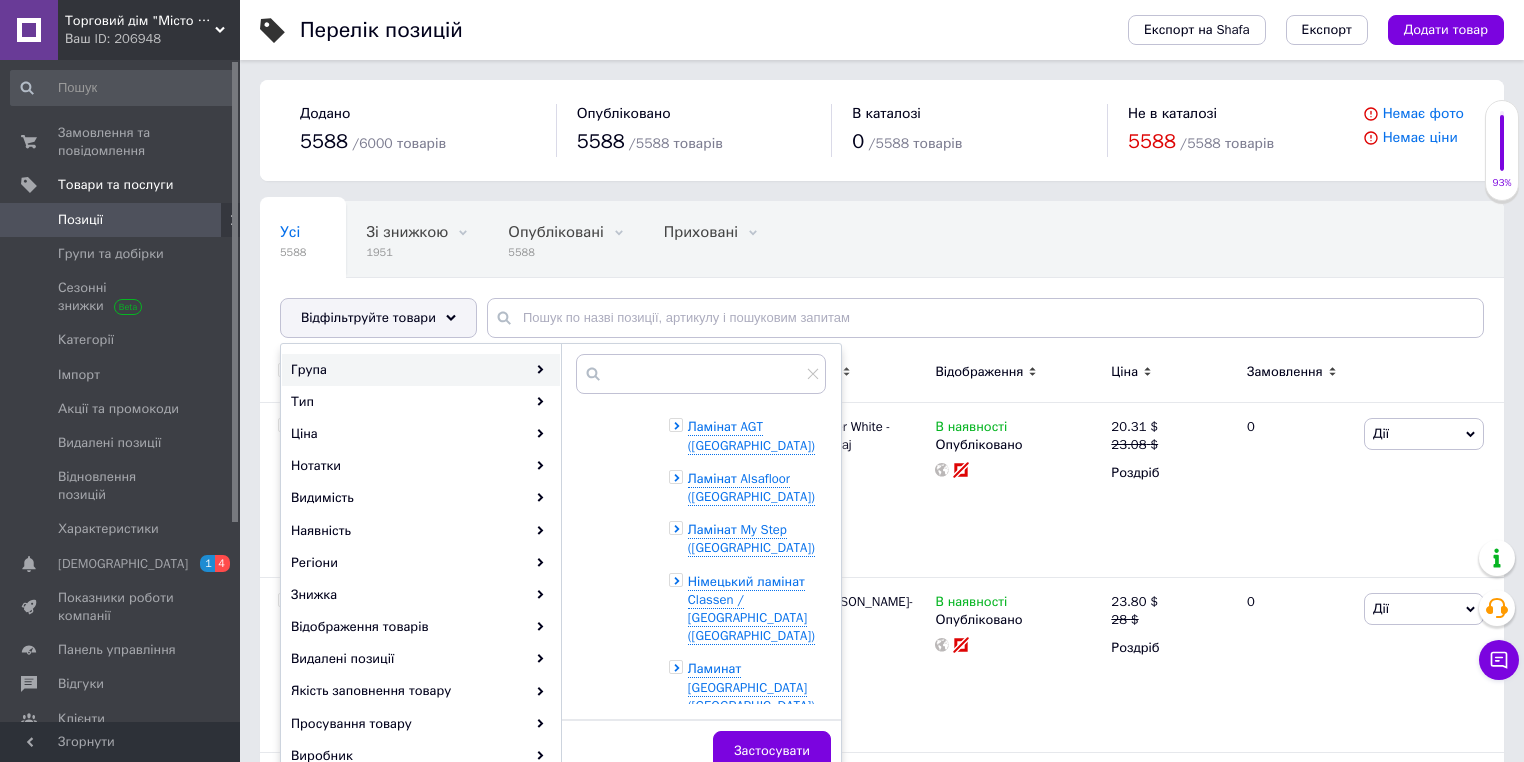 click 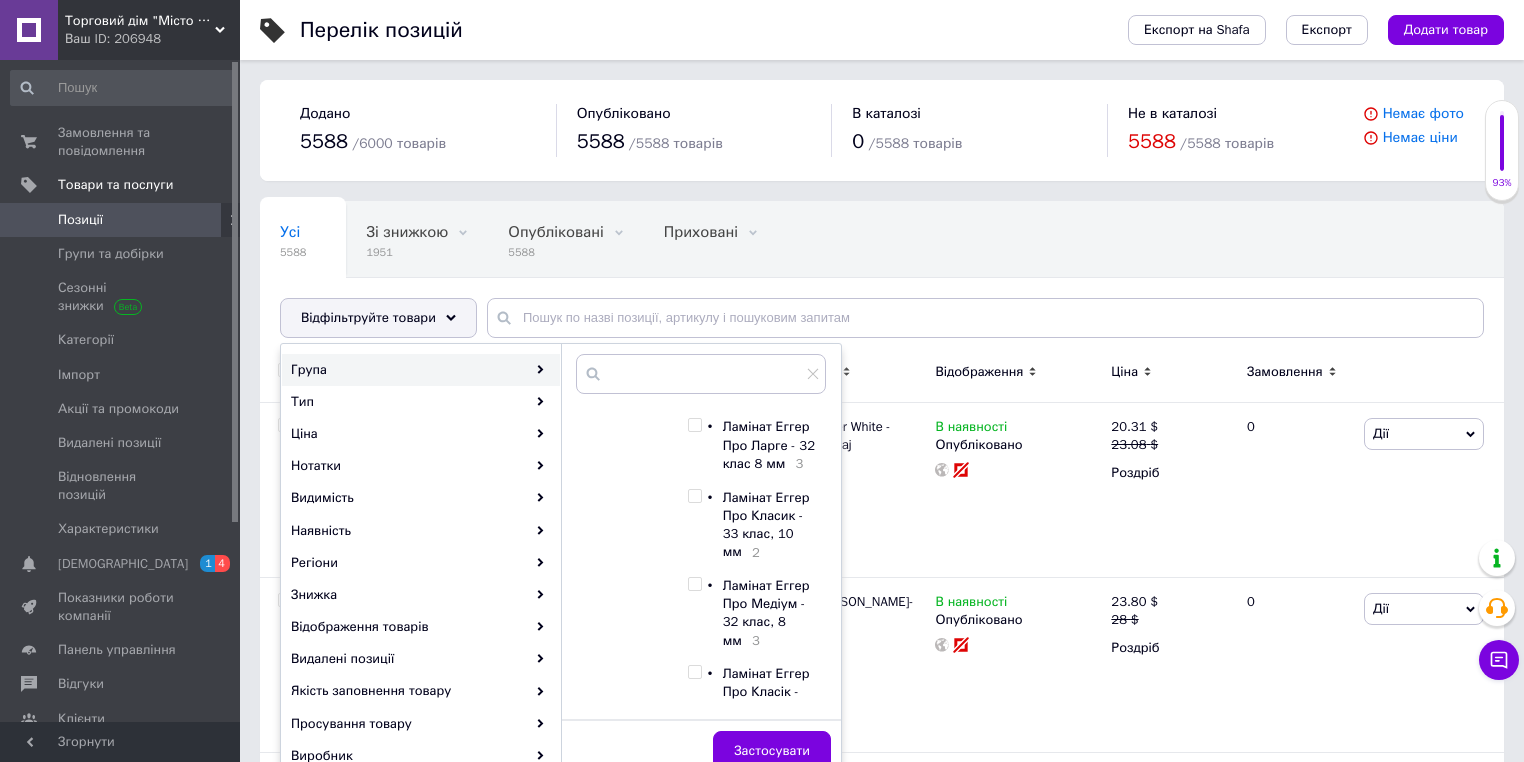 click at bounding box center (675, 374) 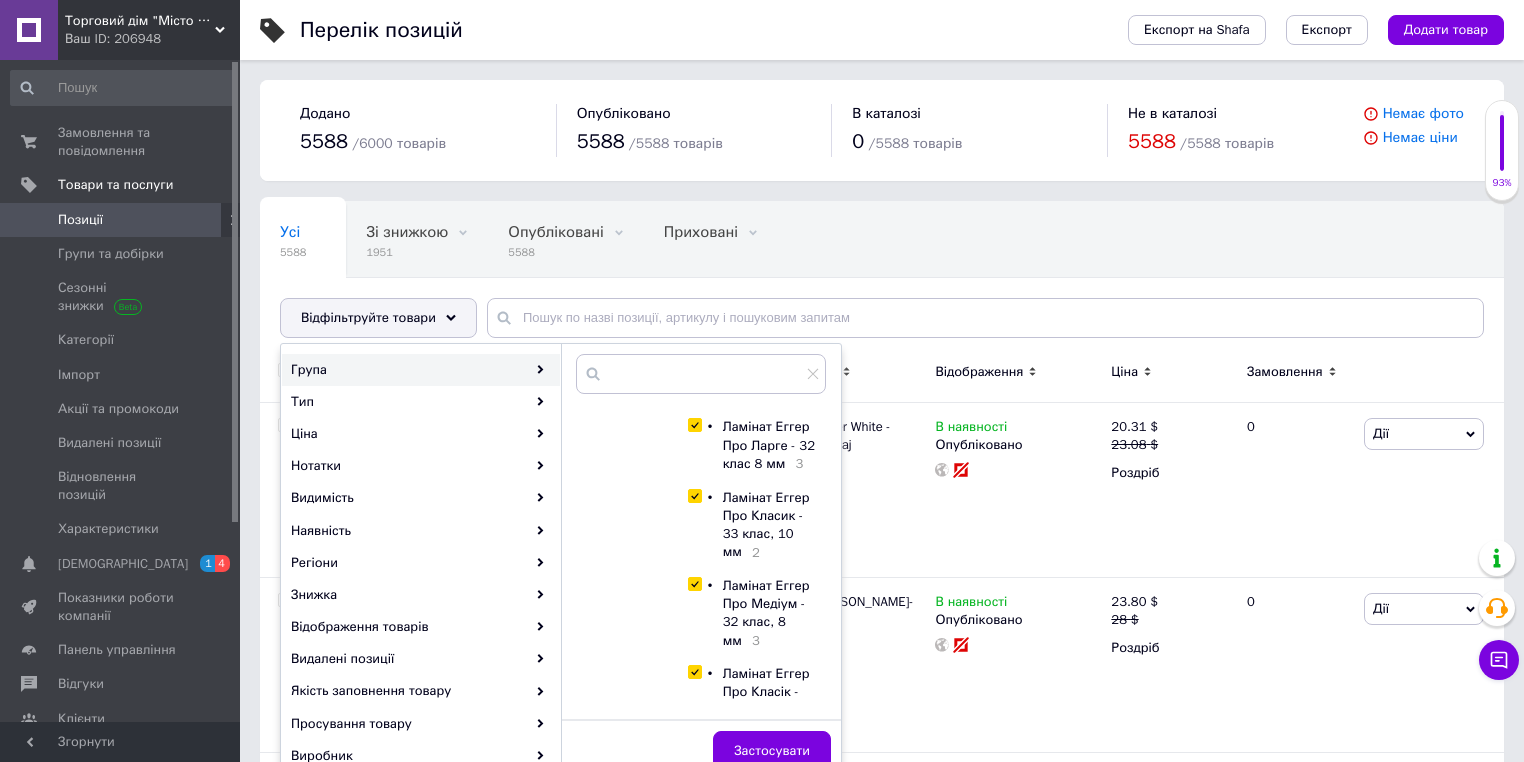 checkbox on "true" 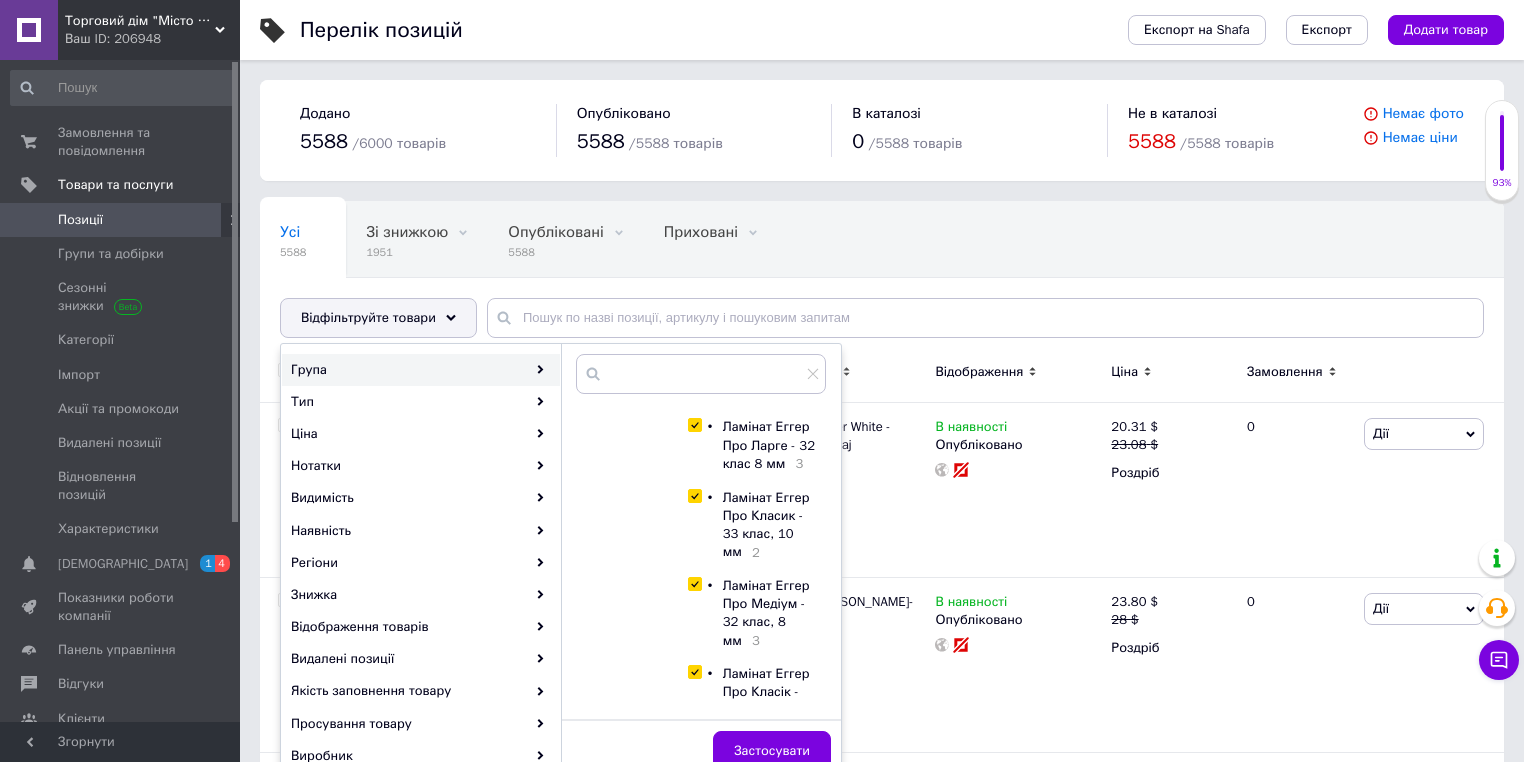 checkbox on "true" 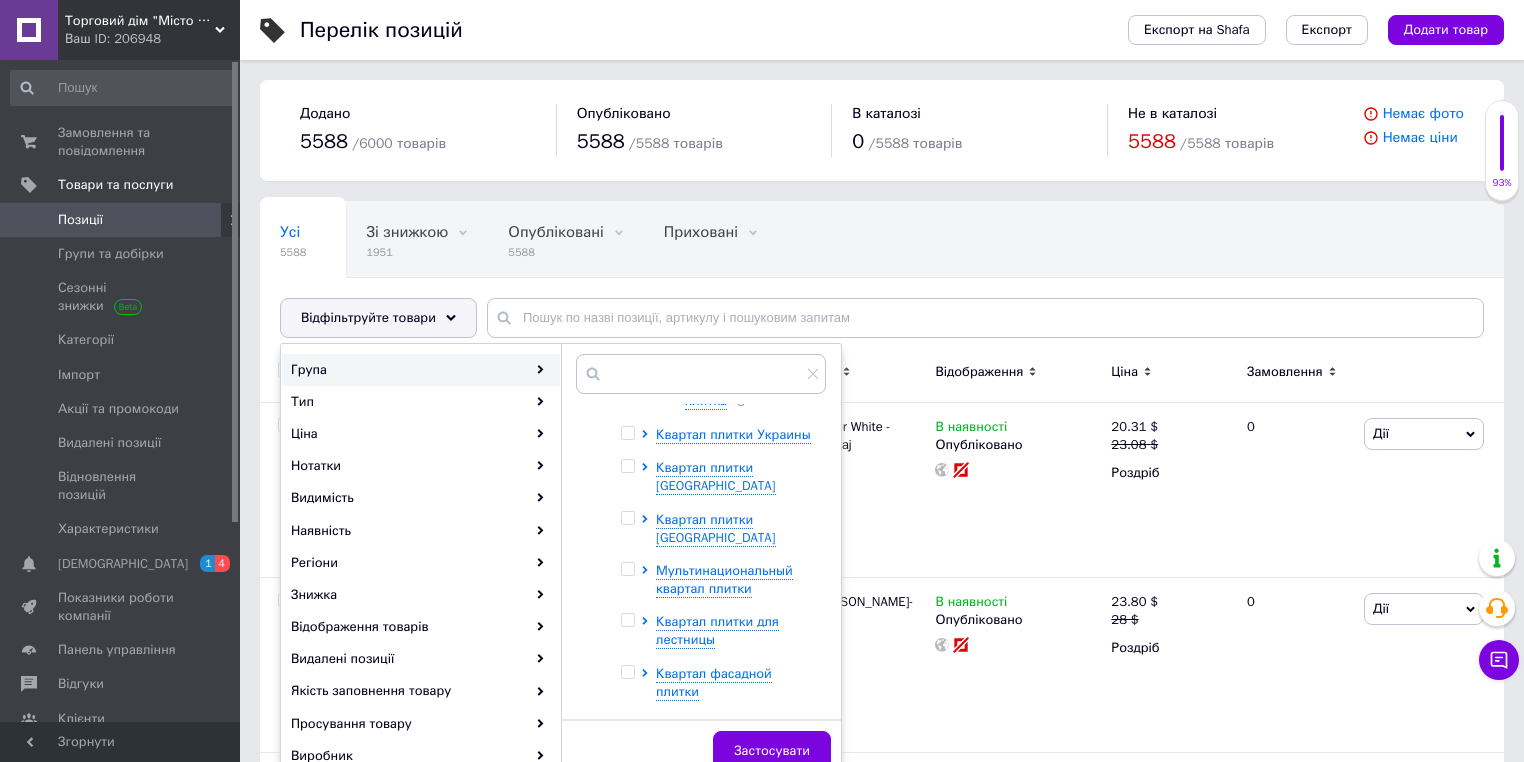 scroll, scrollTop: 1360, scrollLeft: 0, axis: vertical 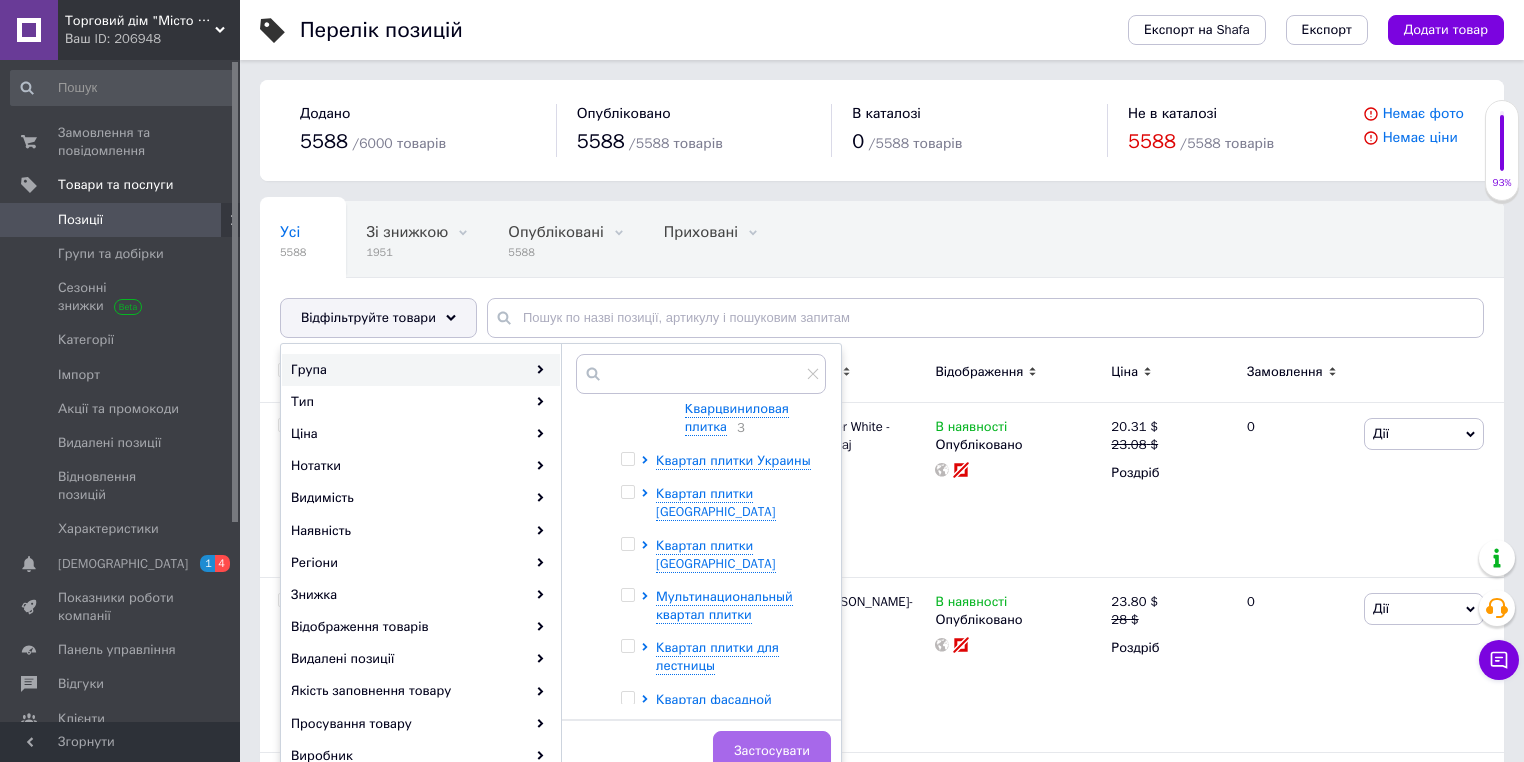 click on "Застосувати" at bounding box center [772, 751] 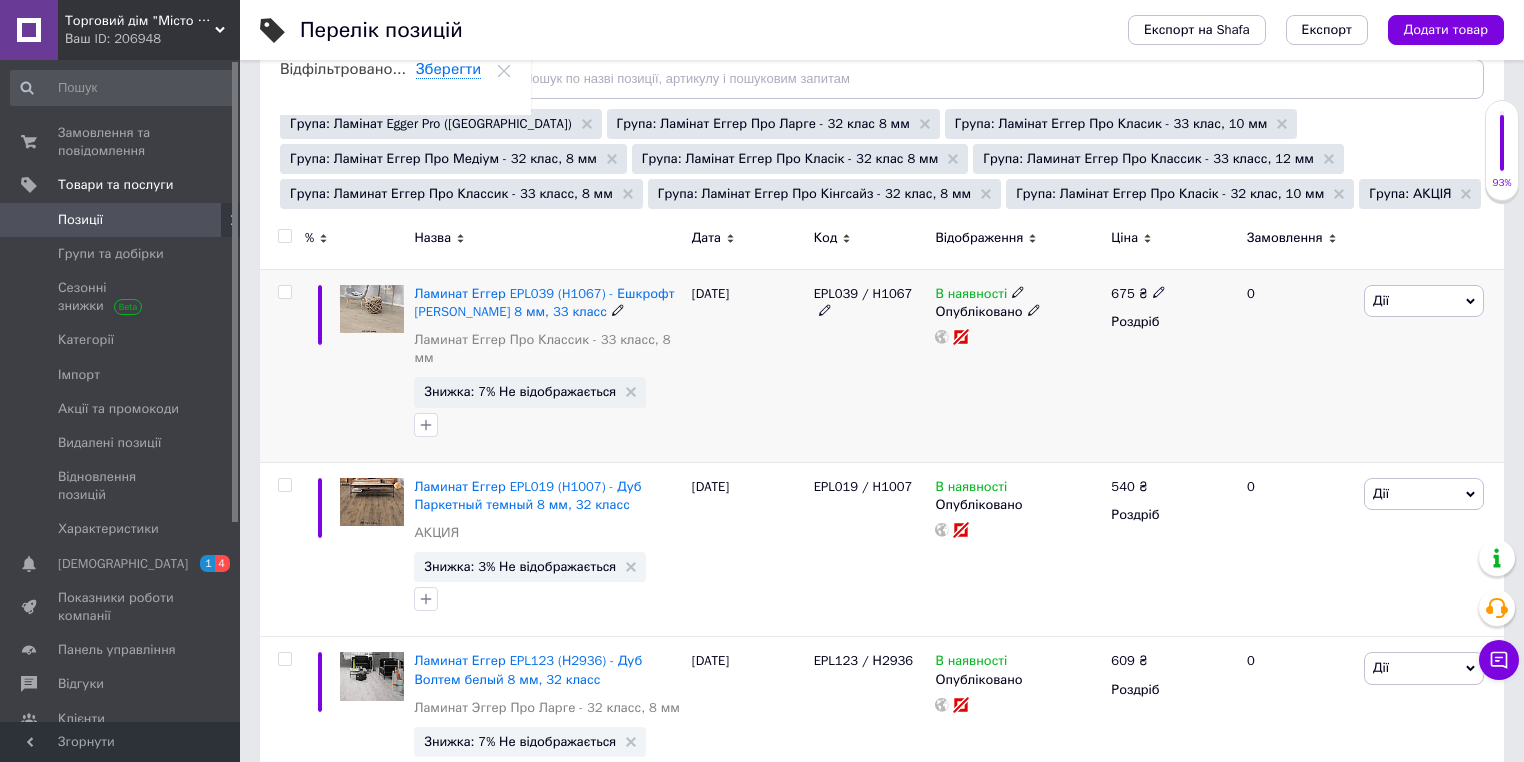 scroll, scrollTop: 240, scrollLeft: 0, axis: vertical 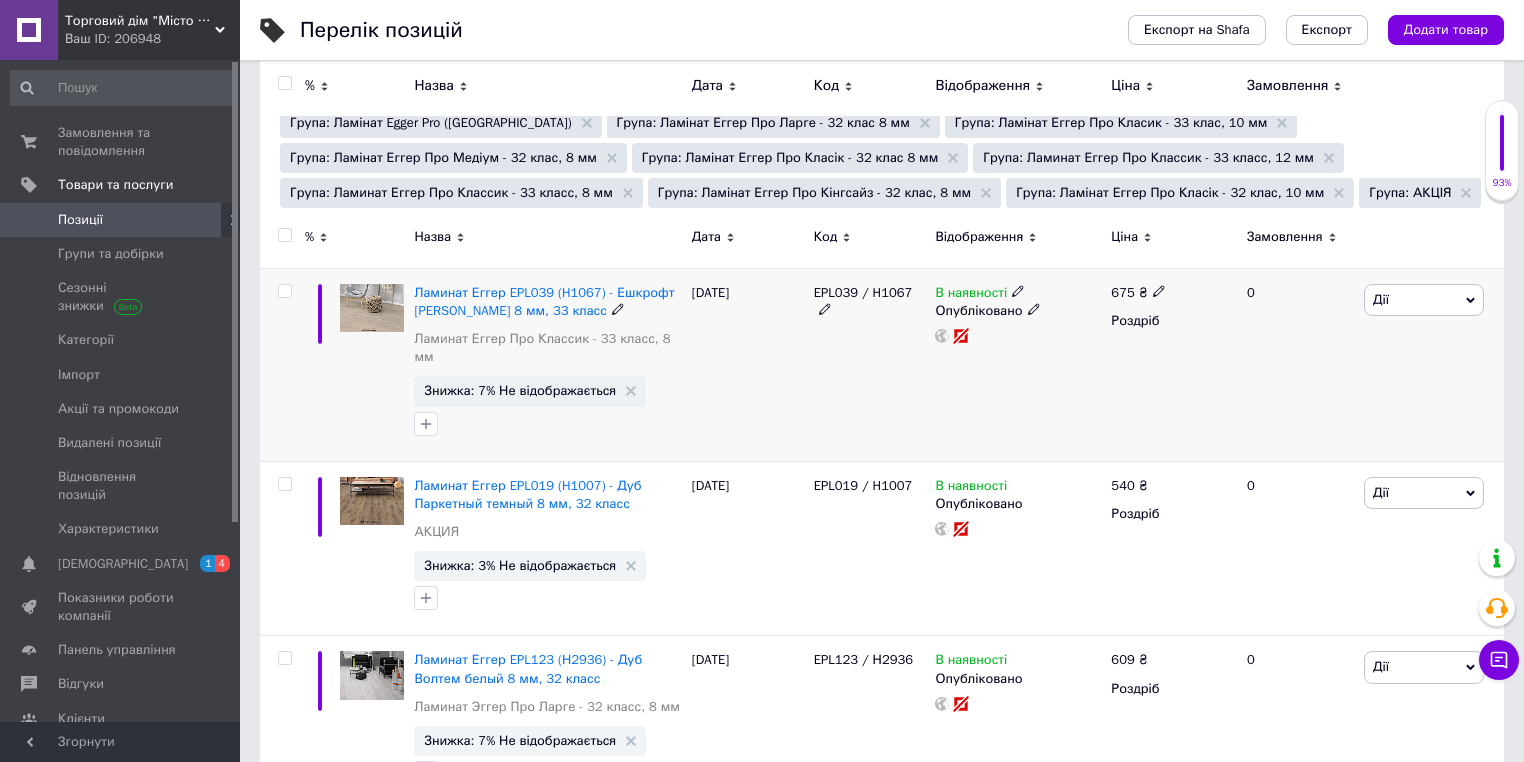 click on "EPL039 / H1067" at bounding box center (863, 292) 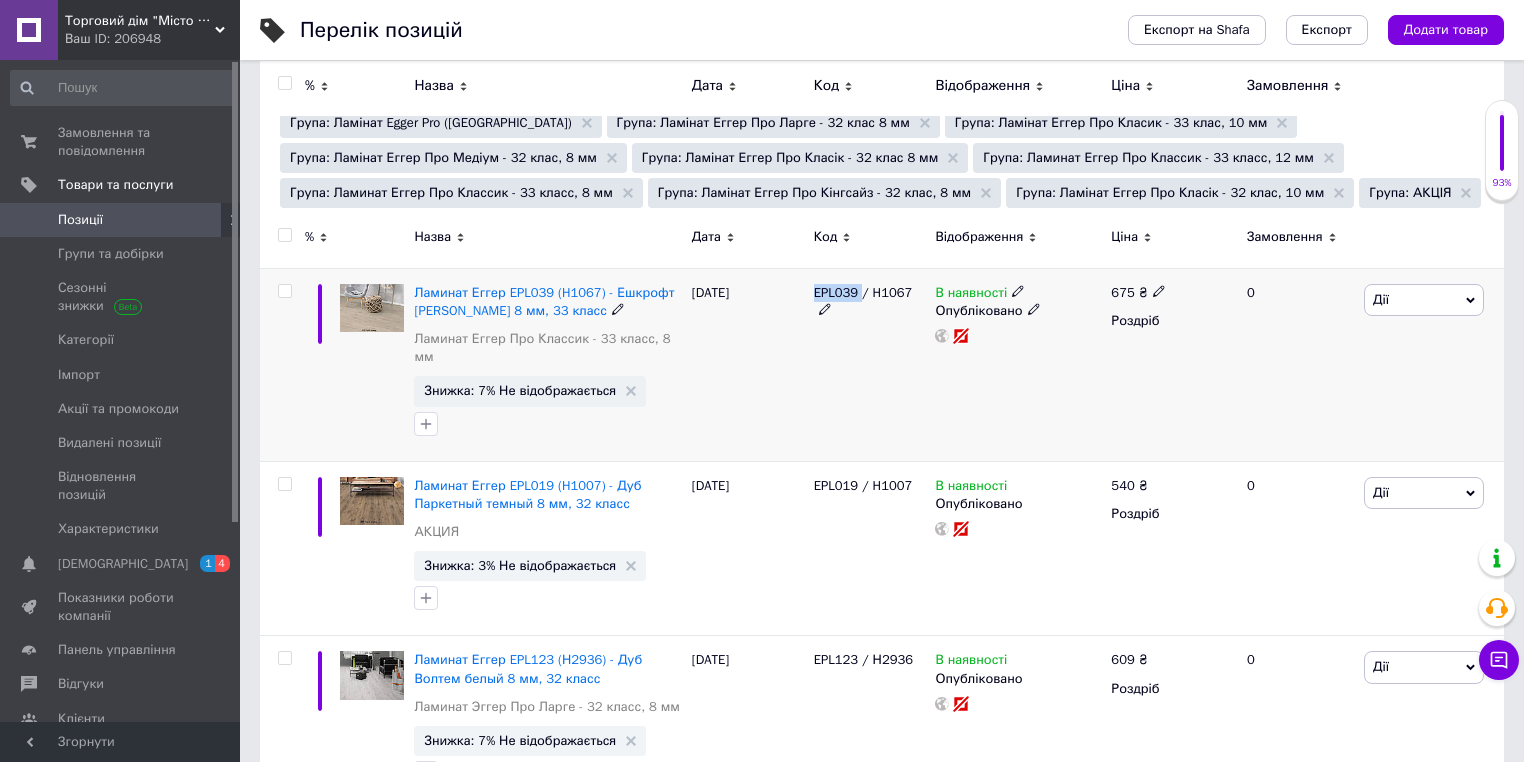 click on "EPL039 / H1067" at bounding box center (863, 292) 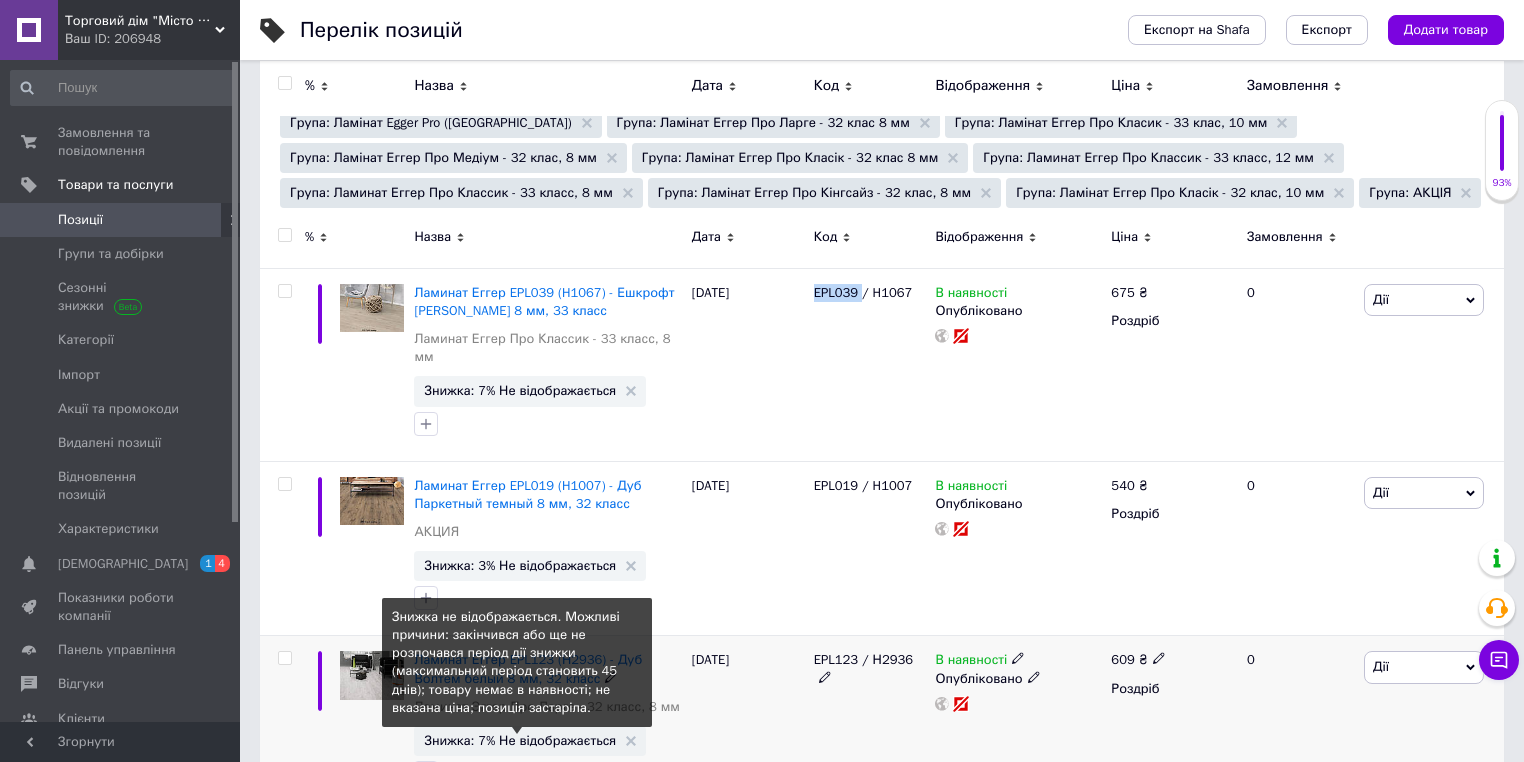 copy on "EPL039" 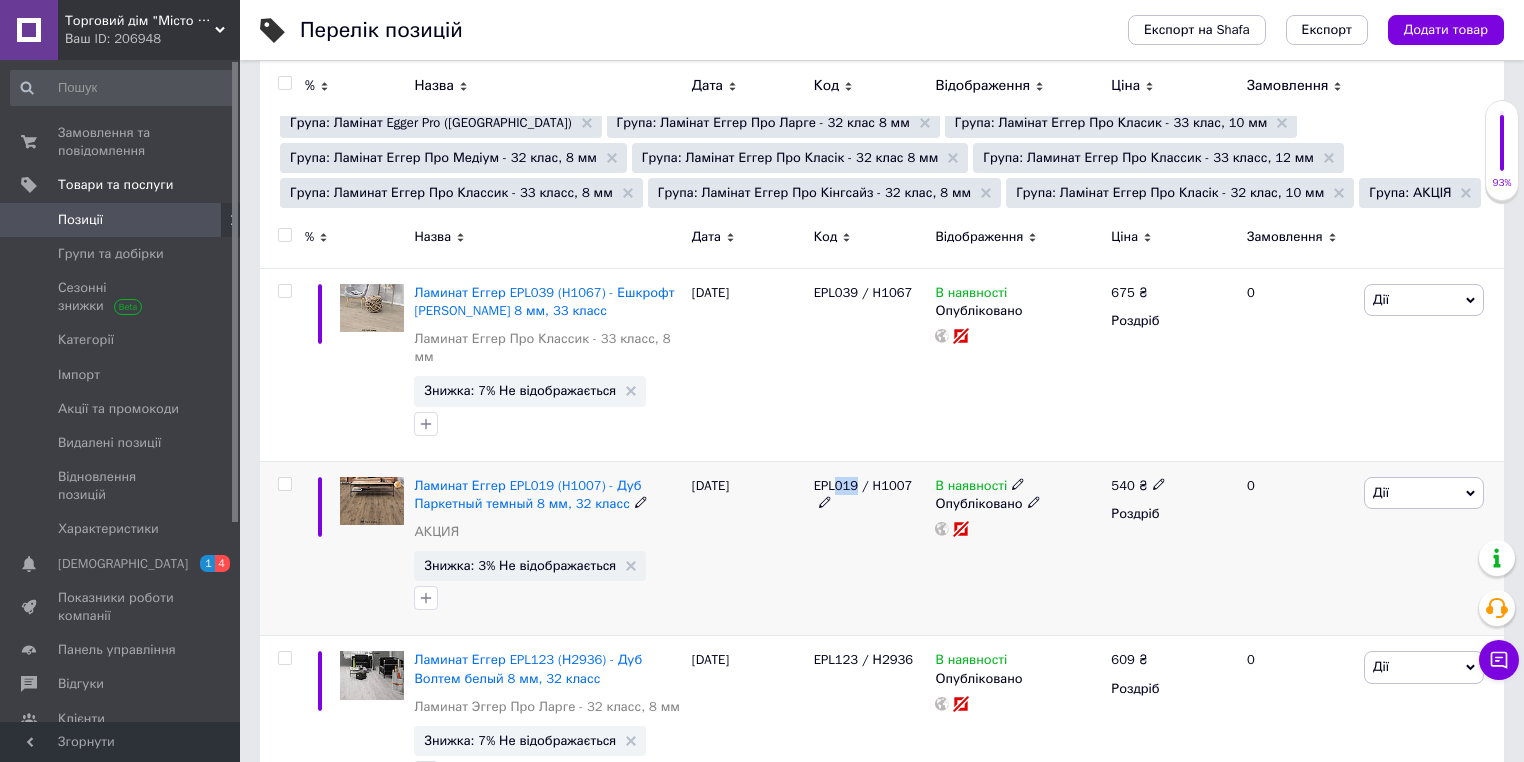drag, startPoint x: 832, startPoint y: 470, endPoint x: 854, endPoint y: 471, distance: 22.022715 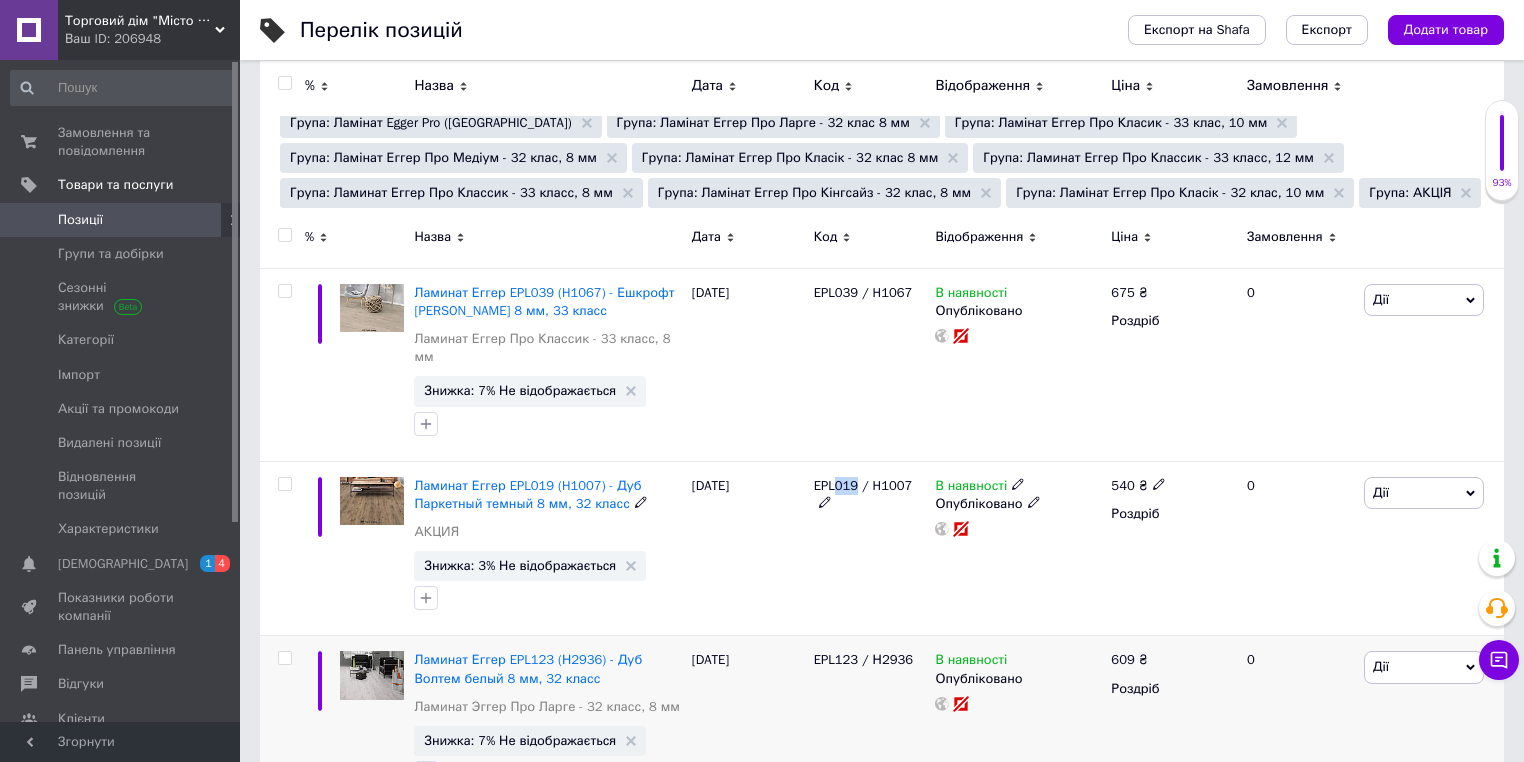 copy on "019" 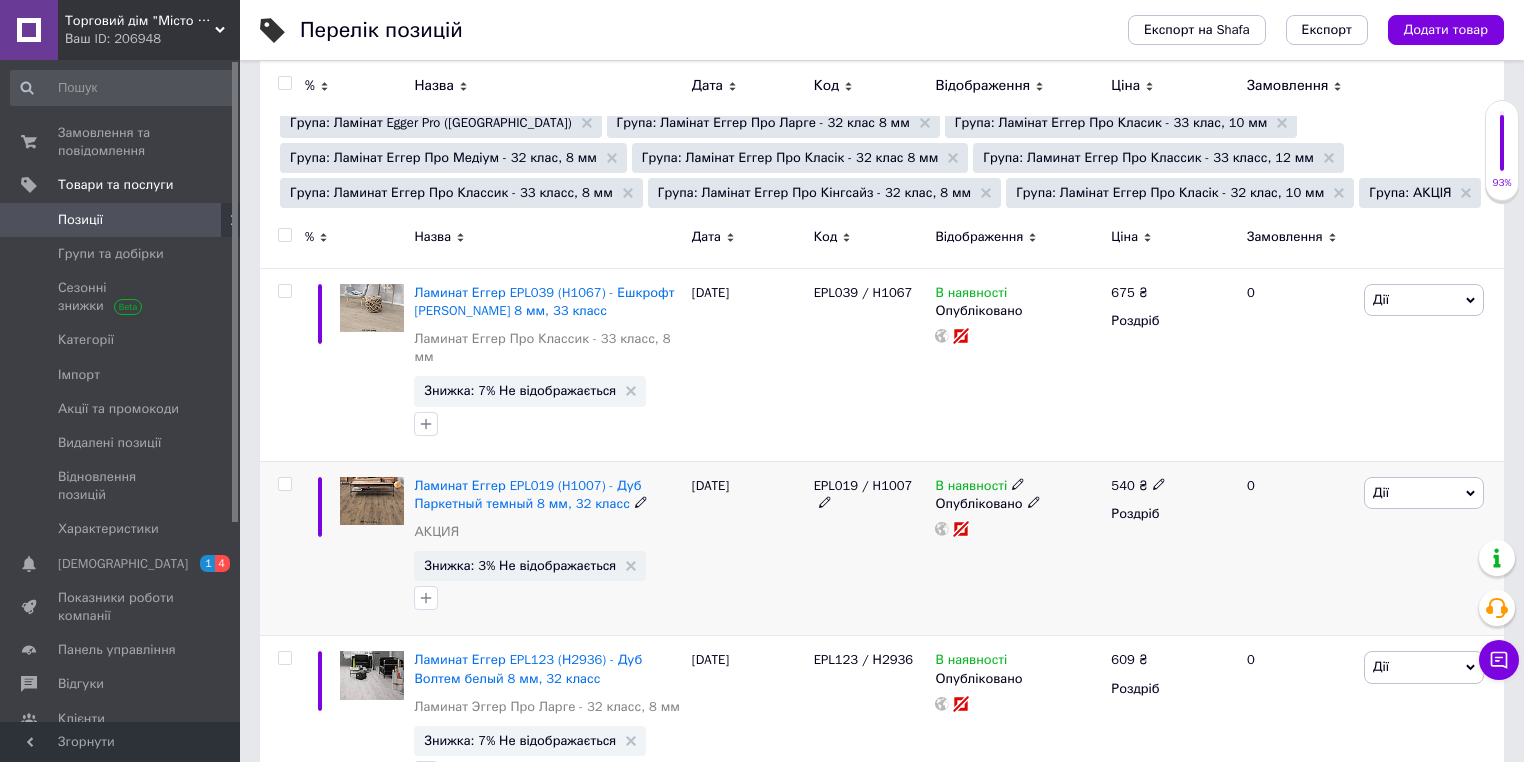 click 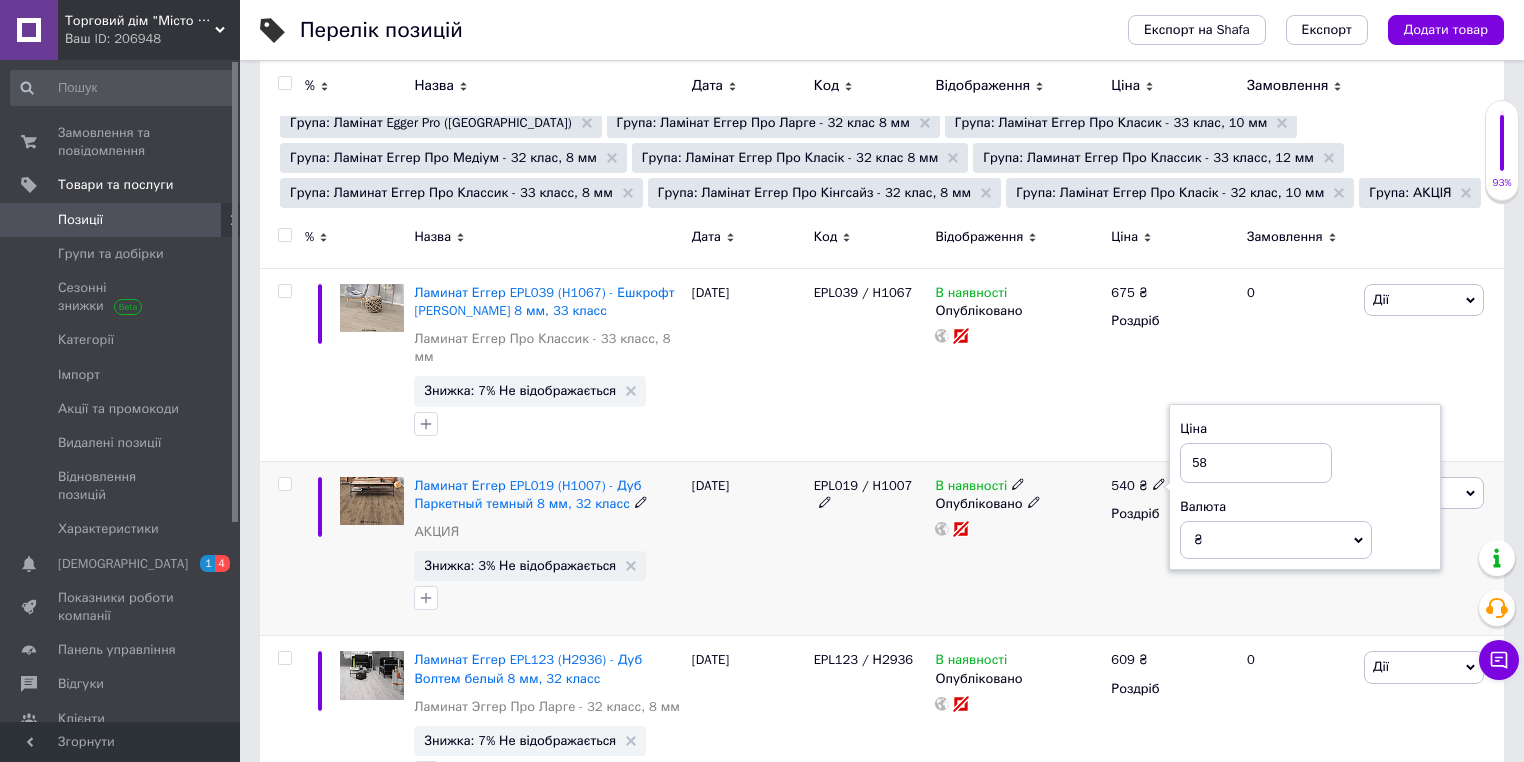 type on "580" 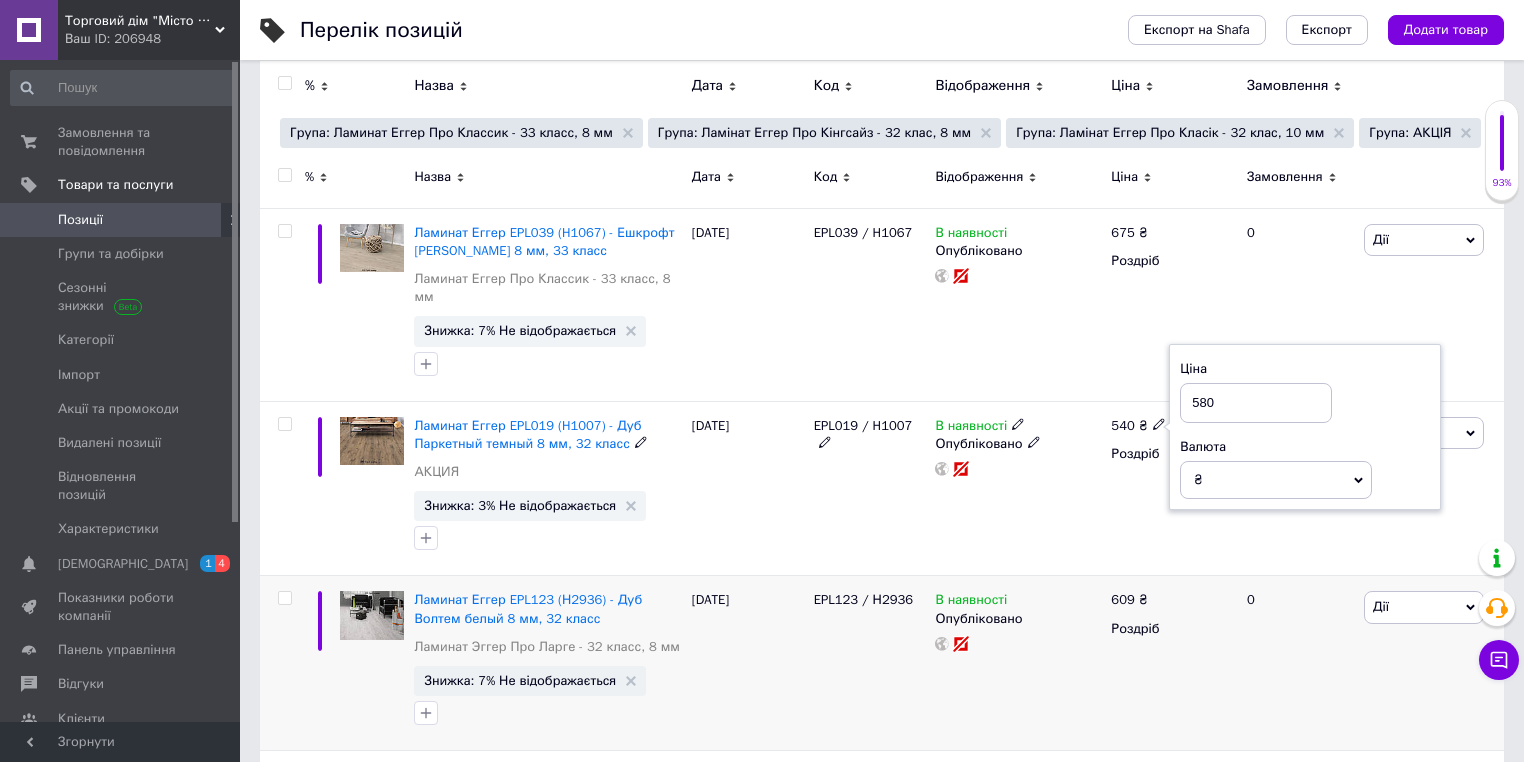 scroll, scrollTop: 400, scrollLeft: 0, axis: vertical 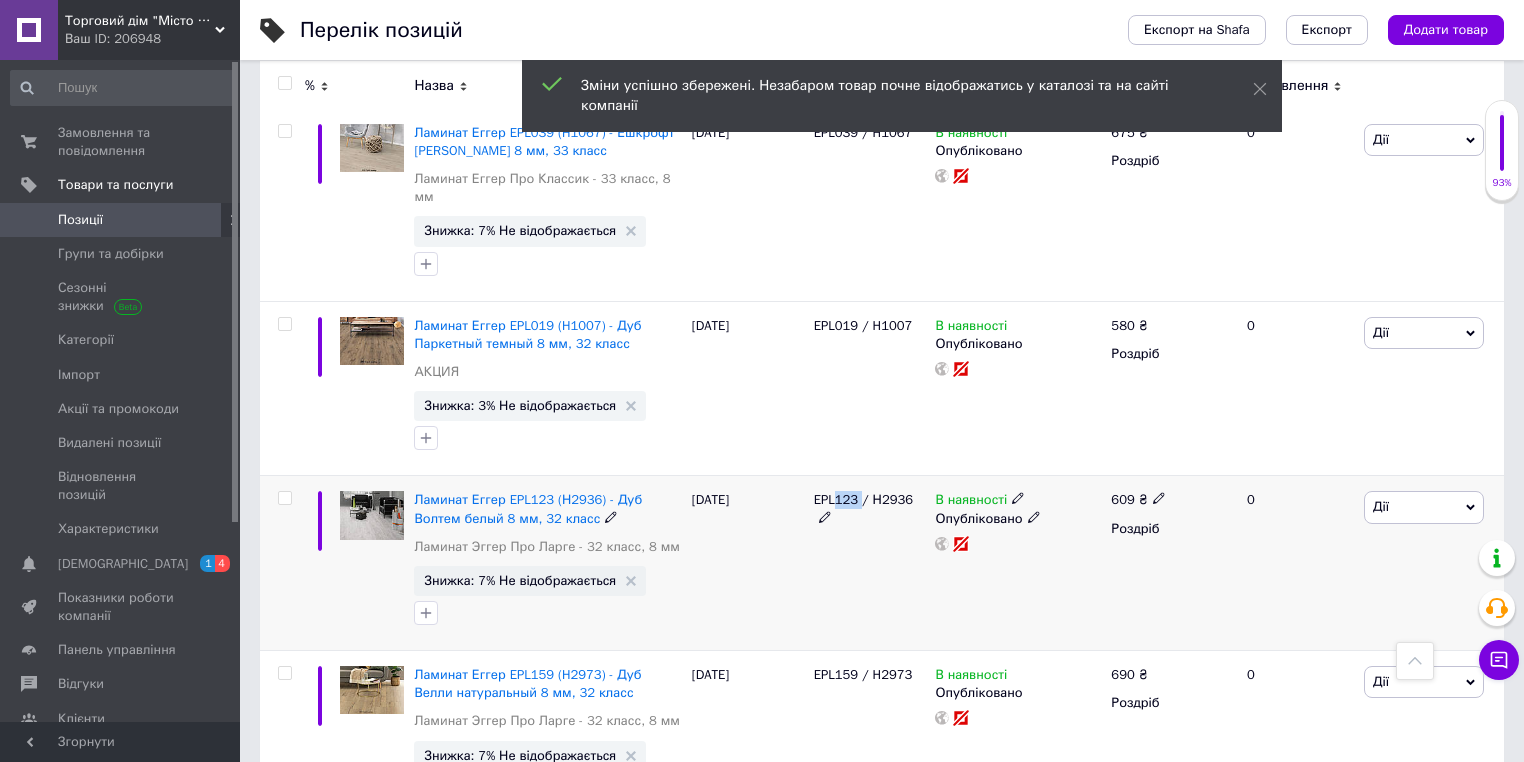 drag, startPoint x: 833, startPoint y: 479, endPoint x: 856, endPoint y: 484, distance: 23.537205 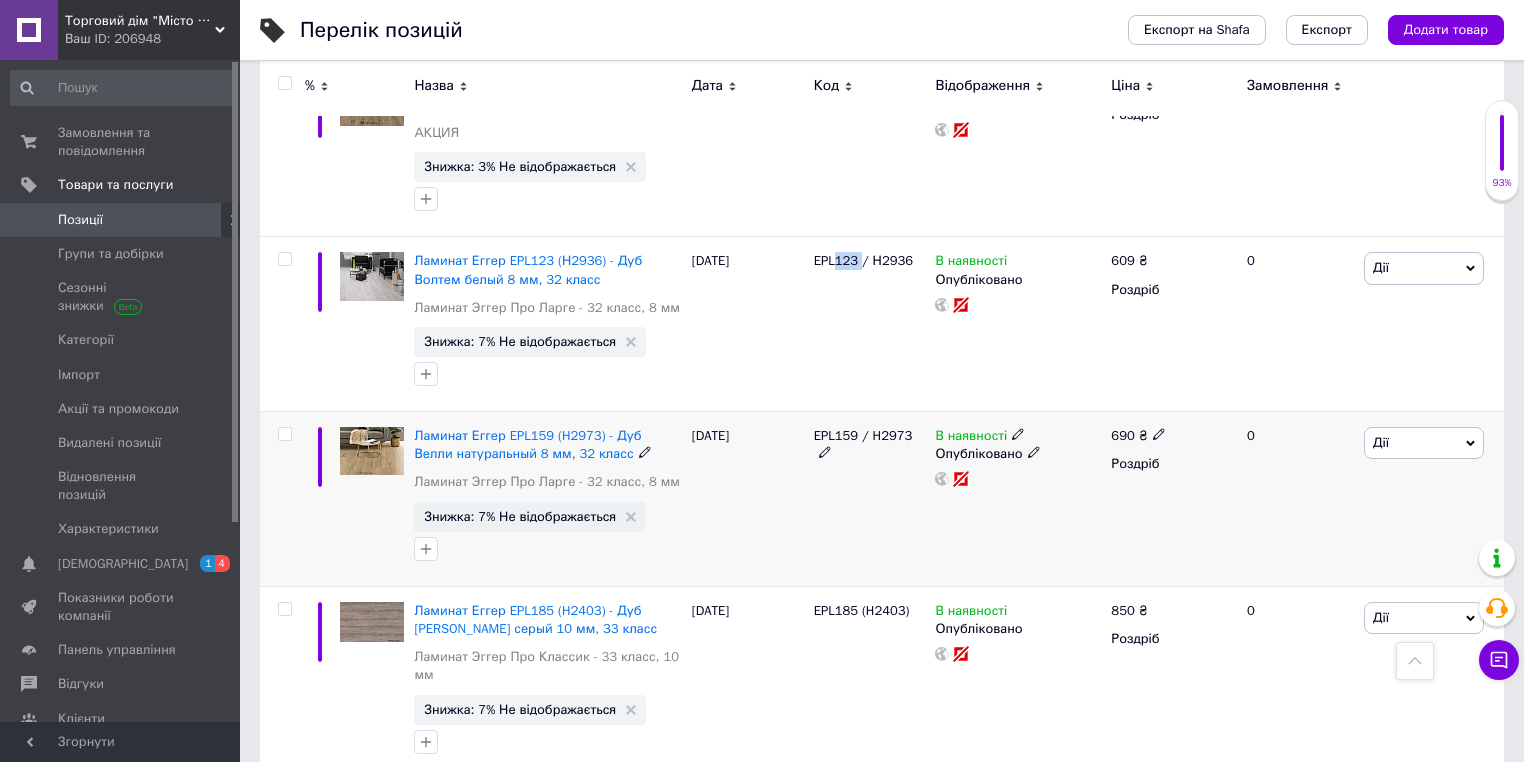 scroll, scrollTop: 640, scrollLeft: 0, axis: vertical 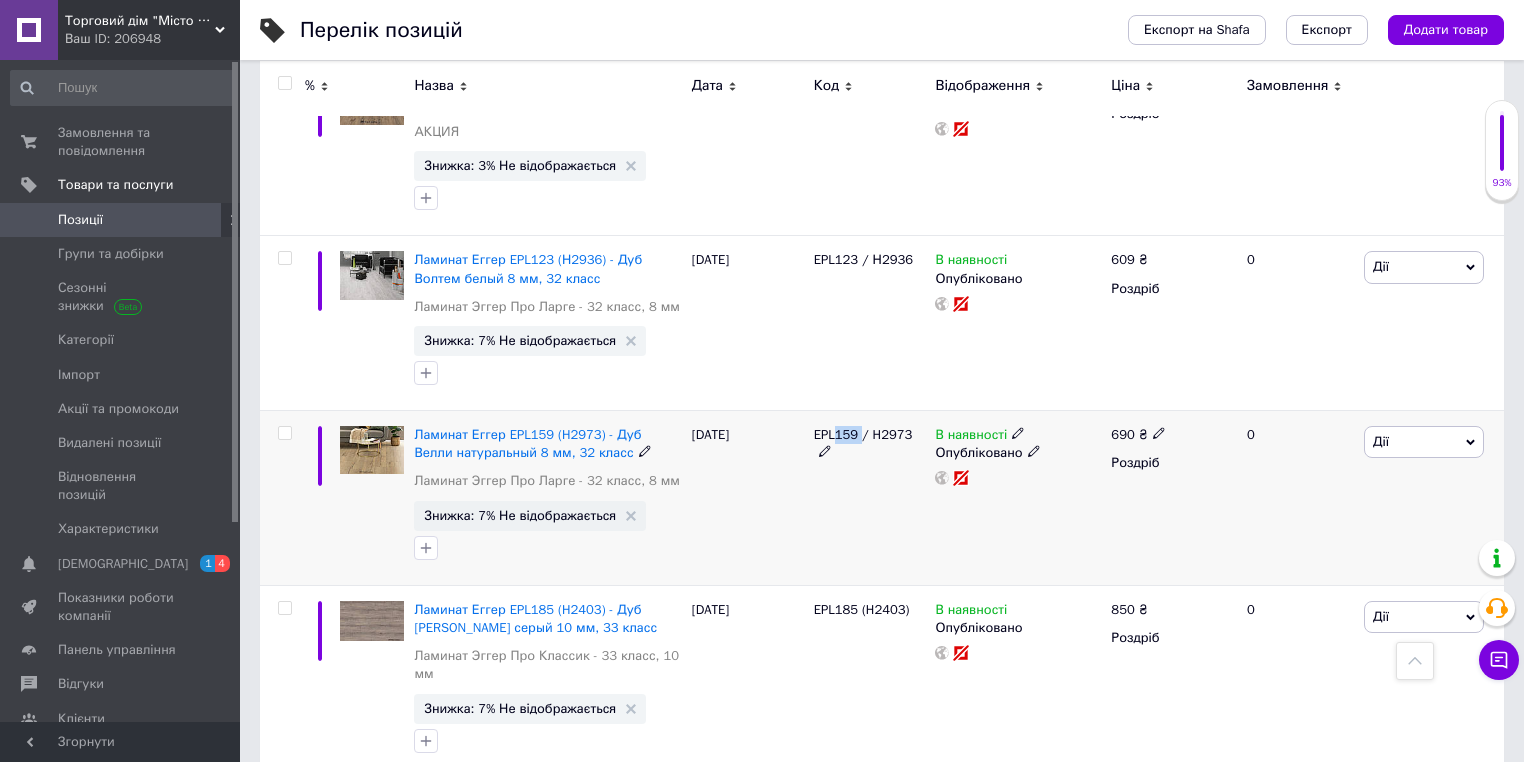 drag, startPoint x: 832, startPoint y: 411, endPoint x: 858, endPoint y: 414, distance: 26.172504 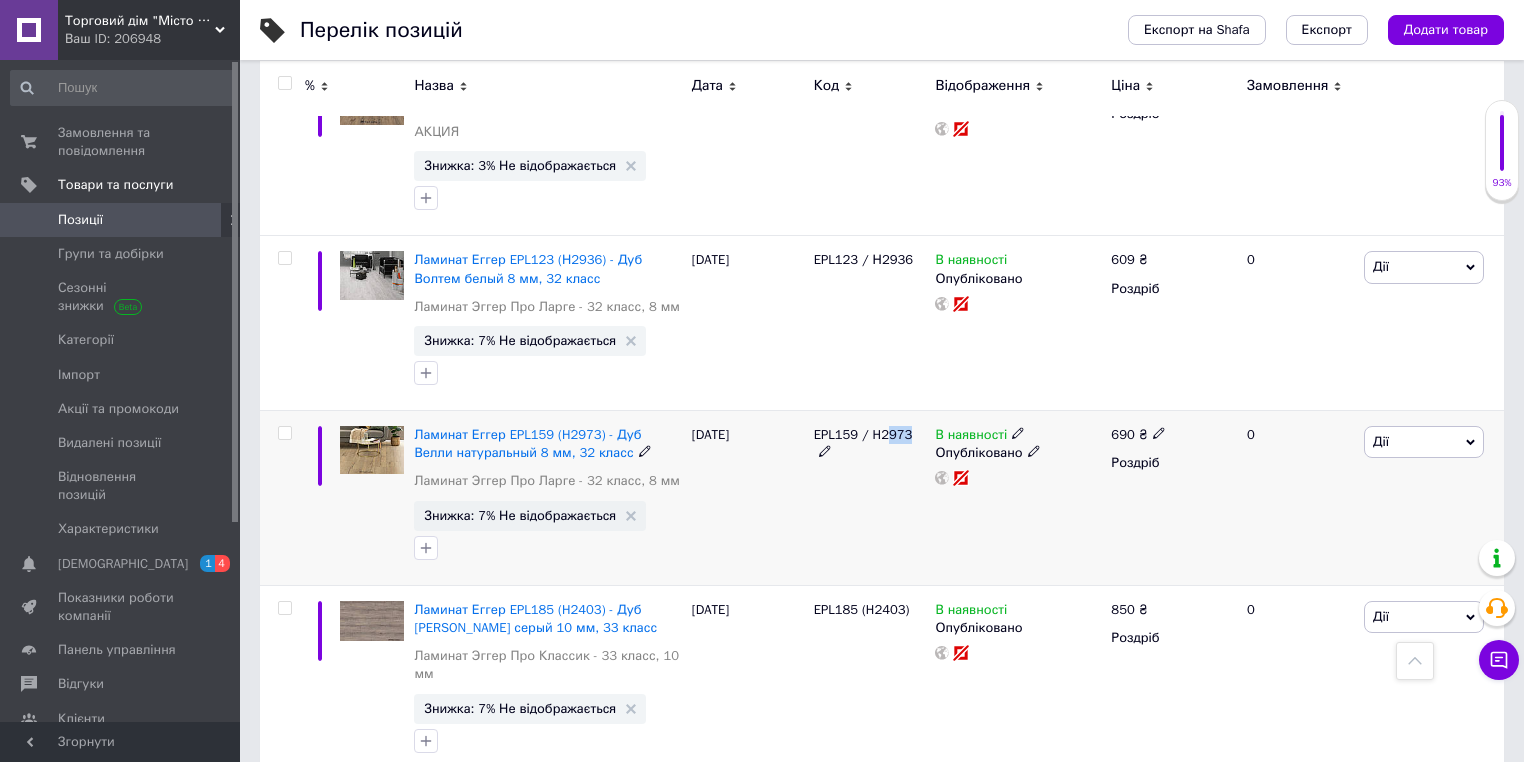 drag, startPoint x: 880, startPoint y: 413, endPoint x: 907, endPoint y: 413, distance: 27 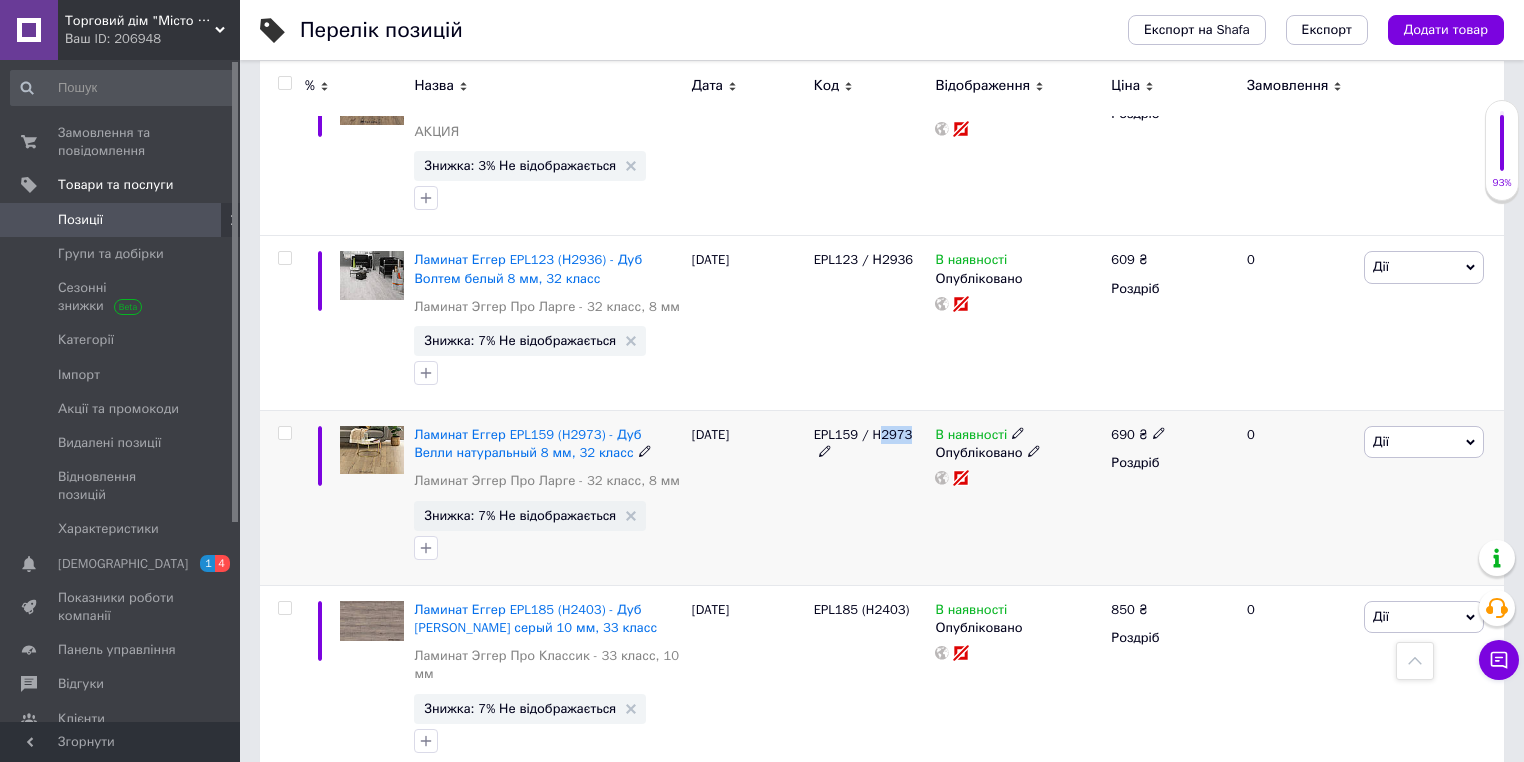 drag, startPoint x: 879, startPoint y: 416, endPoint x: 902, endPoint y: 416, distance: 23 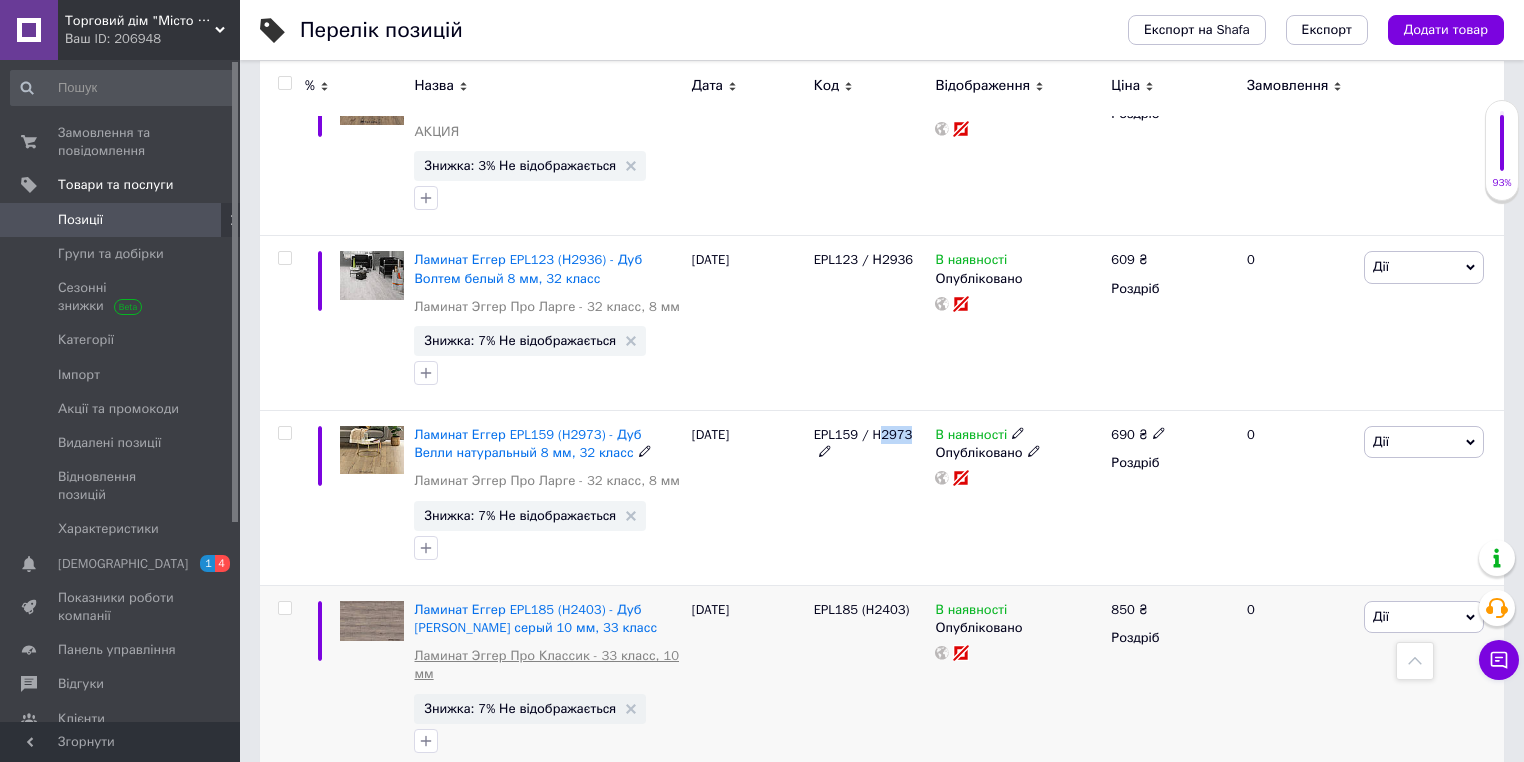 copy on "2973" 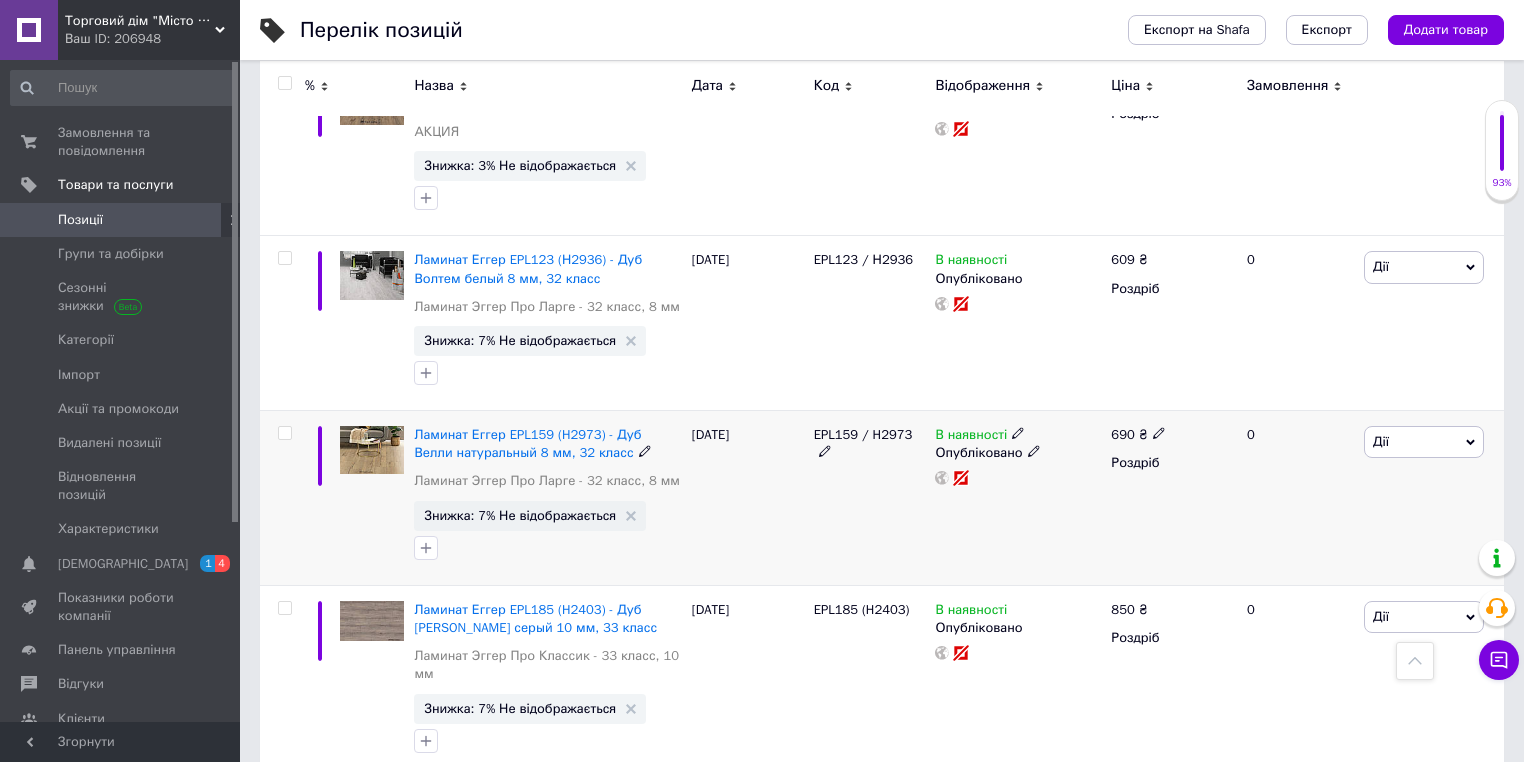 click 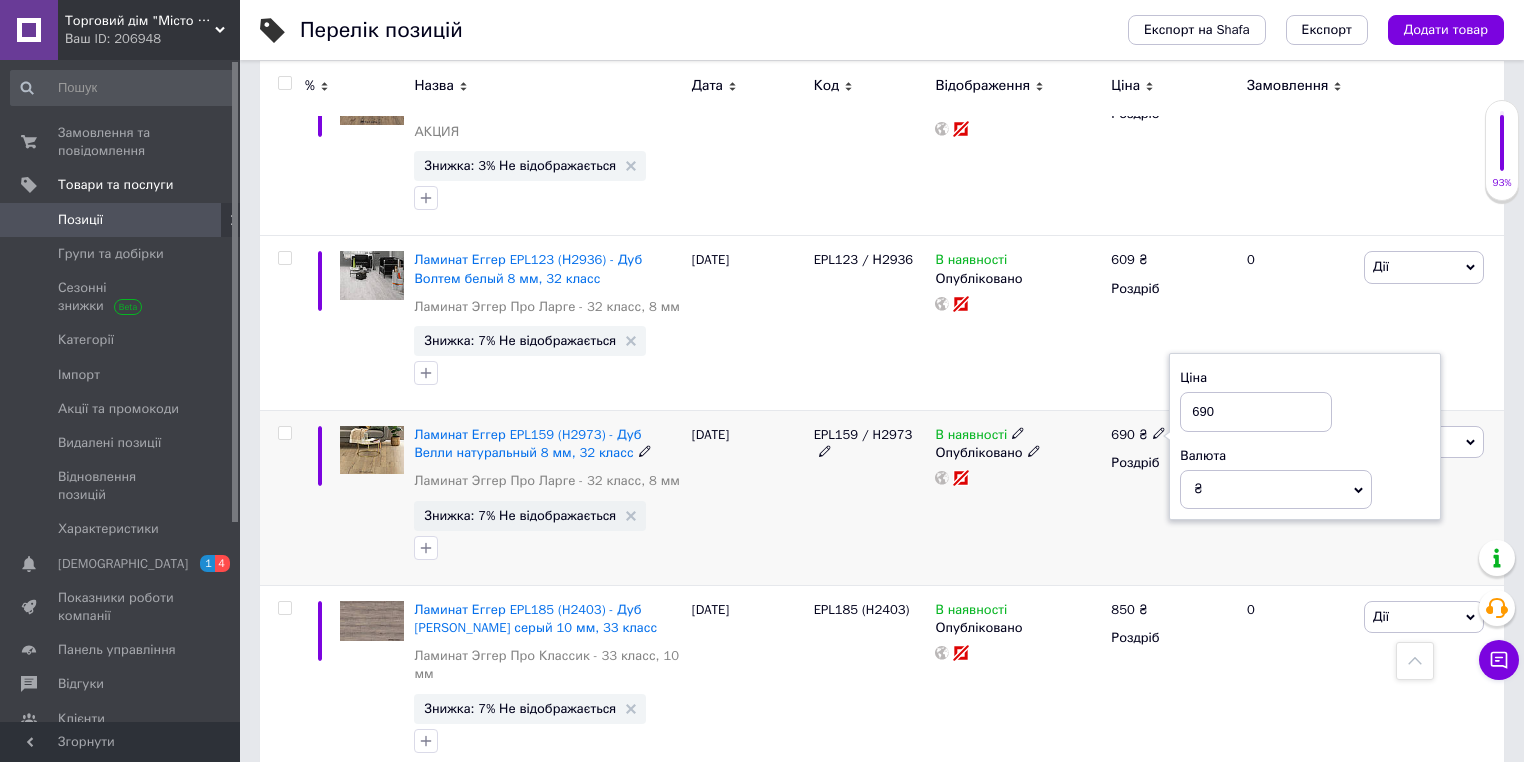 drag, startPoint x: 1224, startPoint y: 388, endPoint x: 1180, endPoint y: 384, distance: 44.181442 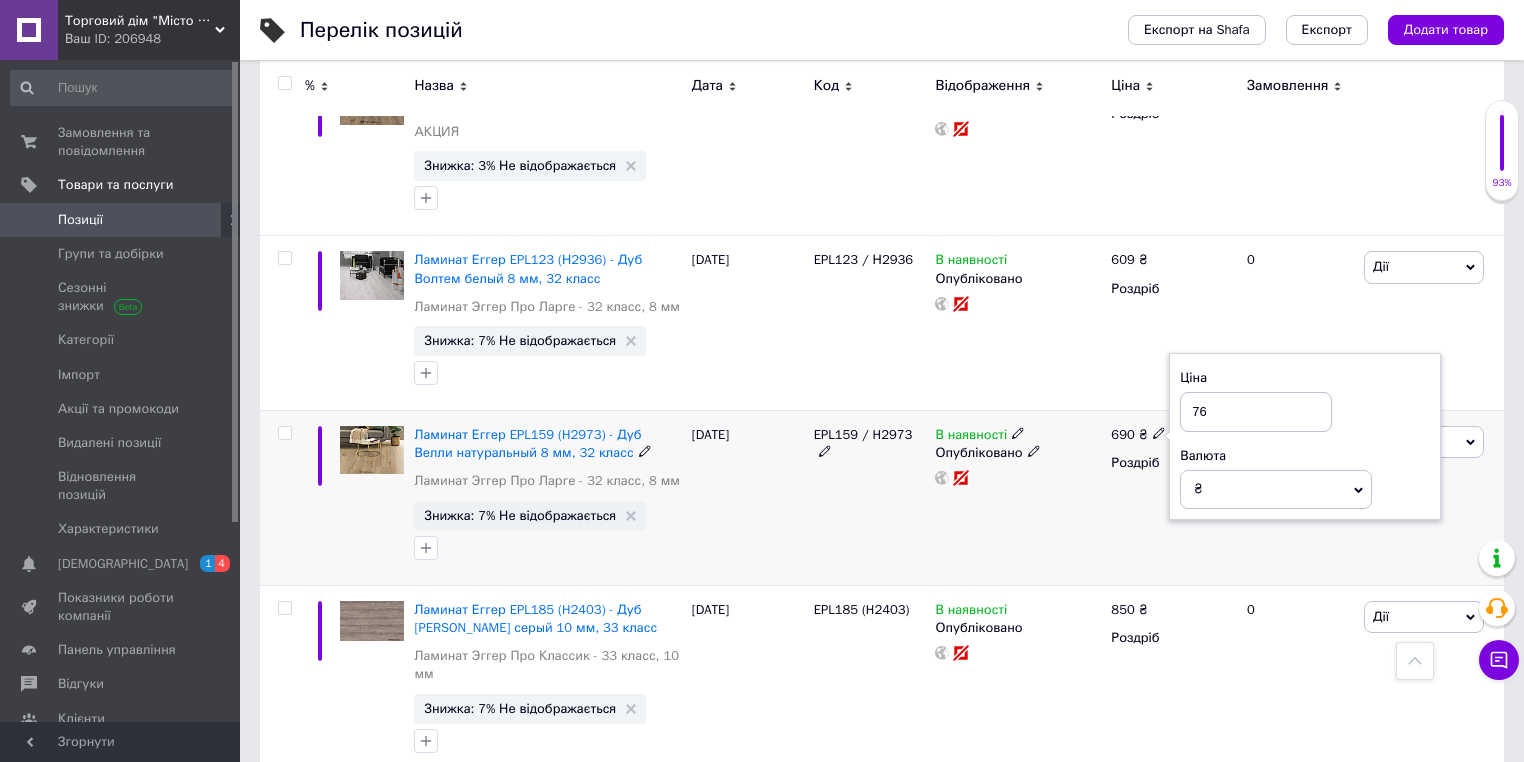 type on "765" 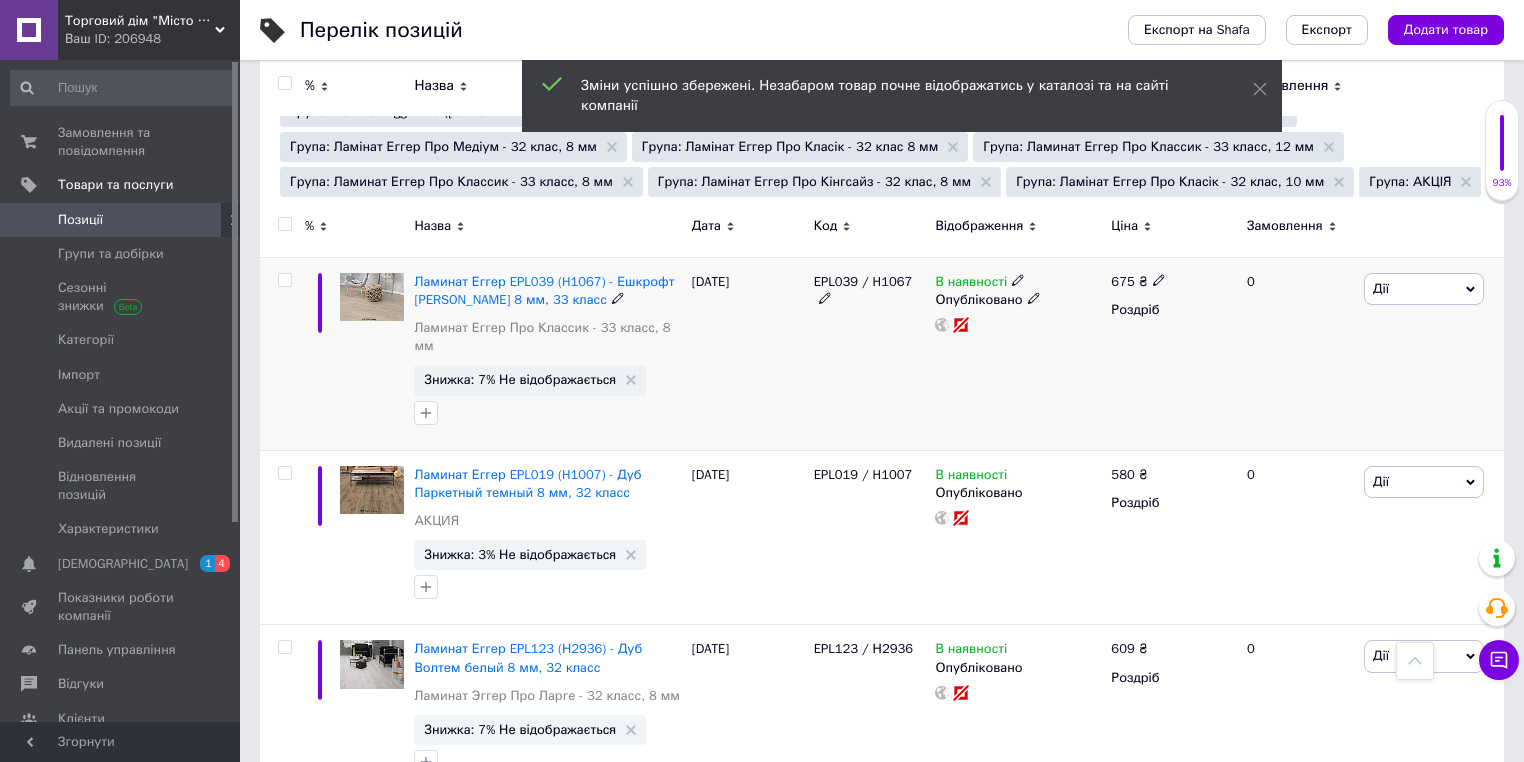 scroll, scrollTop: 240, scrollLeft: 0, axis: vertical 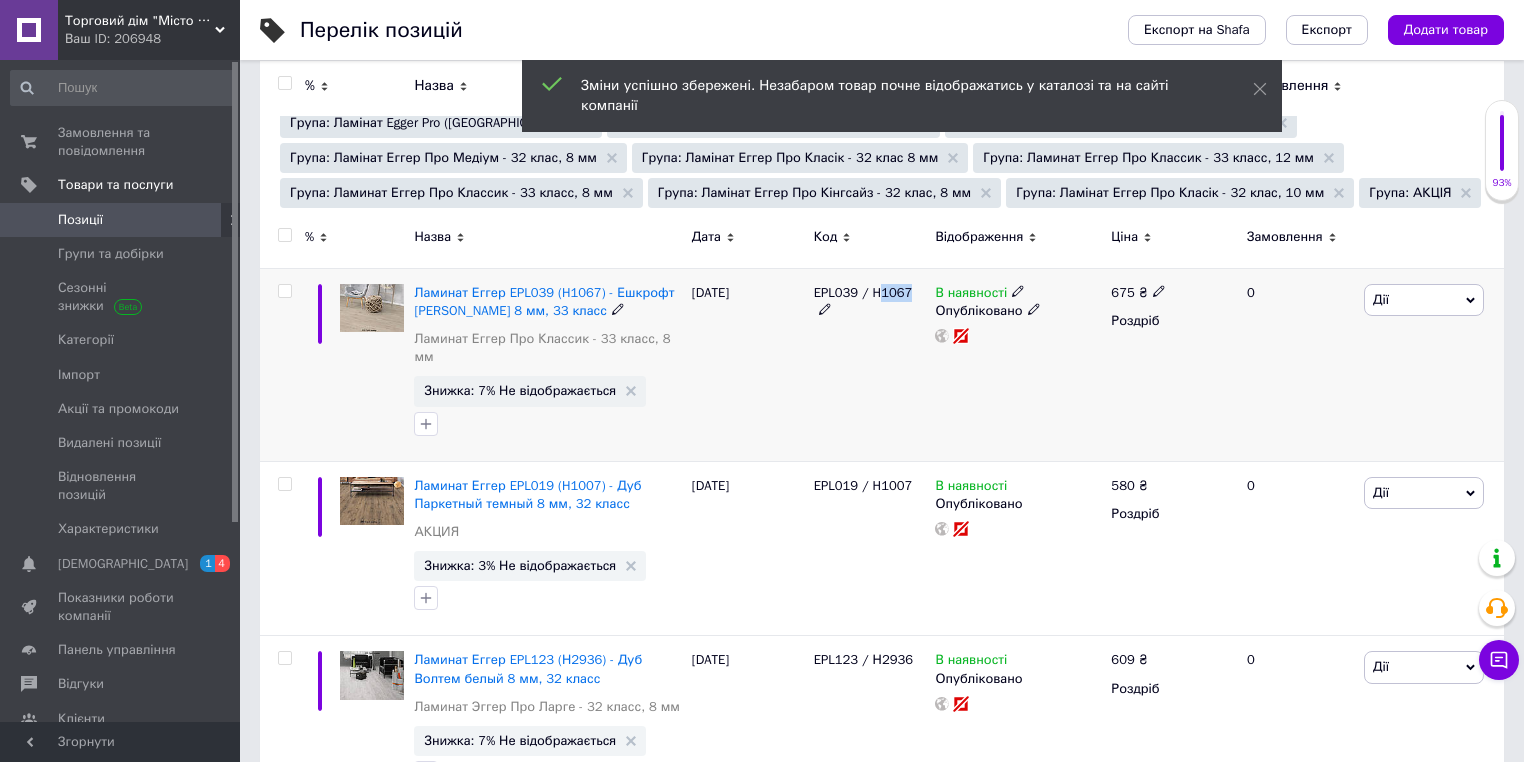 drag, startPoint x: 876, startPoint y: 291, endPoint x: 903, endPoint y: 297, distance: 27.658634 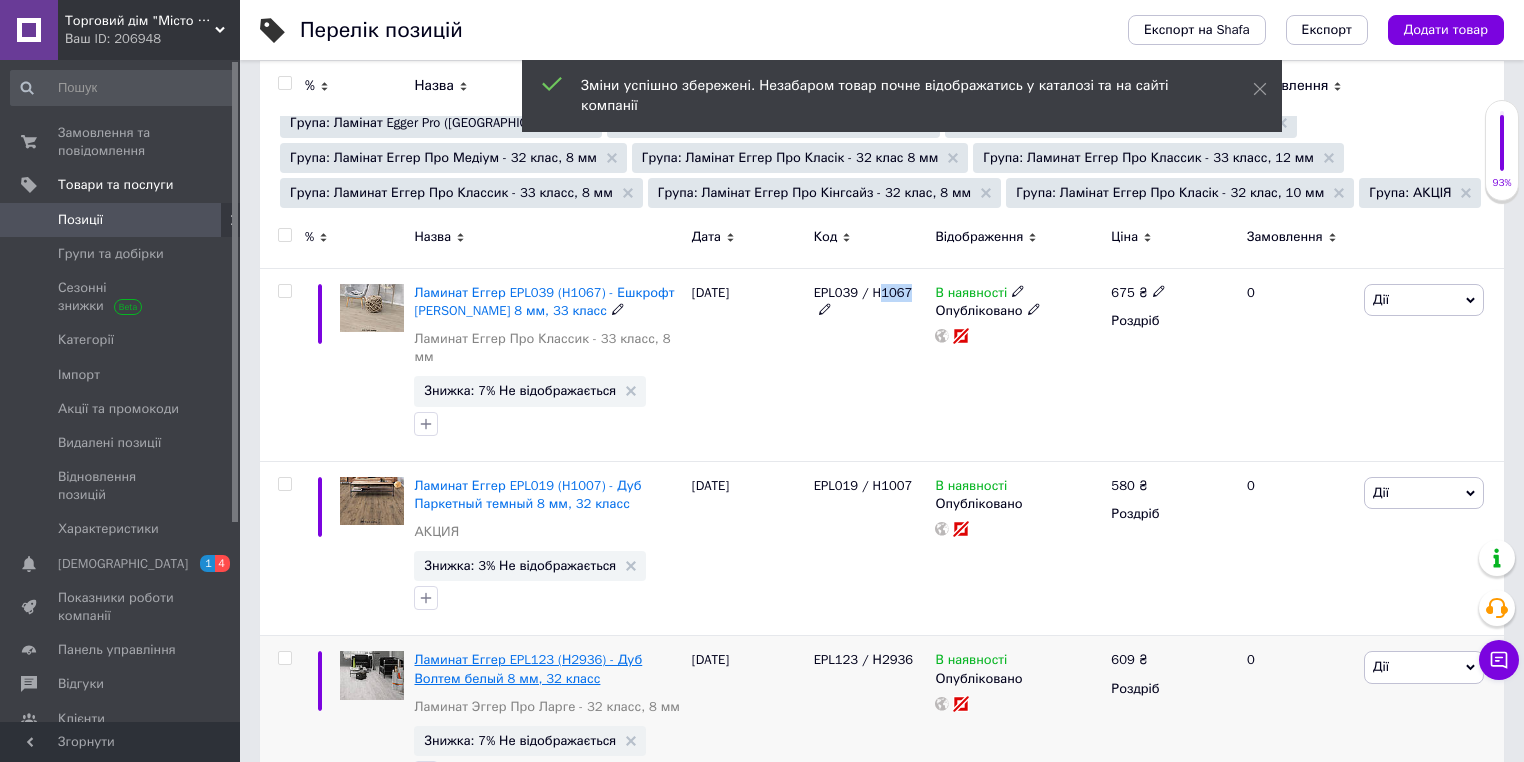 copy on "1067" 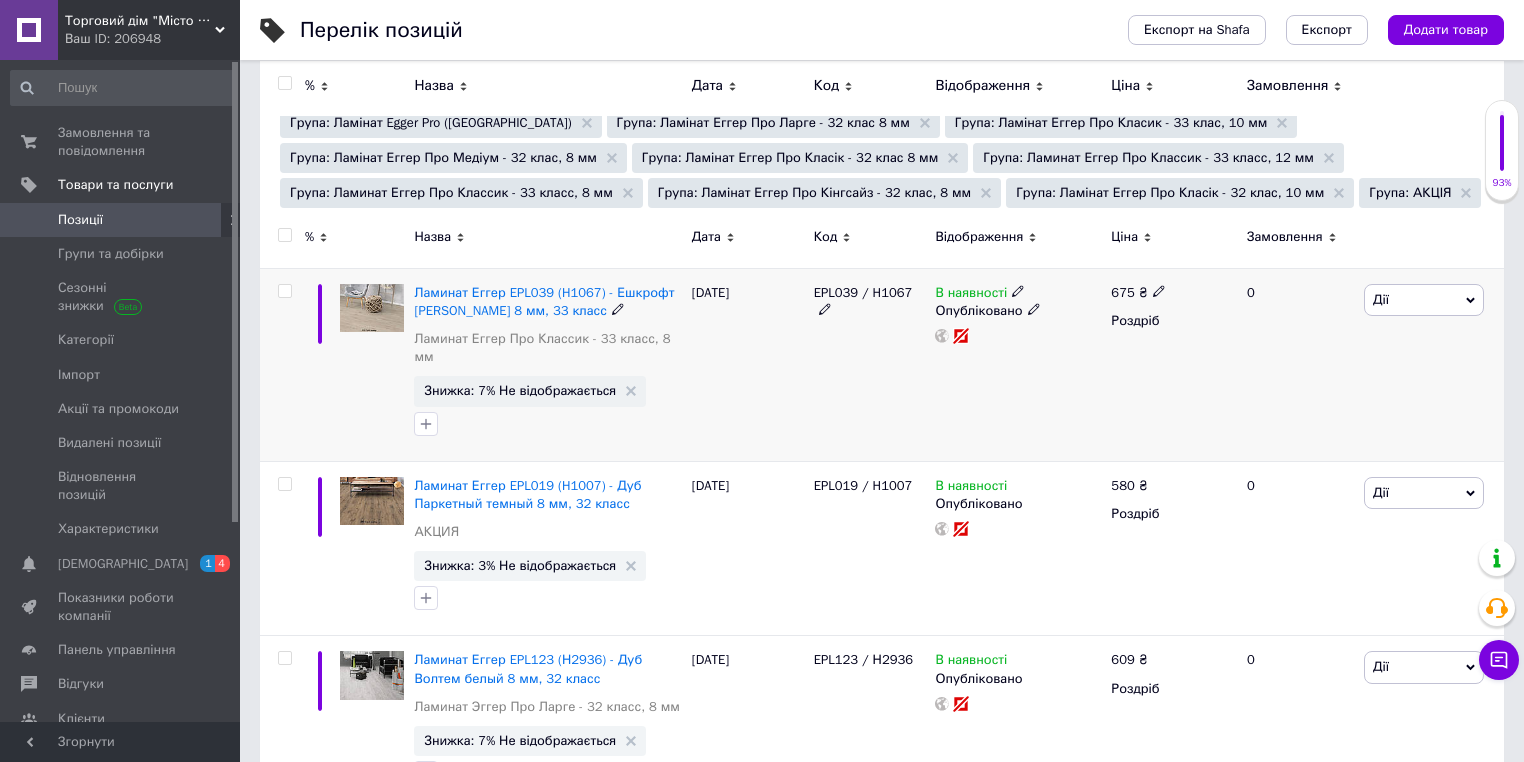 click 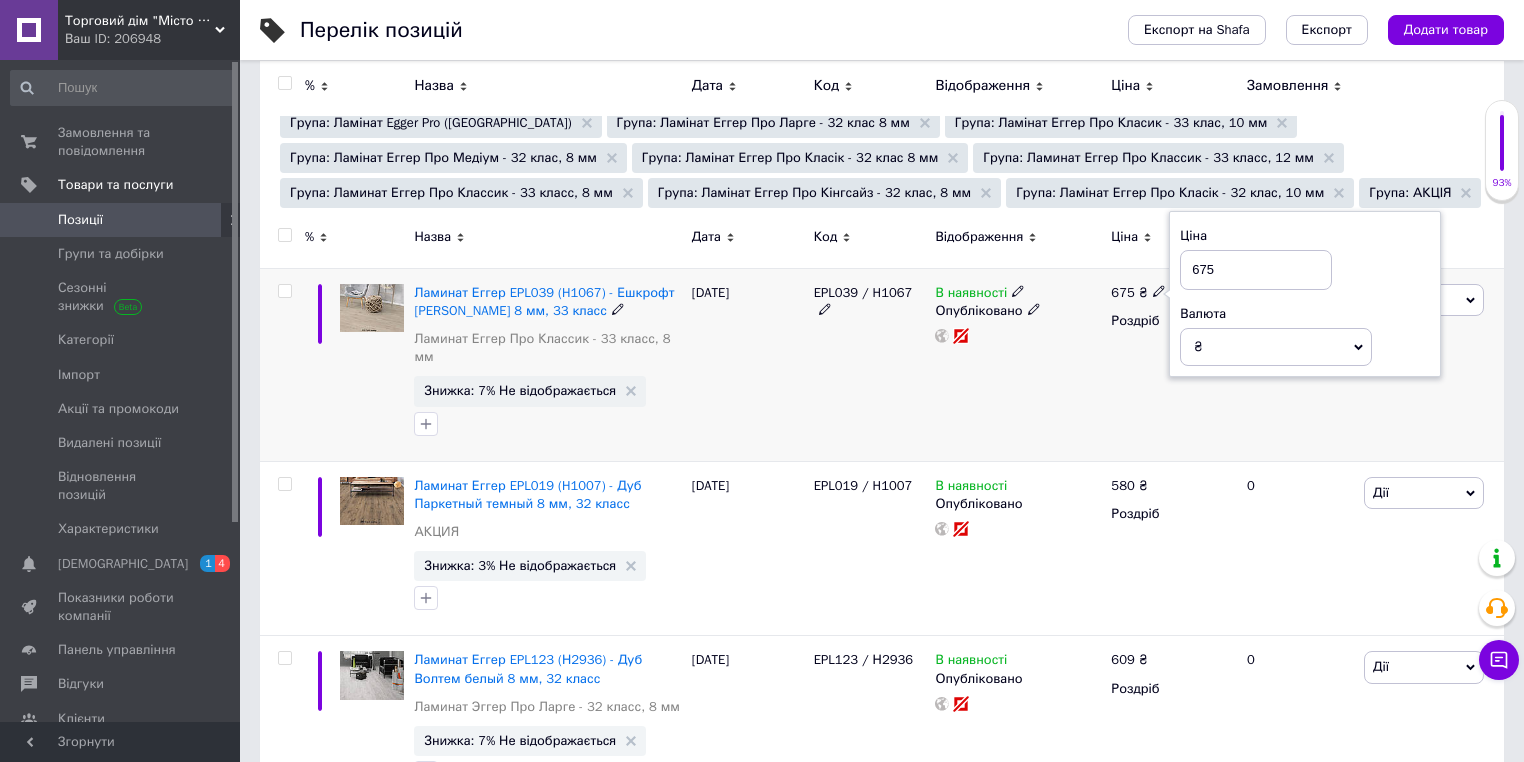 click on "675" at bounding box center [1256, 270] 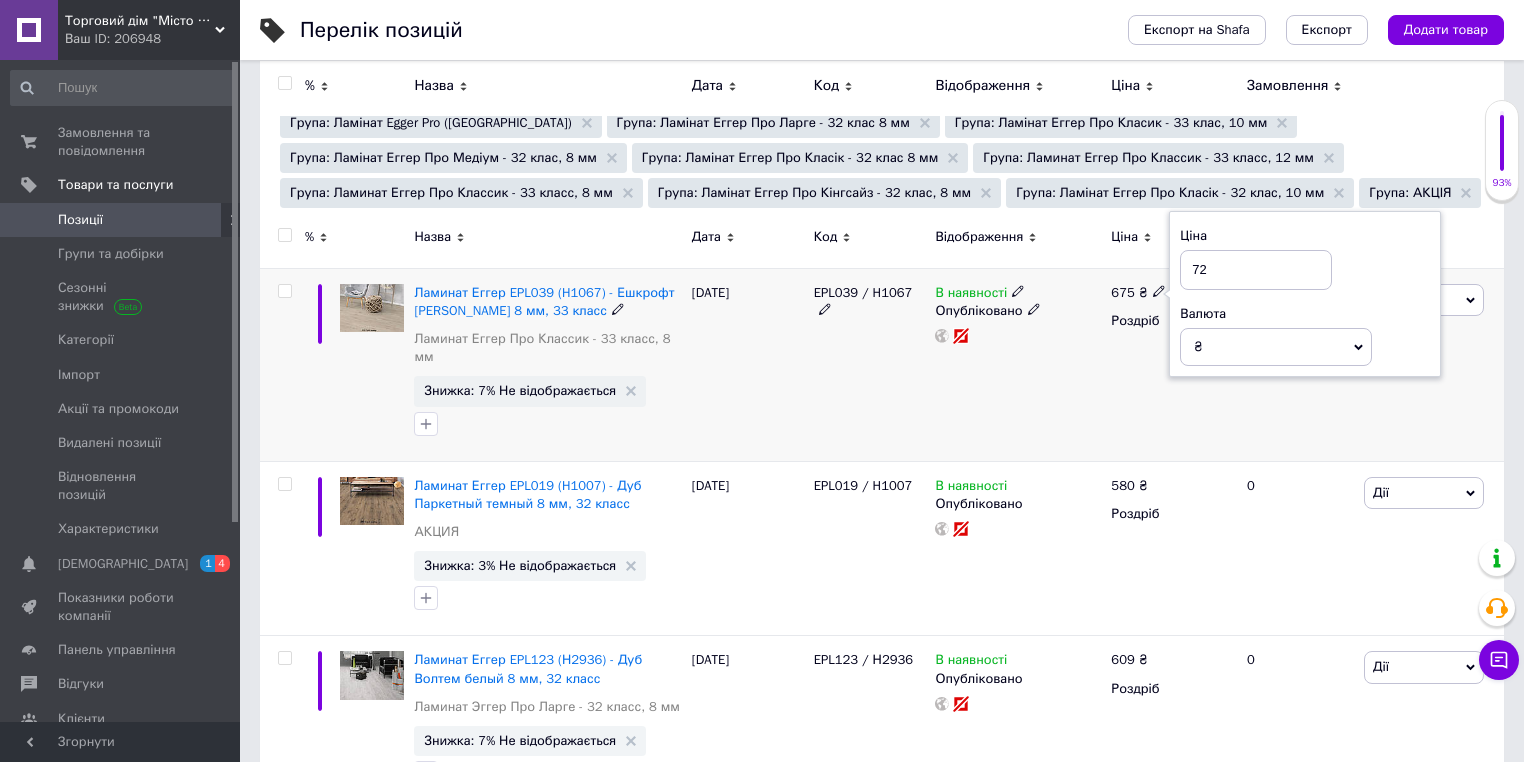 type on "720" 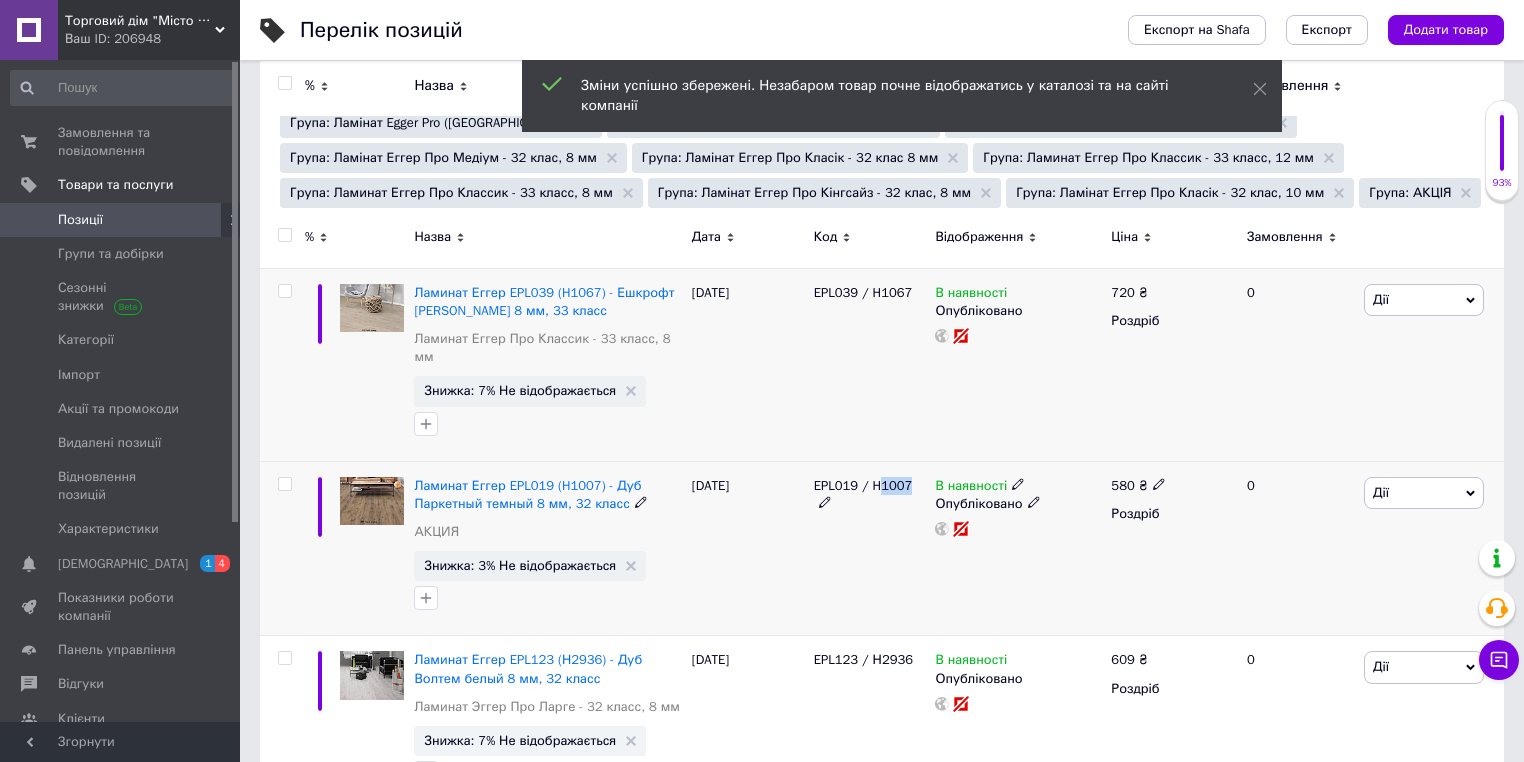 drag, startPoint x: 878, startPoint y: 468, endPoint x: 902, endPoint y: 466, distance: 24.083189 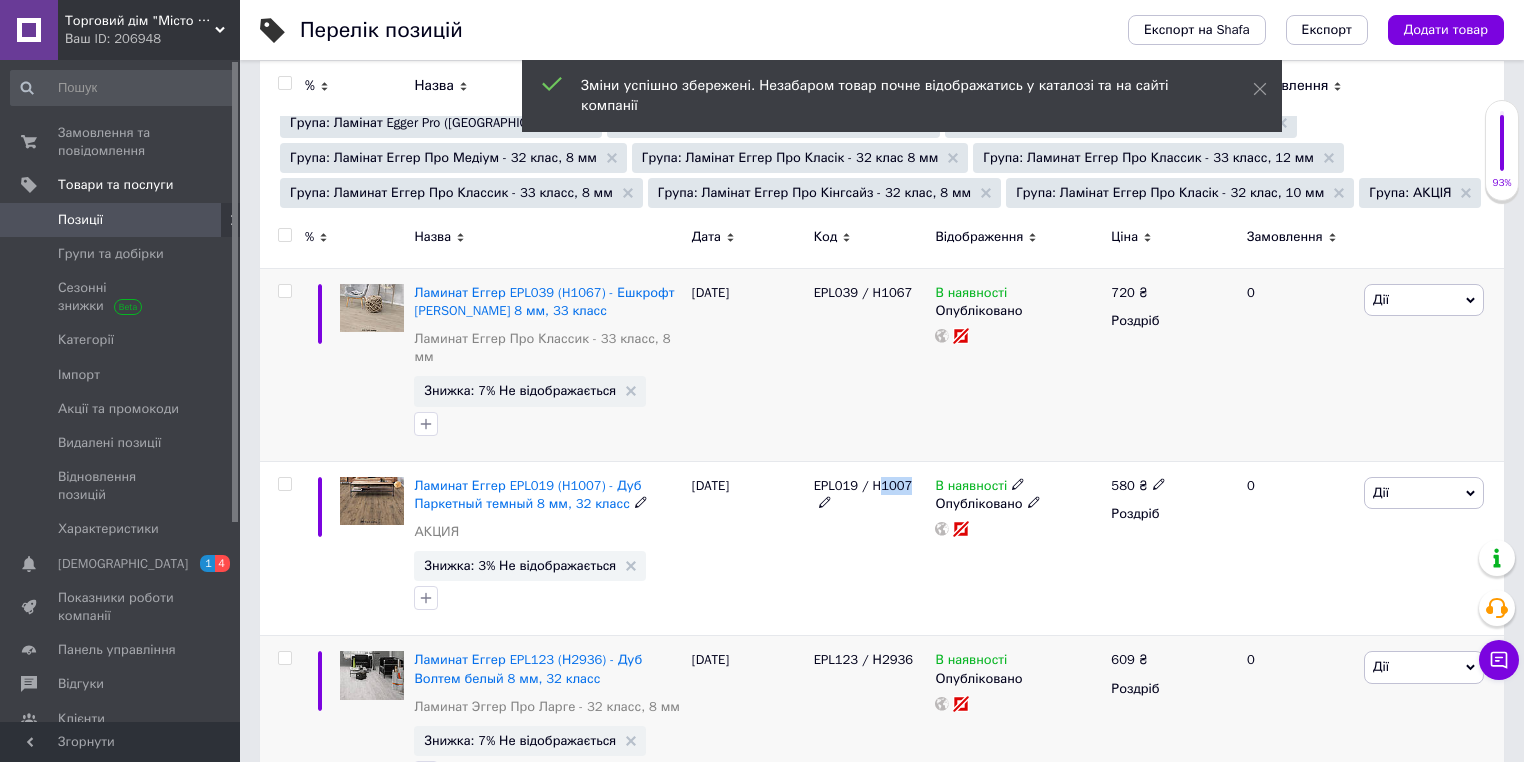 copy on "1007" 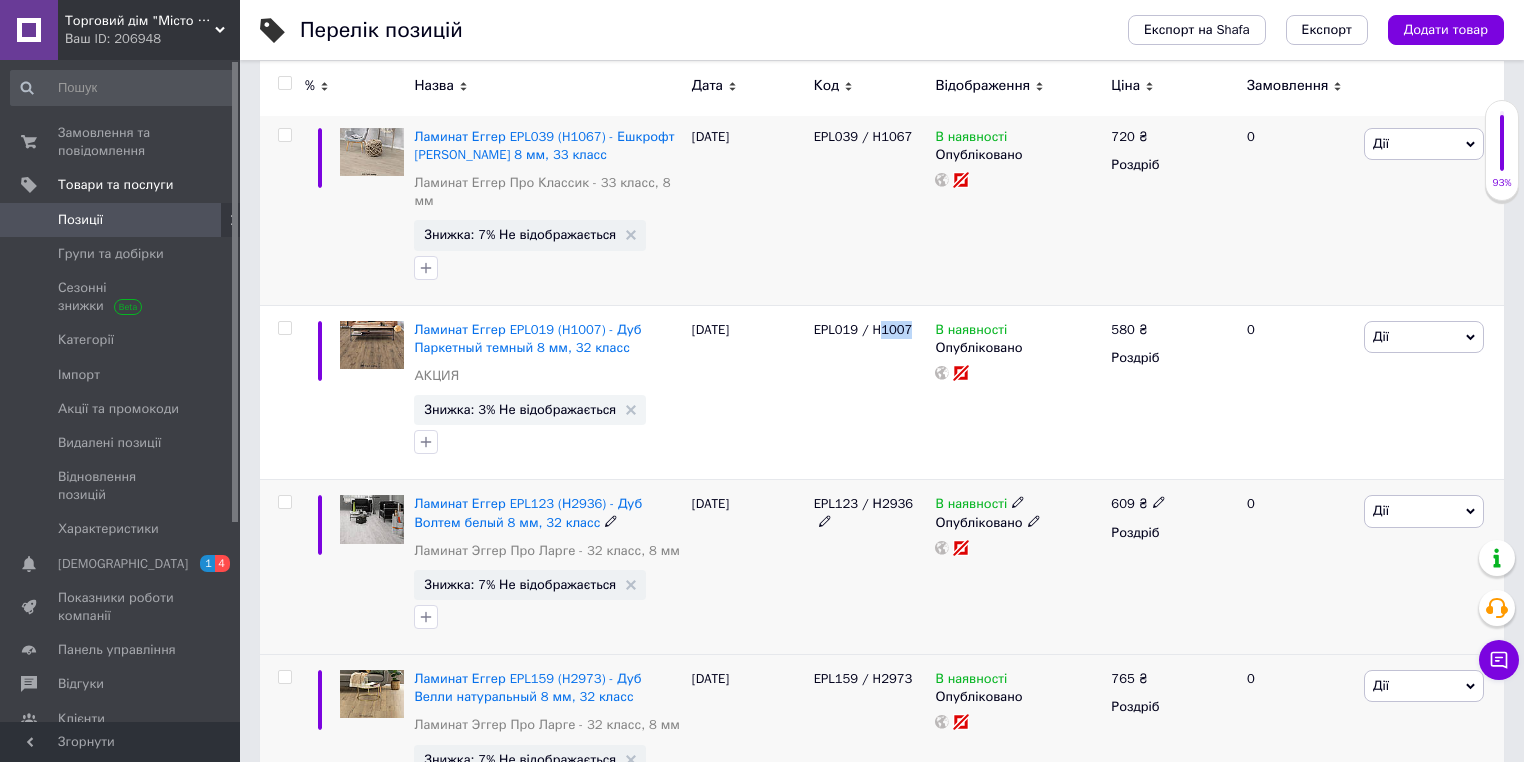 scroll, scrollTop: 400, scrollLeft: 0, axis: vertical 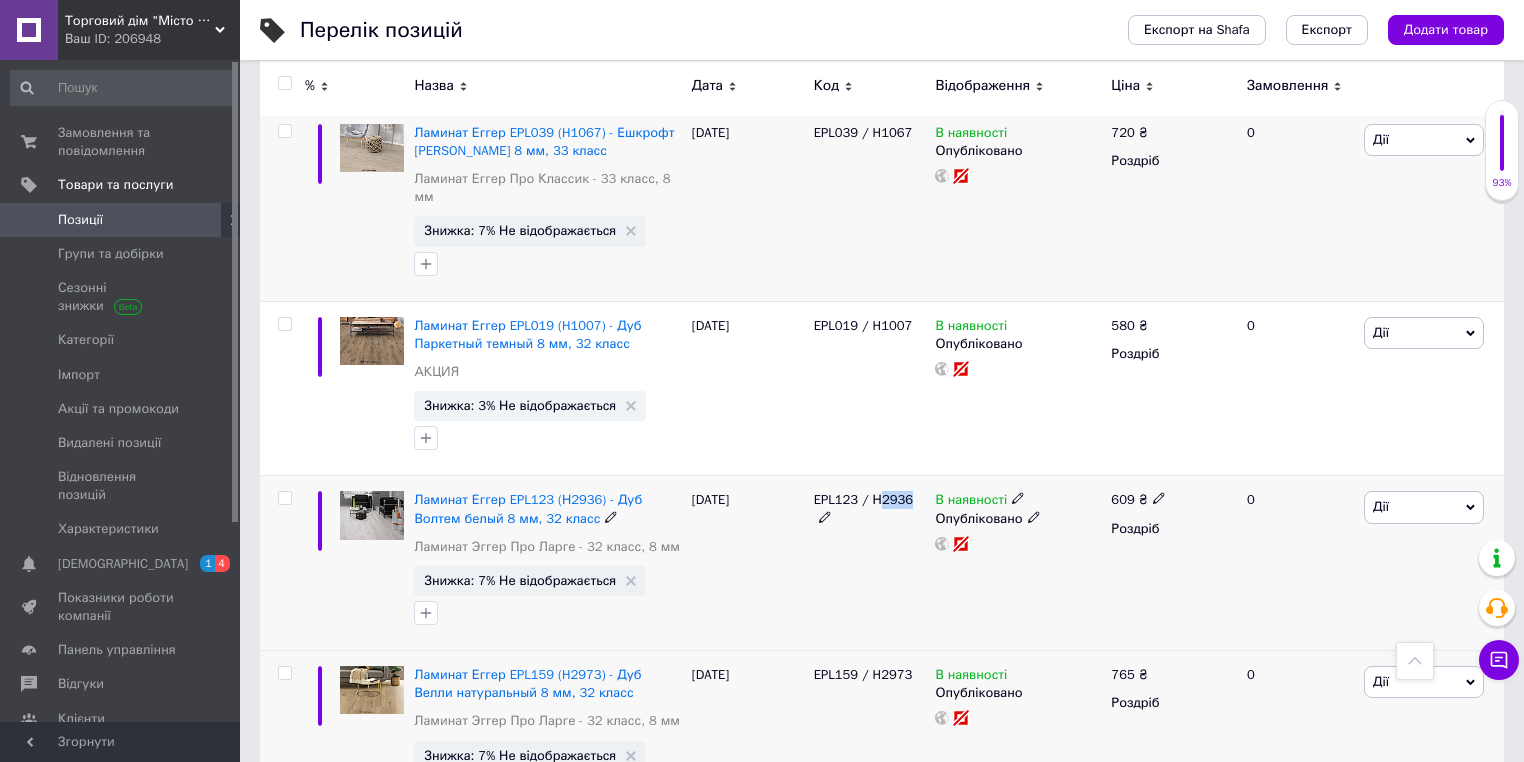drag, startPoint x: 880, startPoint y: 480, endPoint x: 902, endPoint y: 480, distance: 22 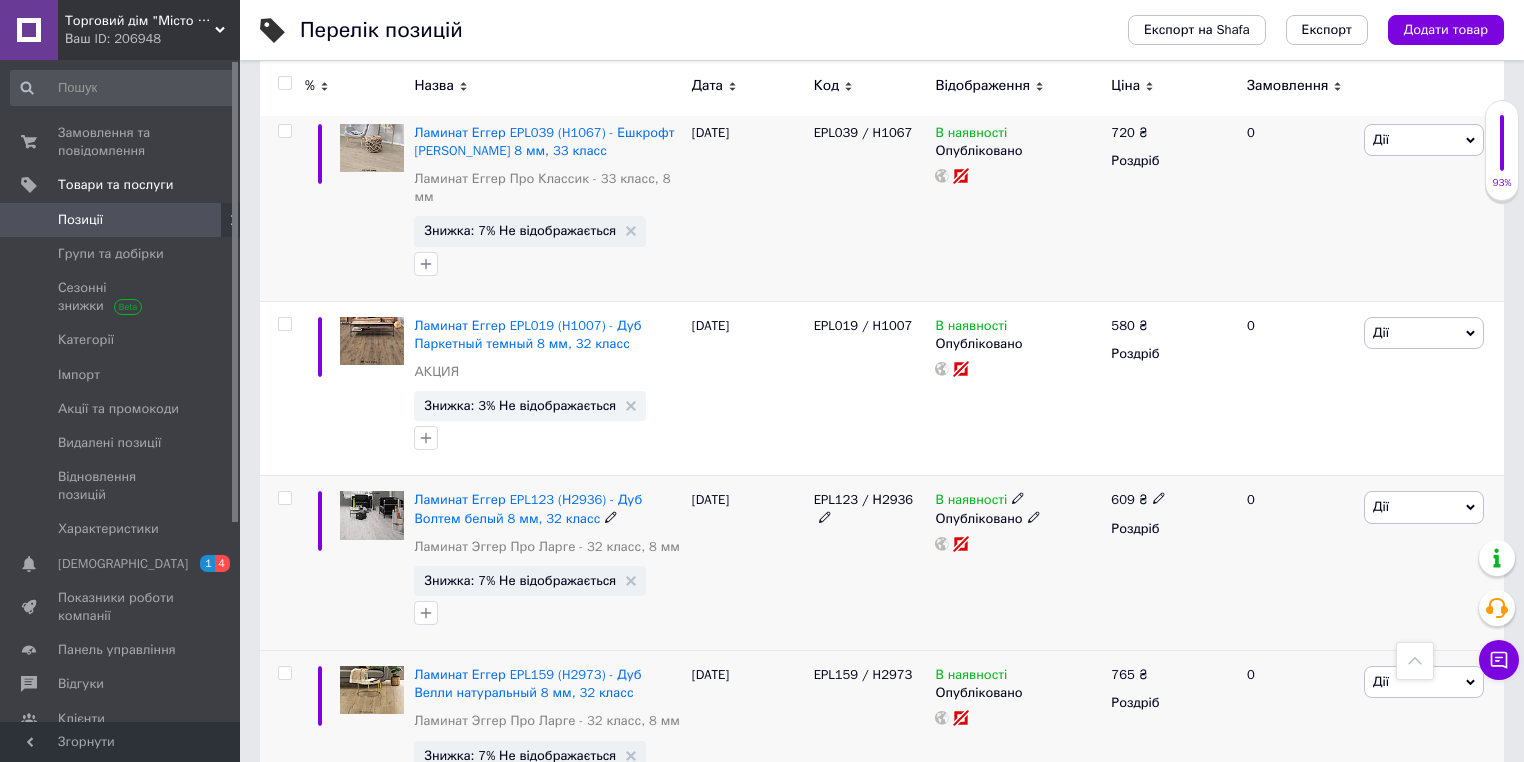 click 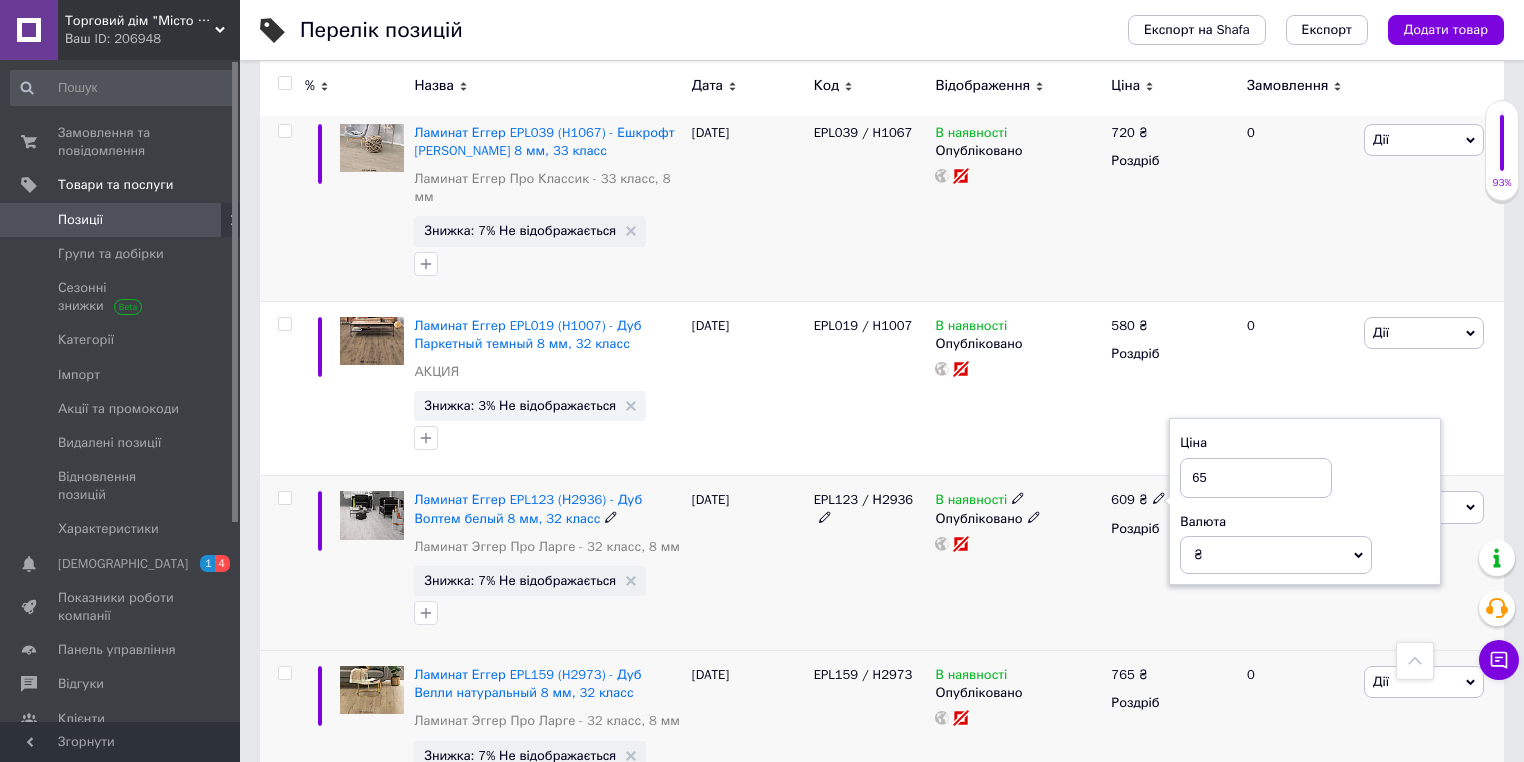 type on "650" 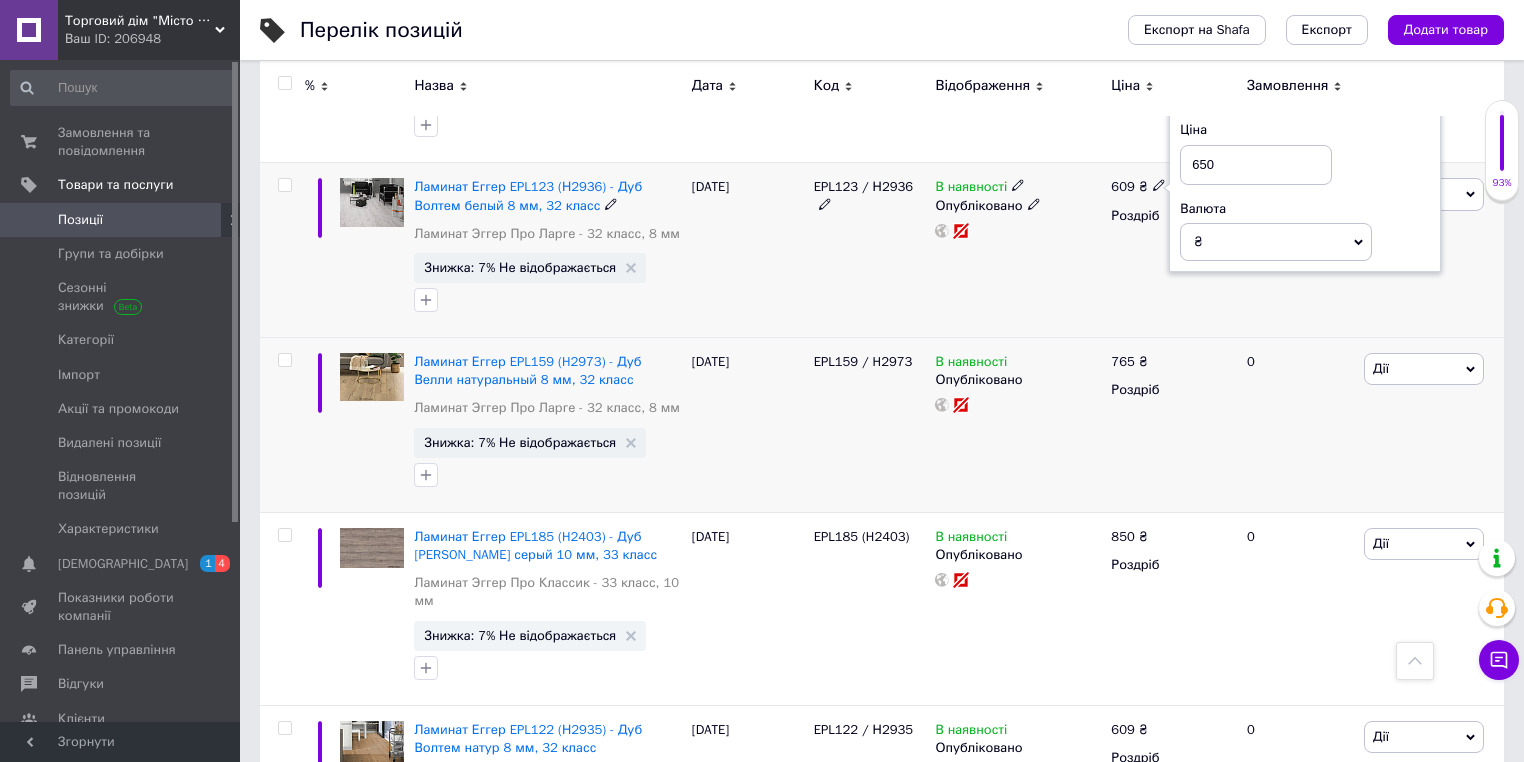 scroll, scrollTop: 720, scrollLeft: 0, axis: vertical 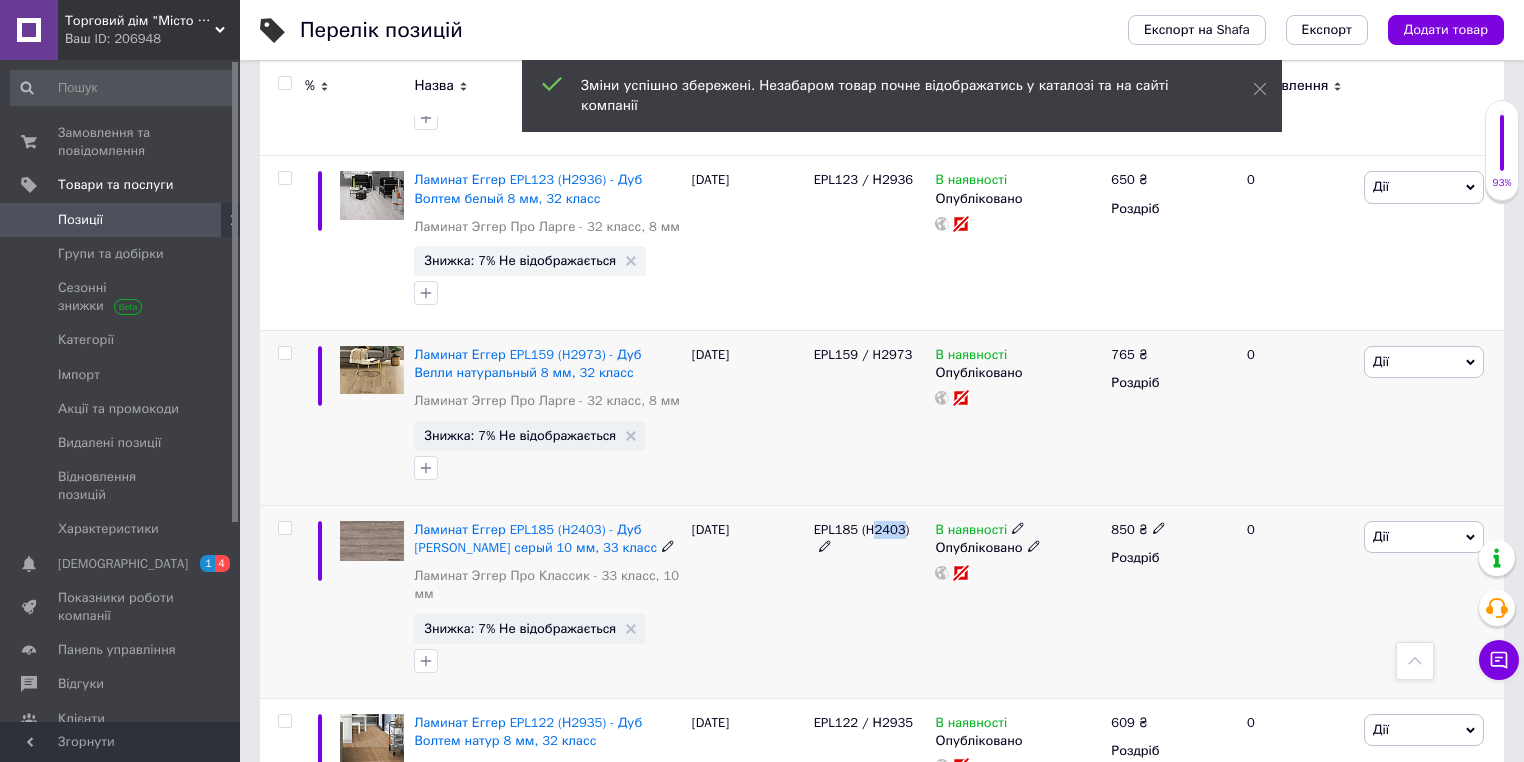 drag, startPoint x: 870, startPoint y: 512, endPoint x: 896, endPoint y: 512, distance: 26 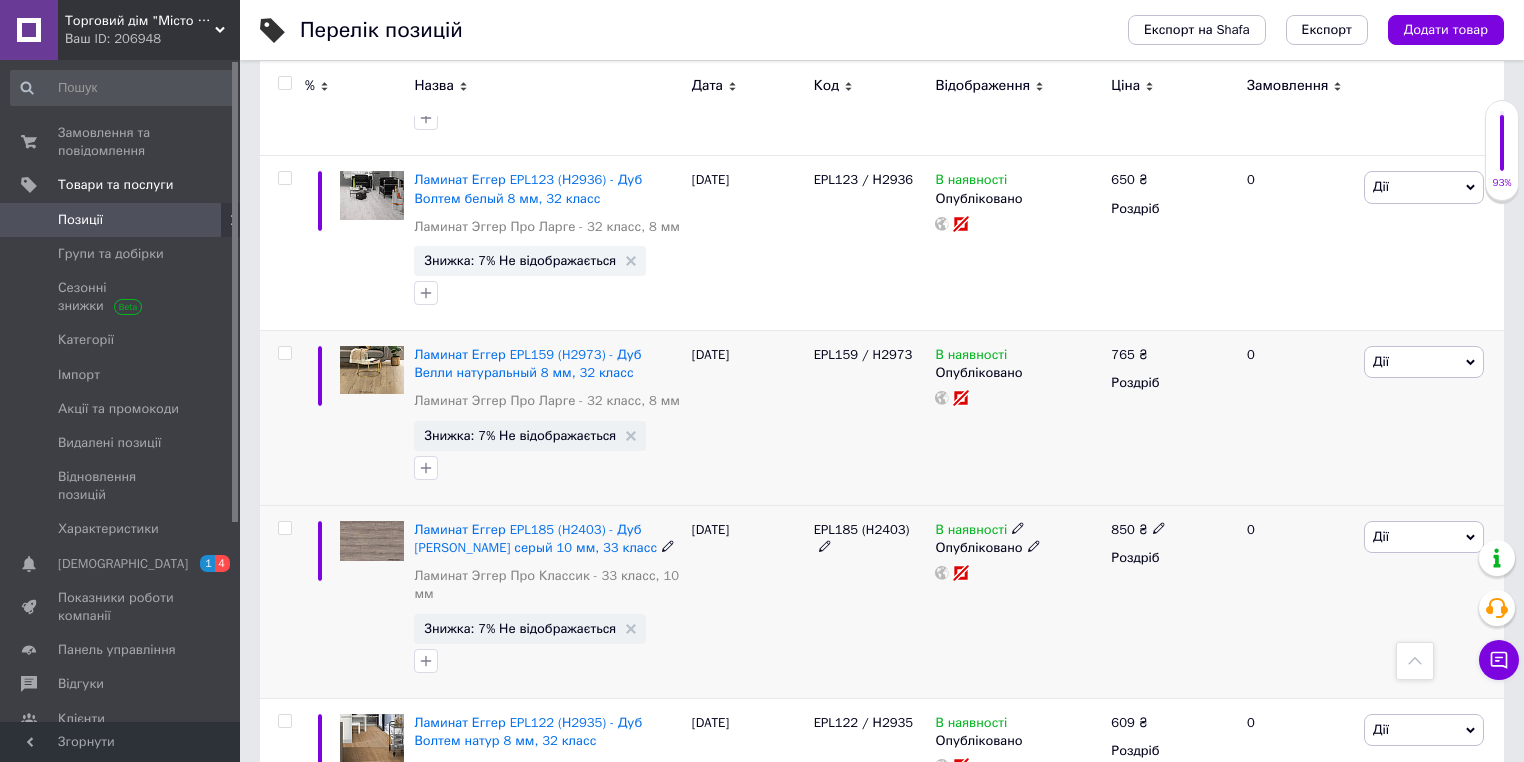 click 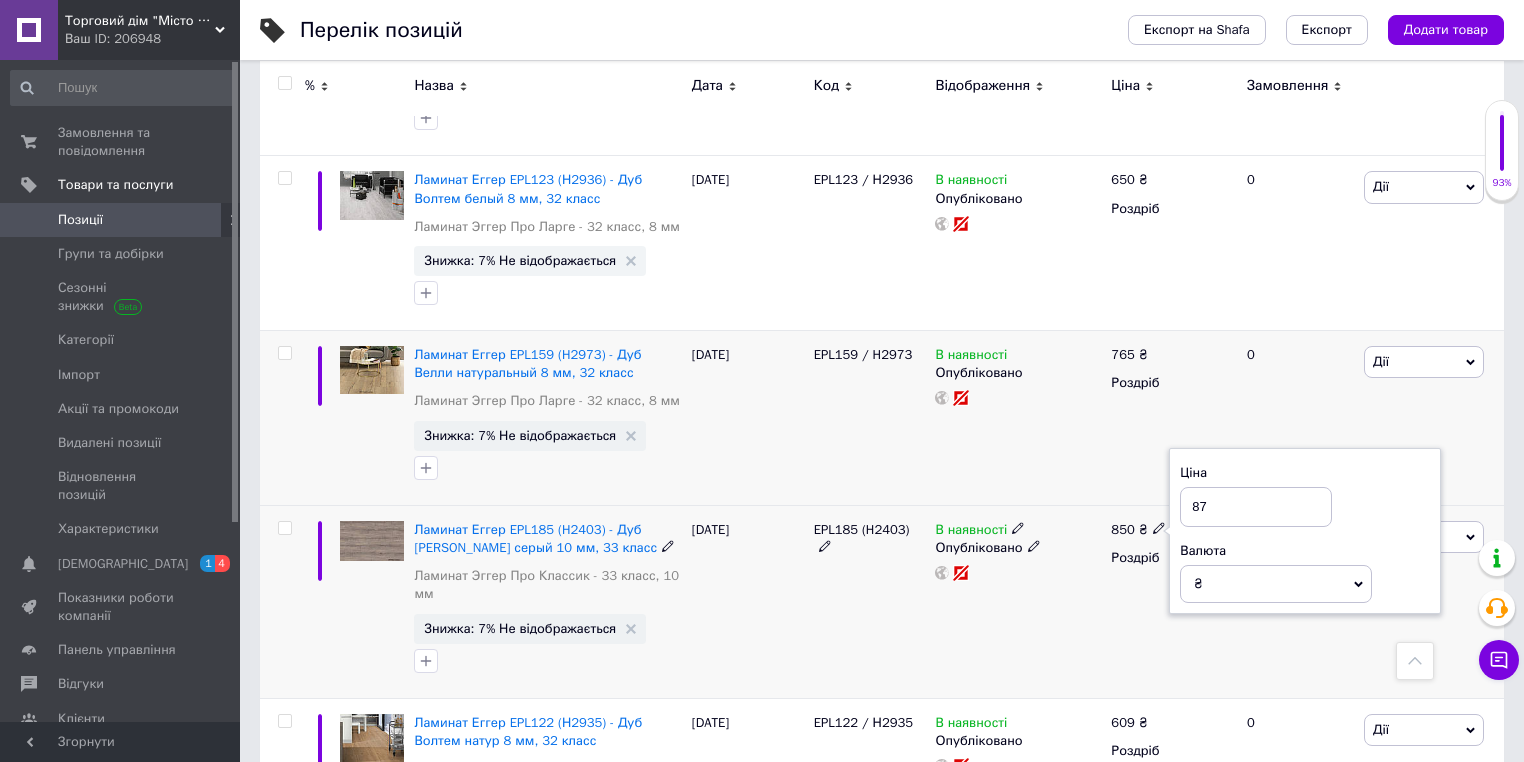 type on "874" 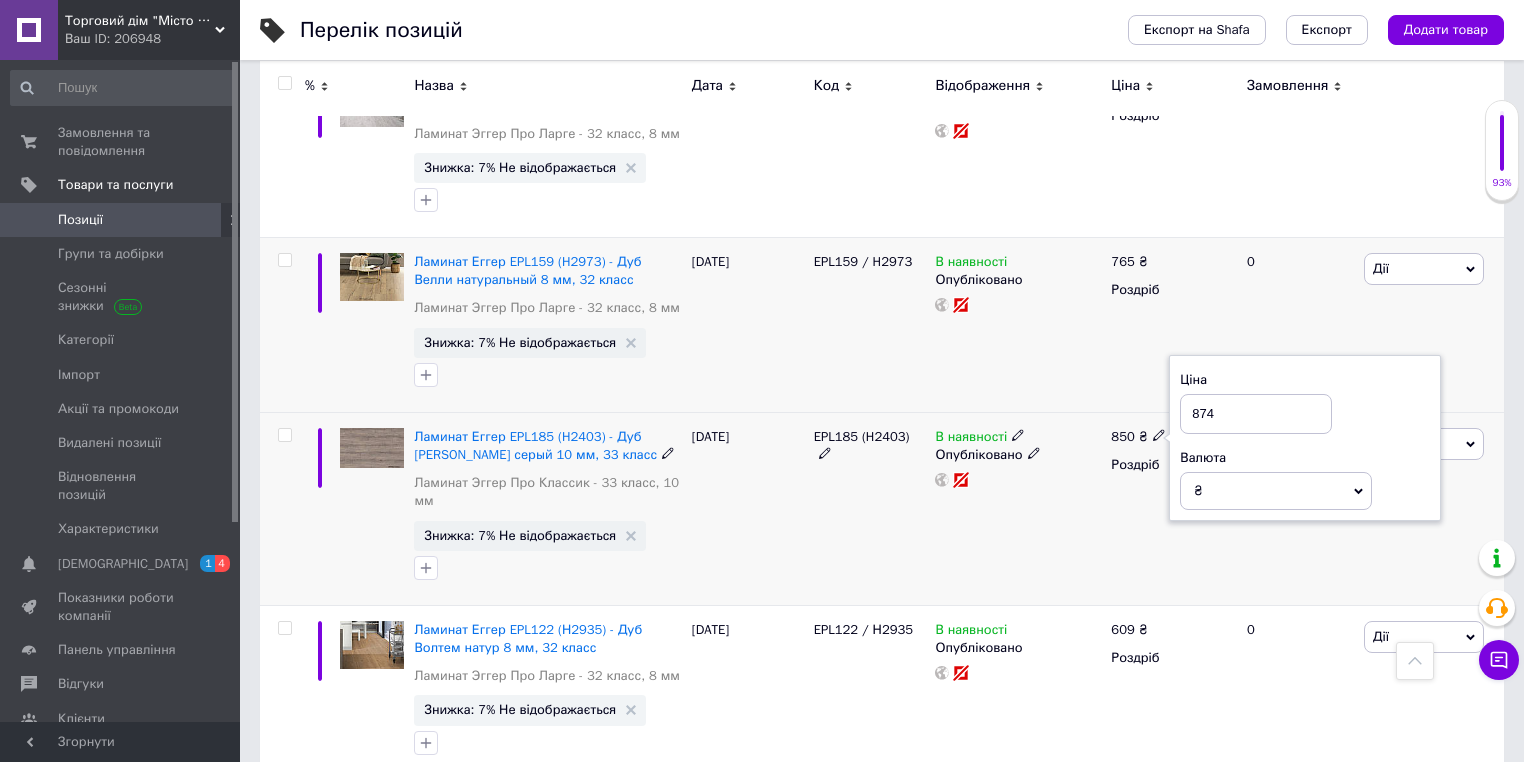 scroll, scrollTop: 960, scrollLeft: 0, axis: vertical 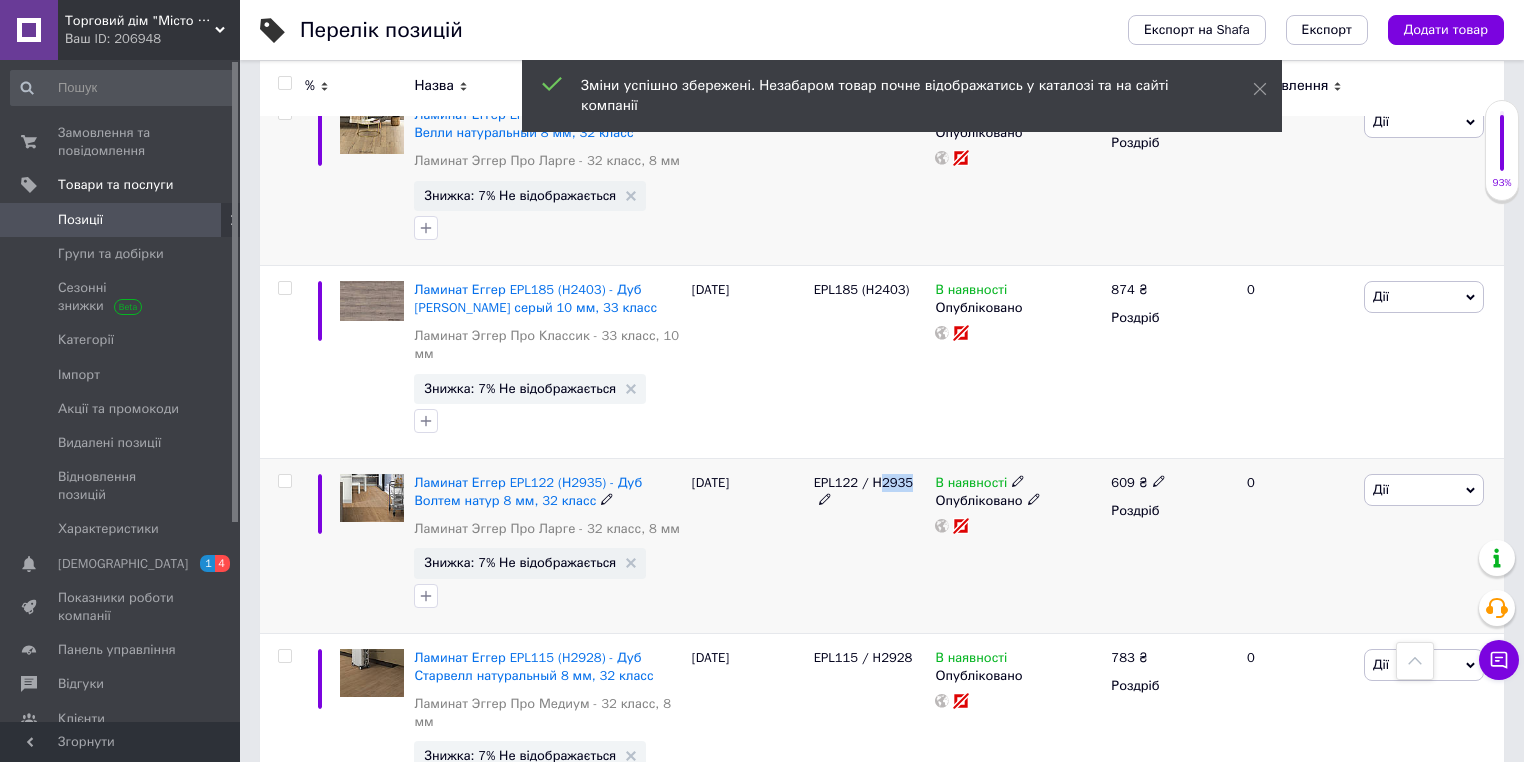 drag, startPoint x: 876, startPoint y: 464, endPoint x: 902, endPoint y: 464, distance: 26 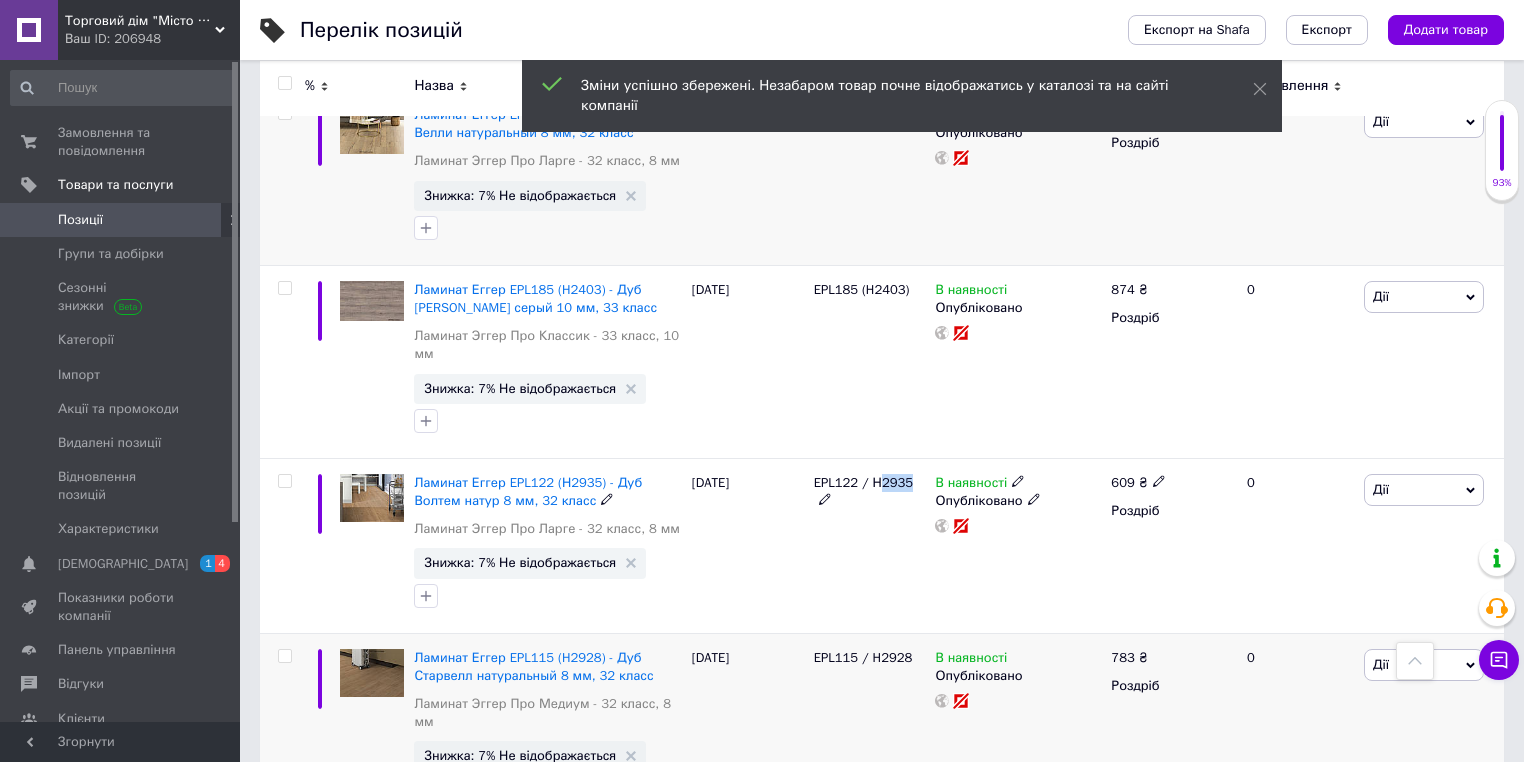copy on "2935" 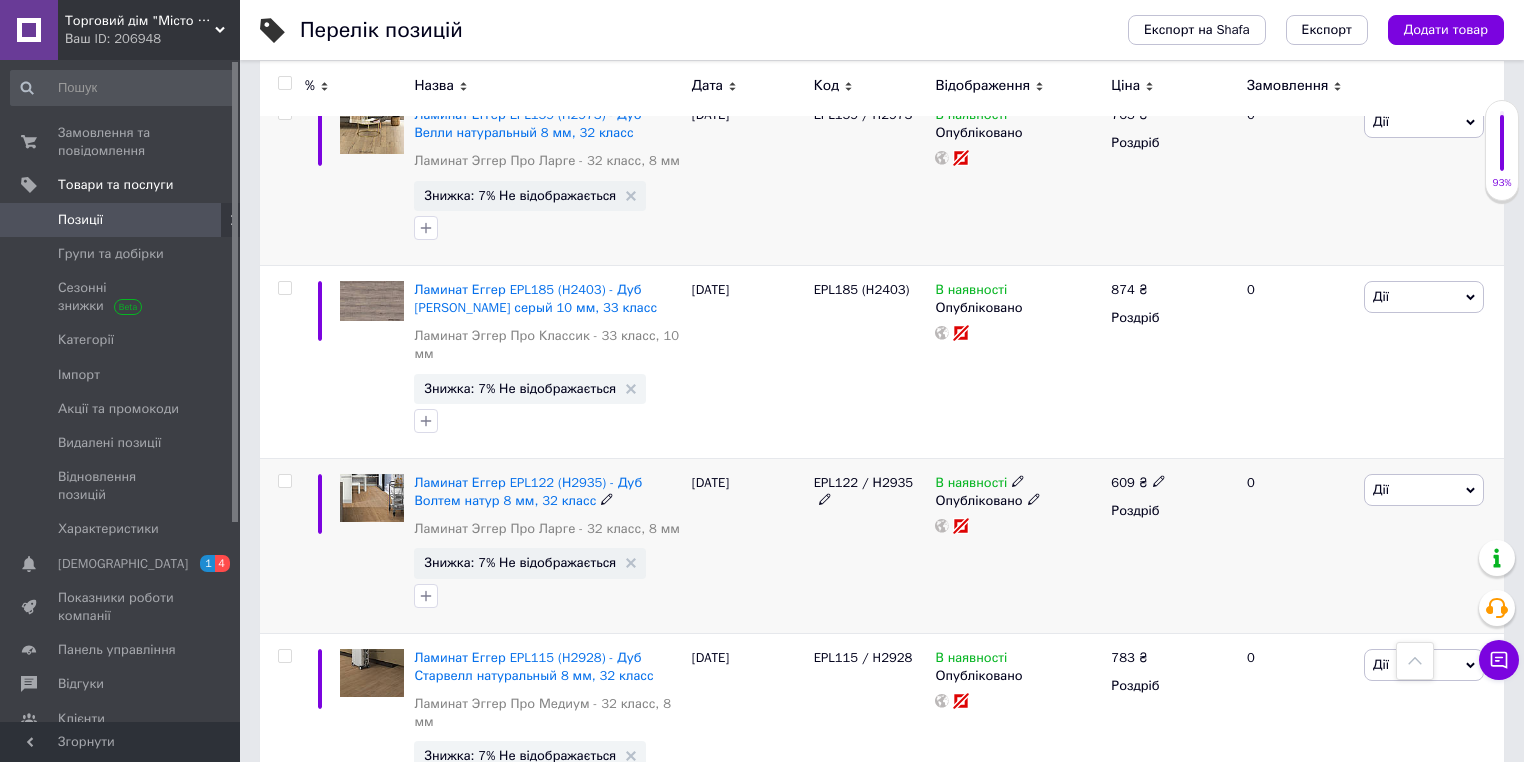 click 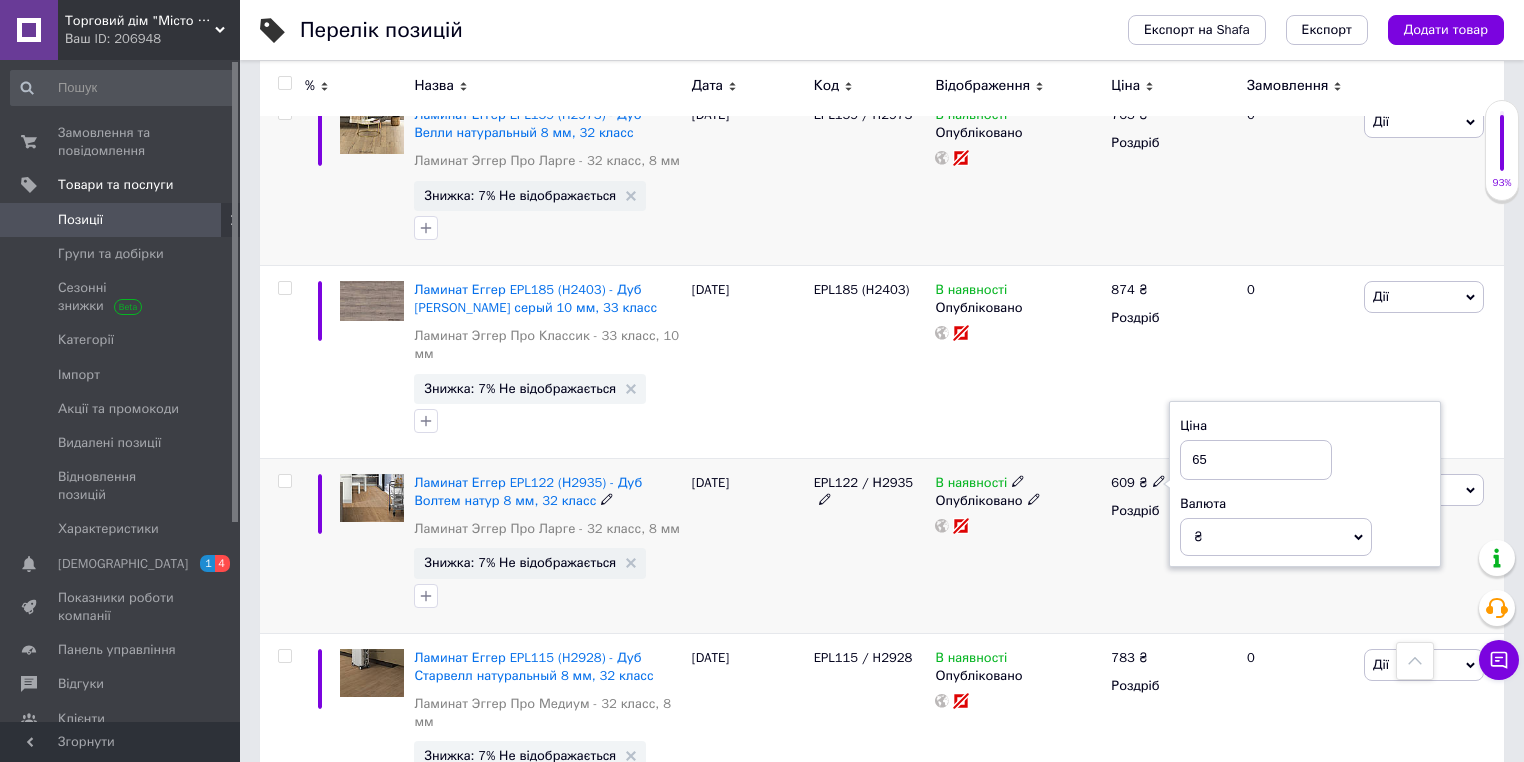 type on "650" 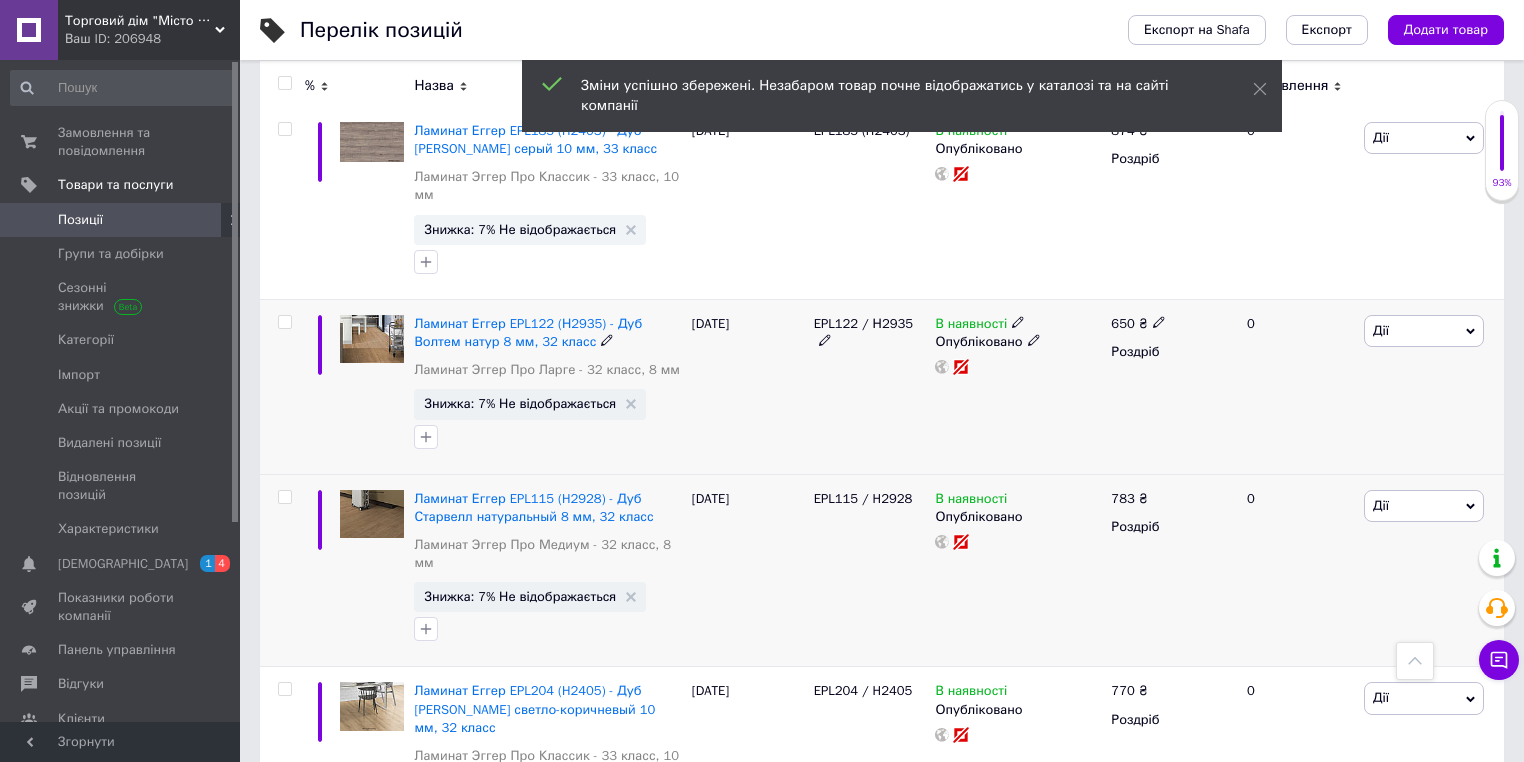 scroll, scrollTop: 1120, scrollLeft: 0, axis: vertical 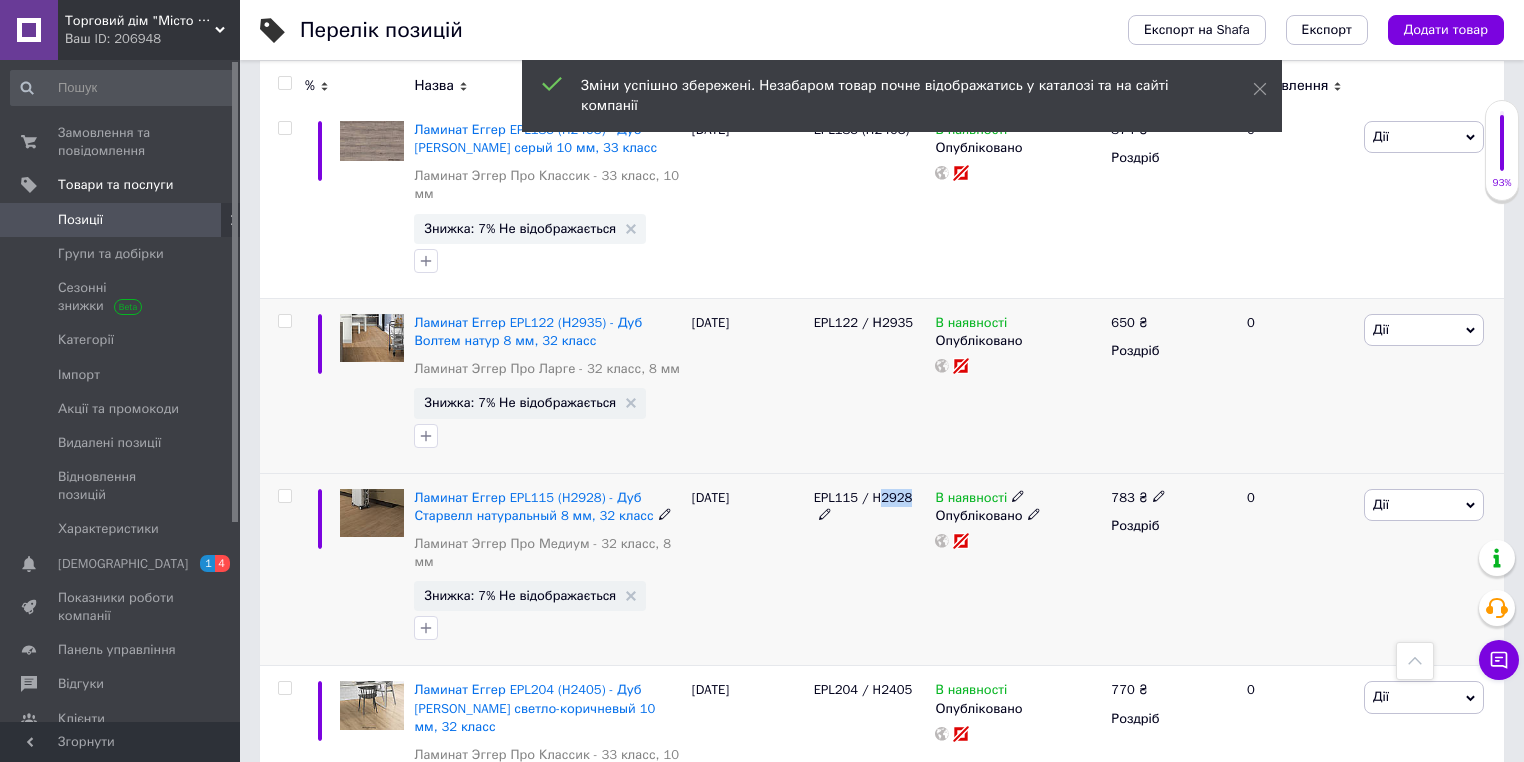 drag, startPoint x: 876, startPoint y: 476, endPoint x: 901, endPoint y: 478, distance: 25.079872 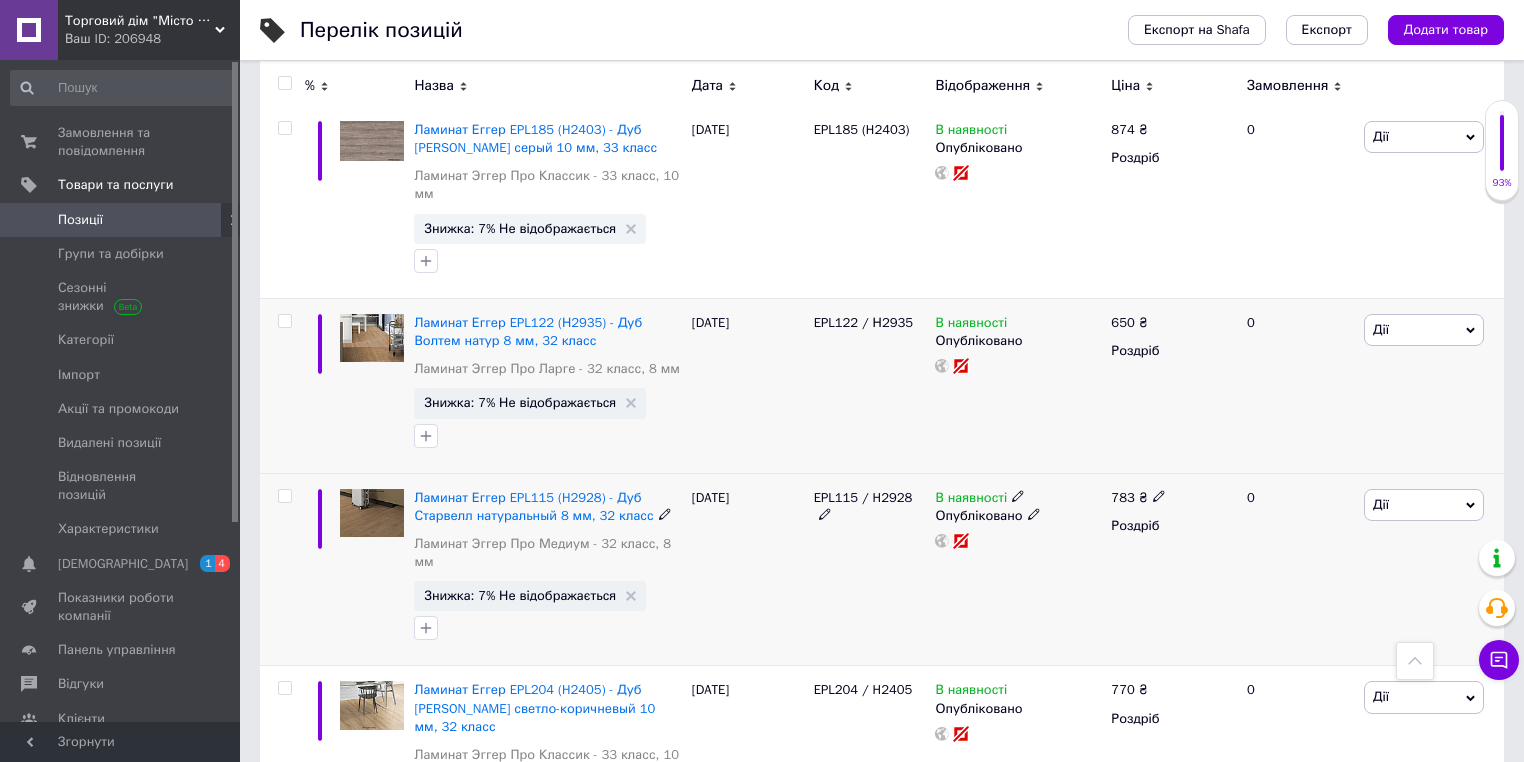 click 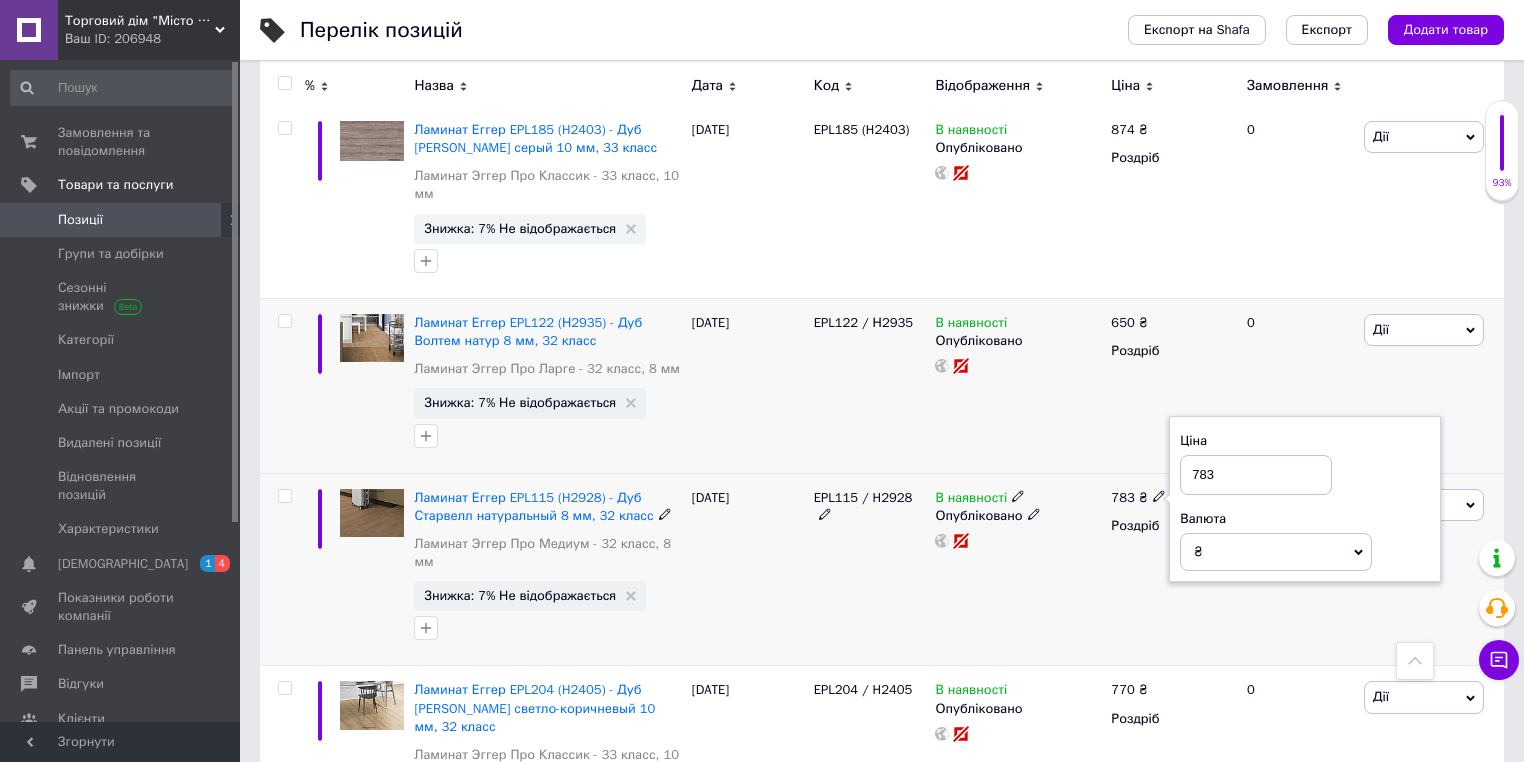 drag, startPoint x: 1218, startPoint y: 451, endPoint x: 1179, endPoint y: 446, distance: 39.319206 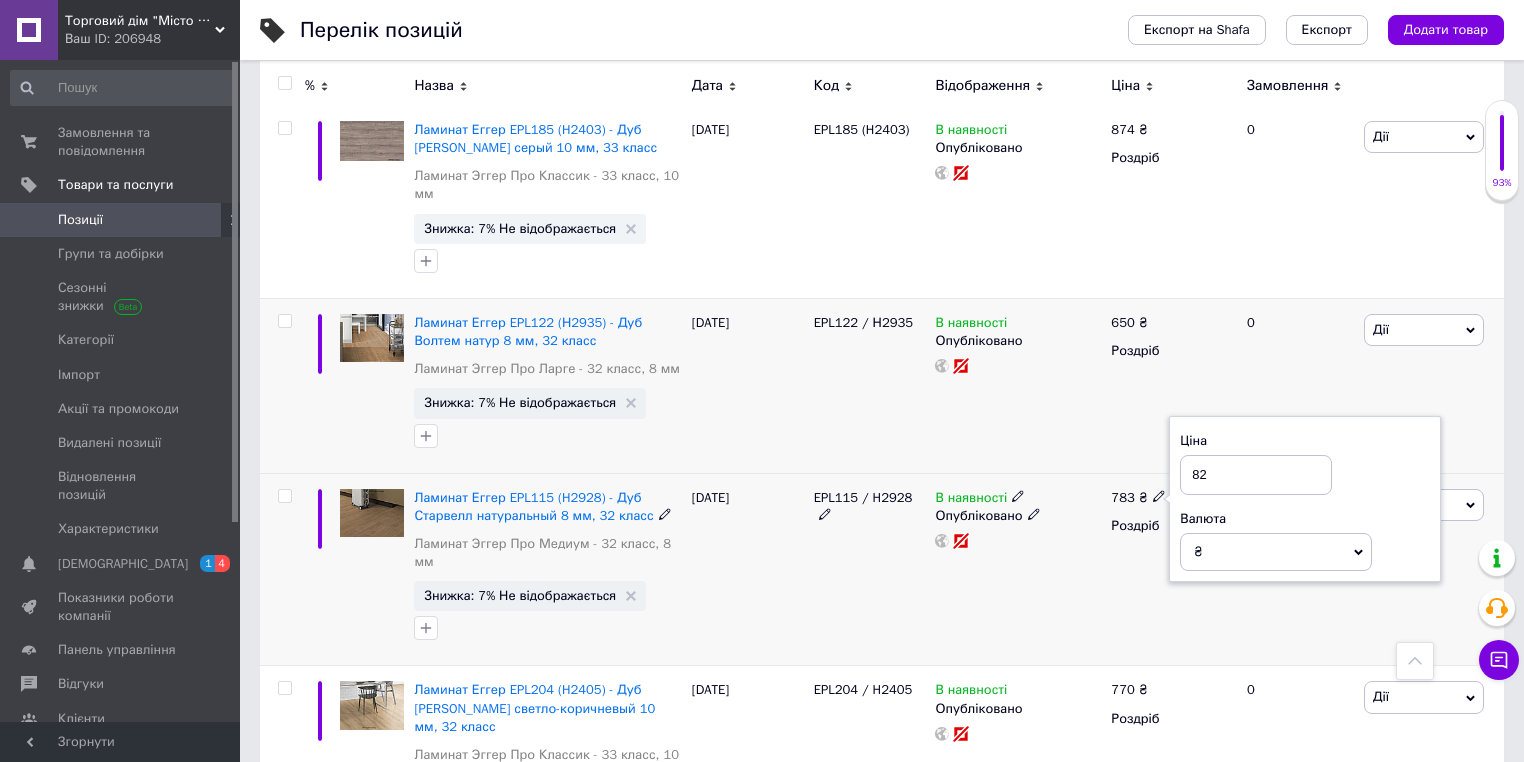 type on "825" 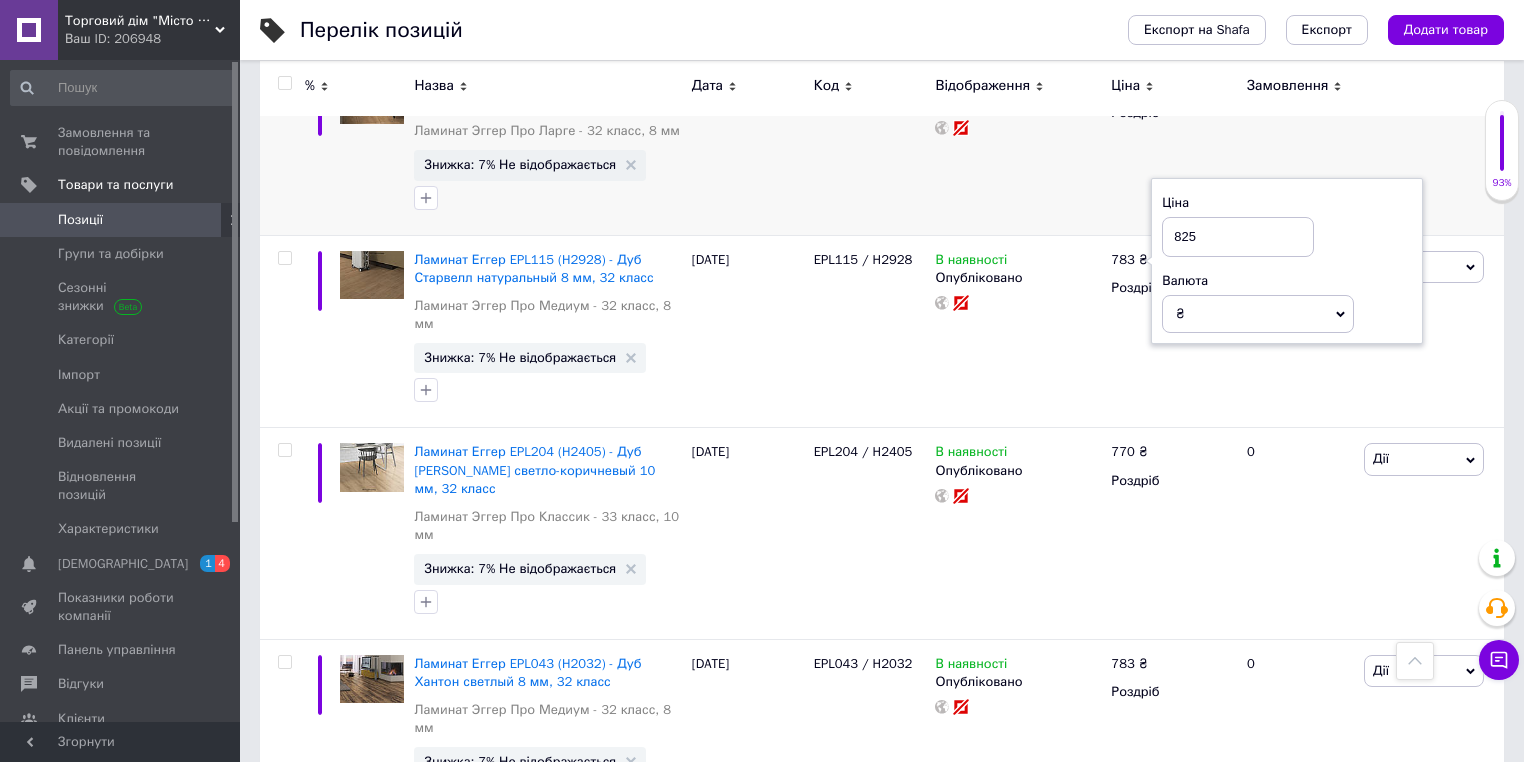 scroll, scrollTop: 1440, scrollLeft: 0, axis: vertical 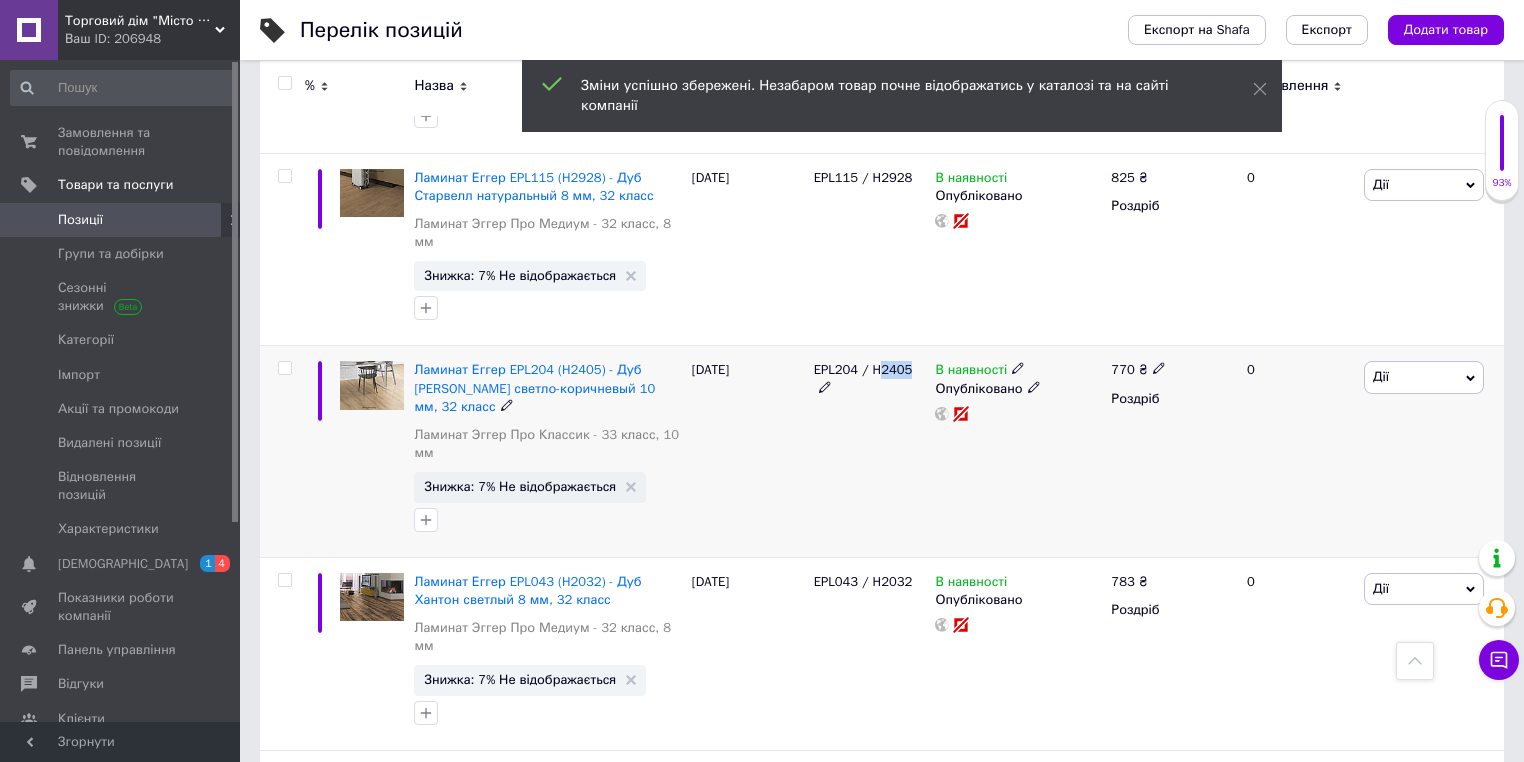 drag, startPoint x: 878, startPoint y: 332, endPoint x: 900, endPoint y: 337, distance: 22.561028 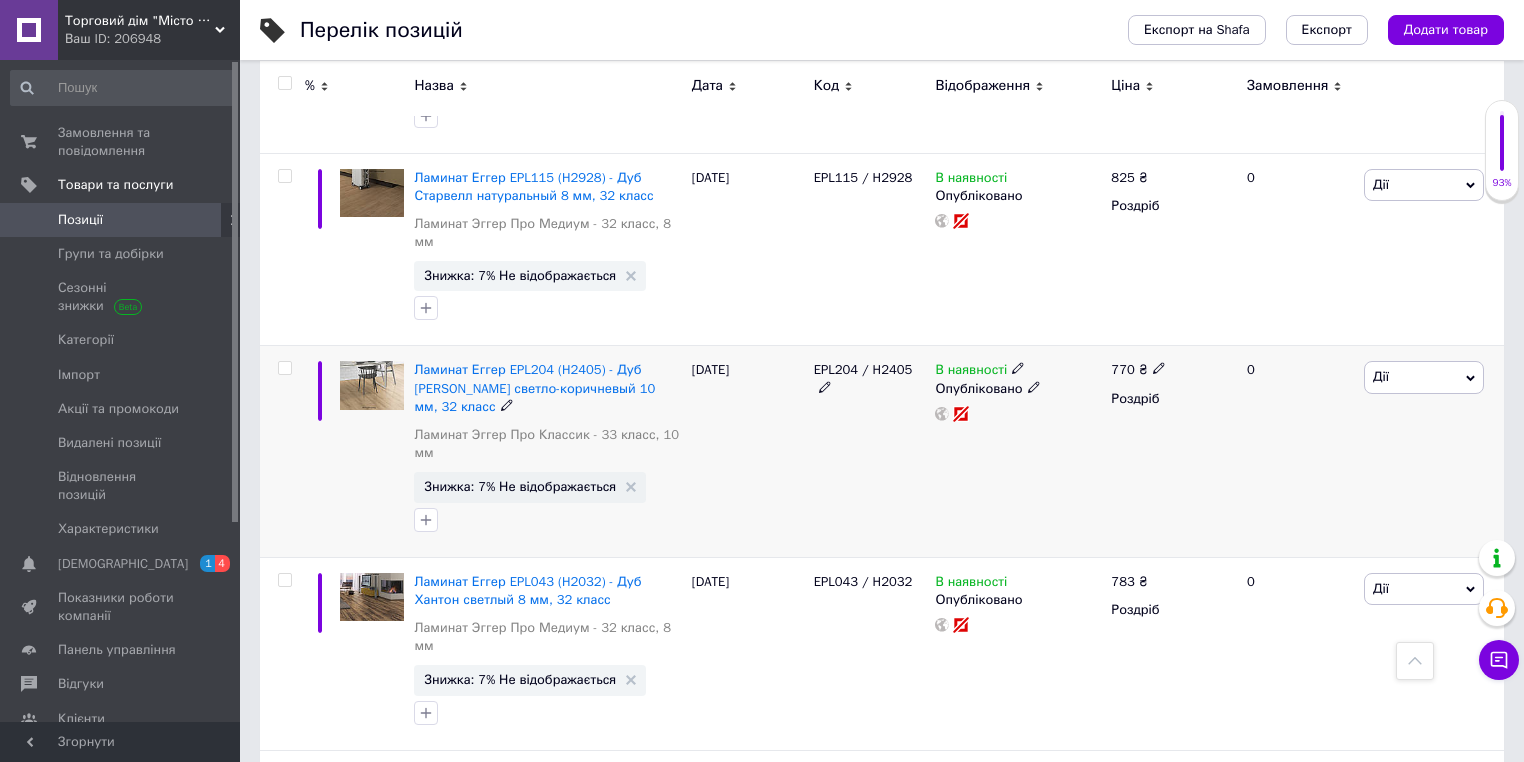 click 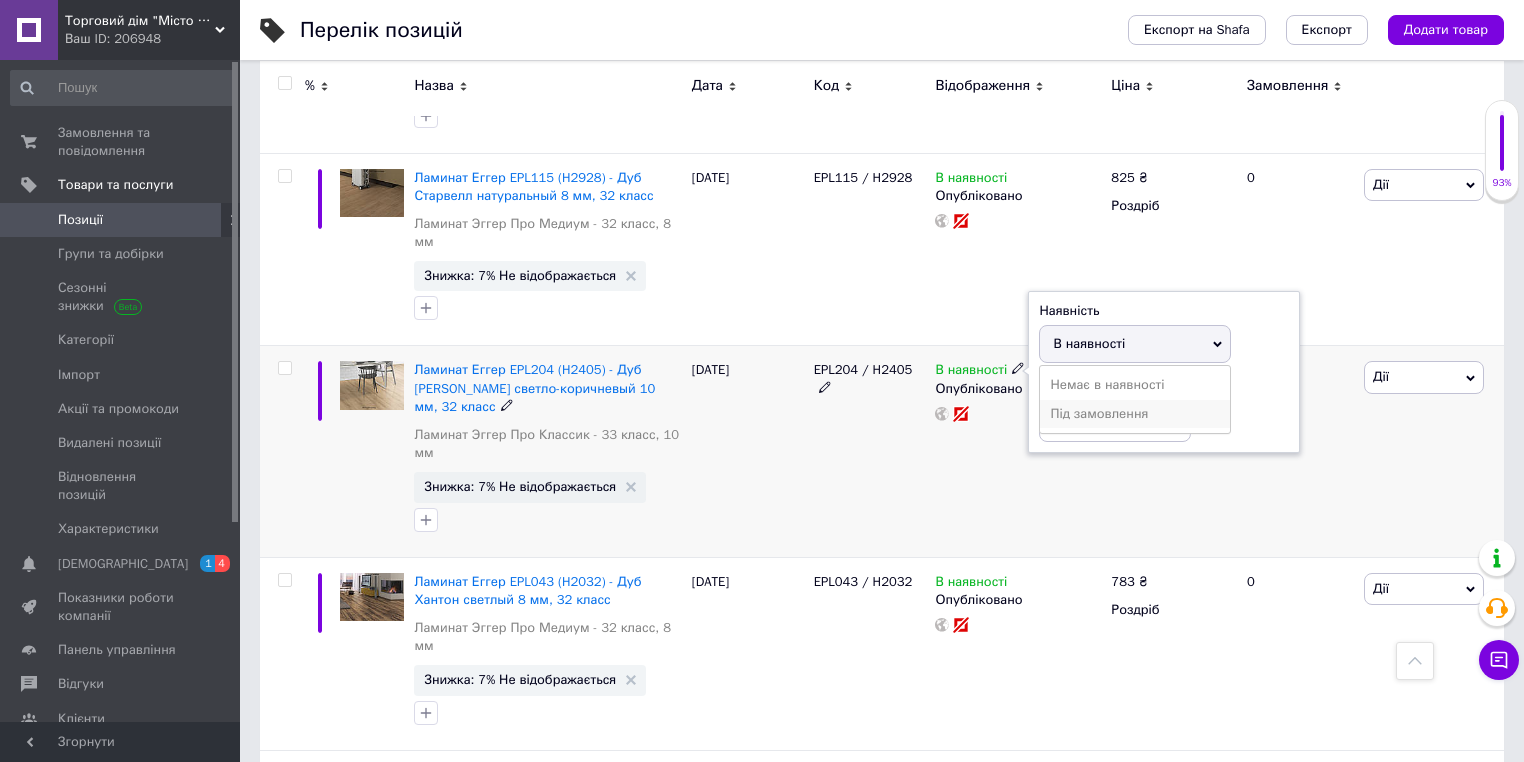 click on "Під замовлення" at bounding box center (1135, 414) 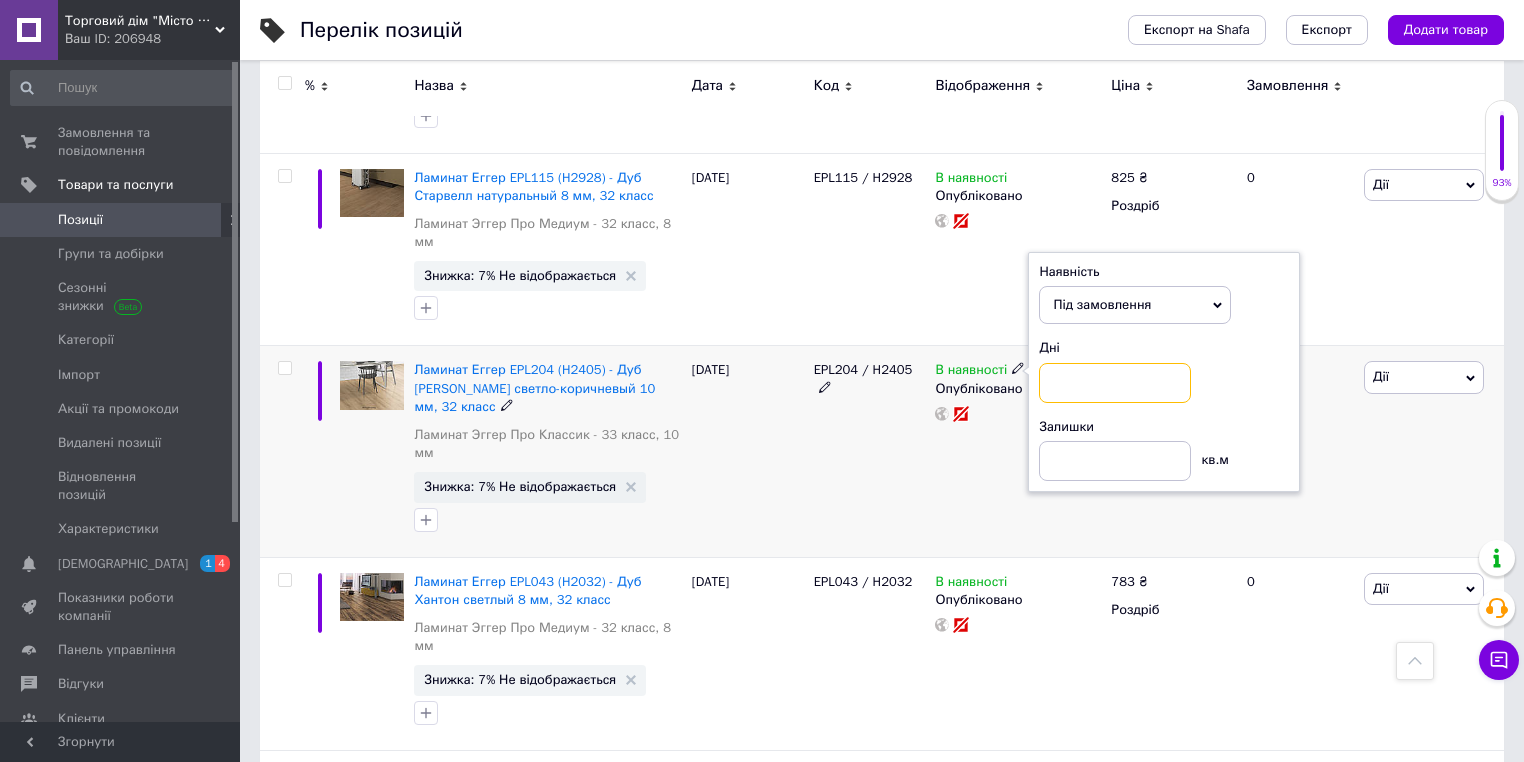 click at bounding box center (1115, 383) 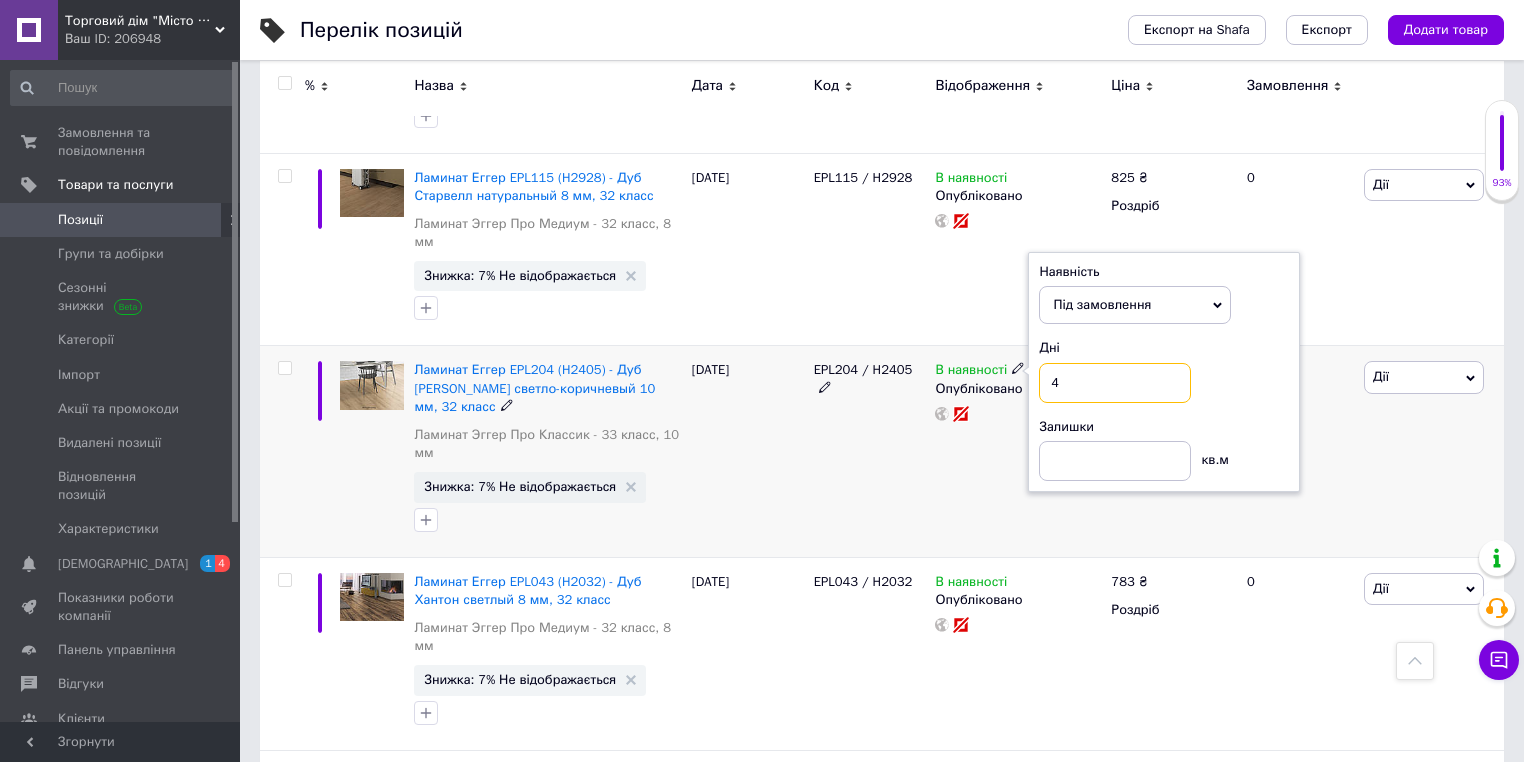 type on "40" 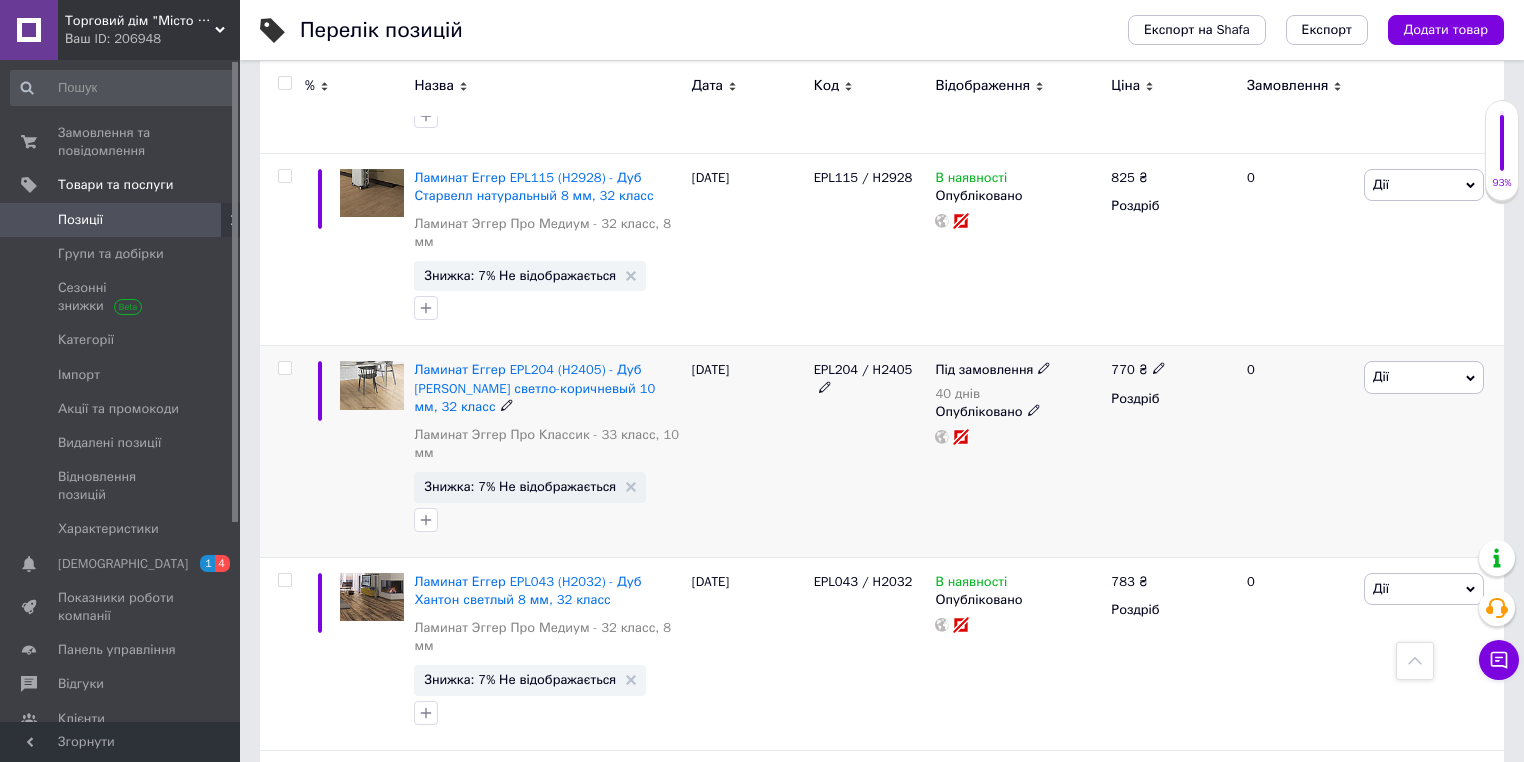 click 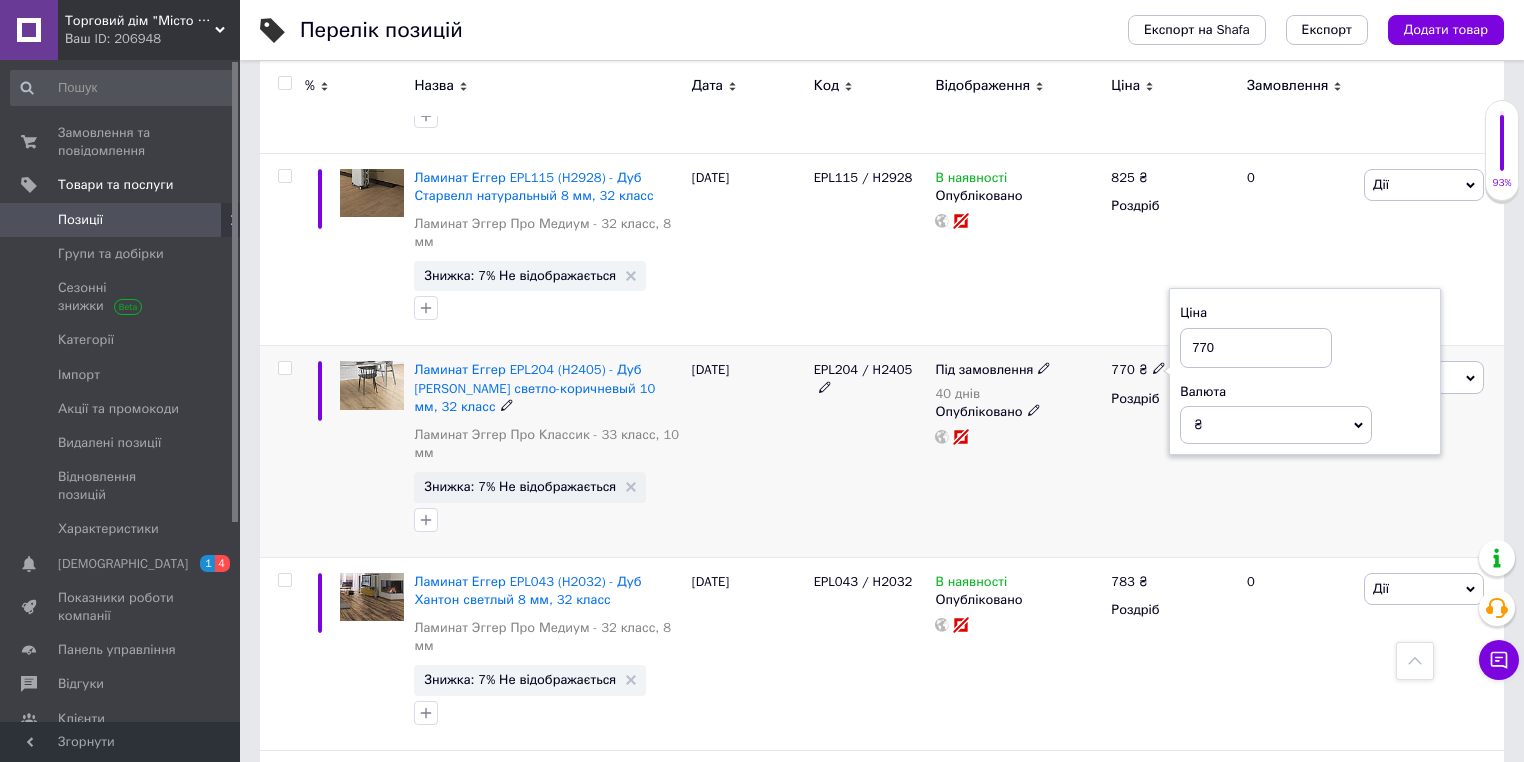 drag, startPoint x: 1227, startPoint y: 316, endPoint x: 1183, endPoint y: 308, distance: 44.72136 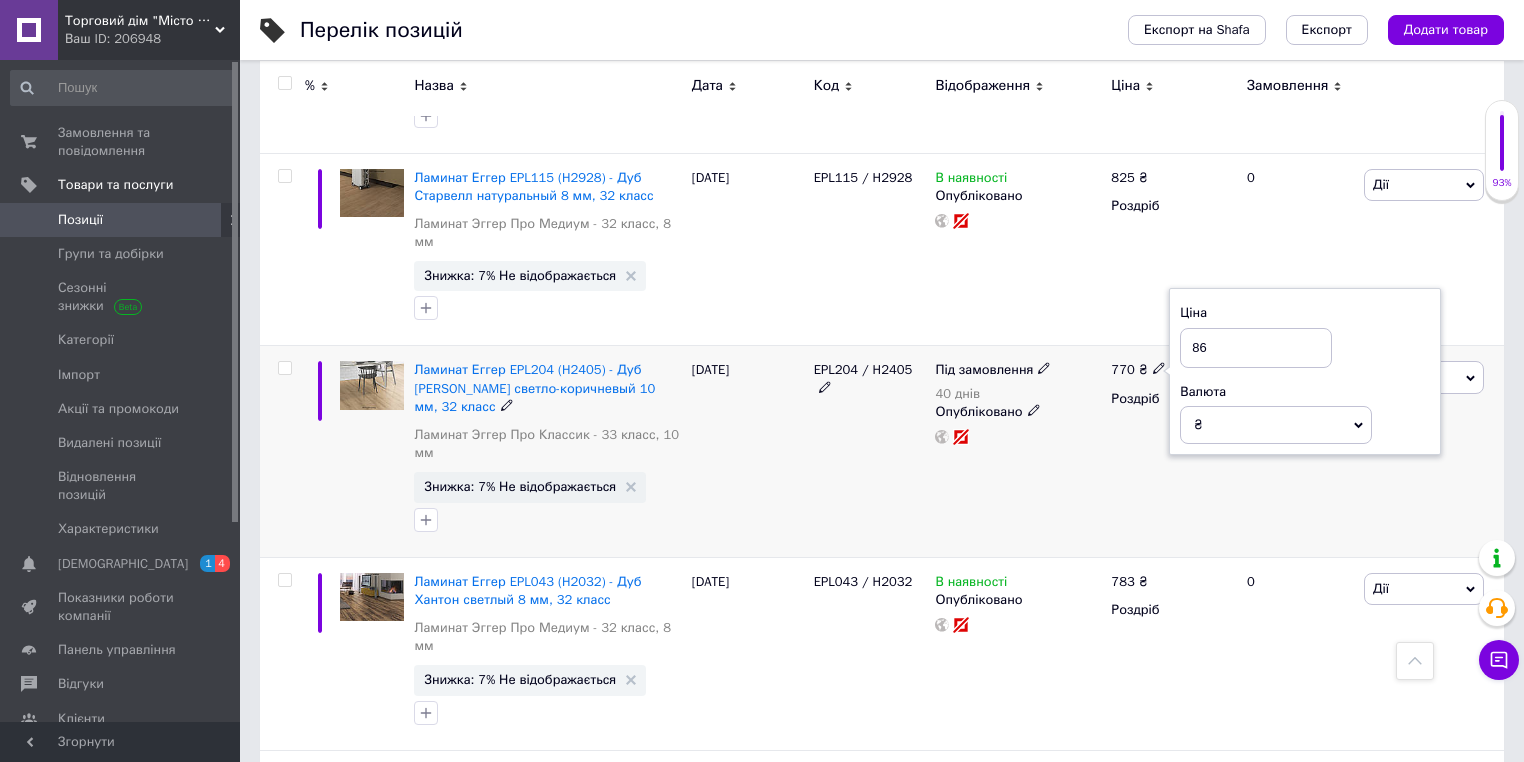 type on "865" 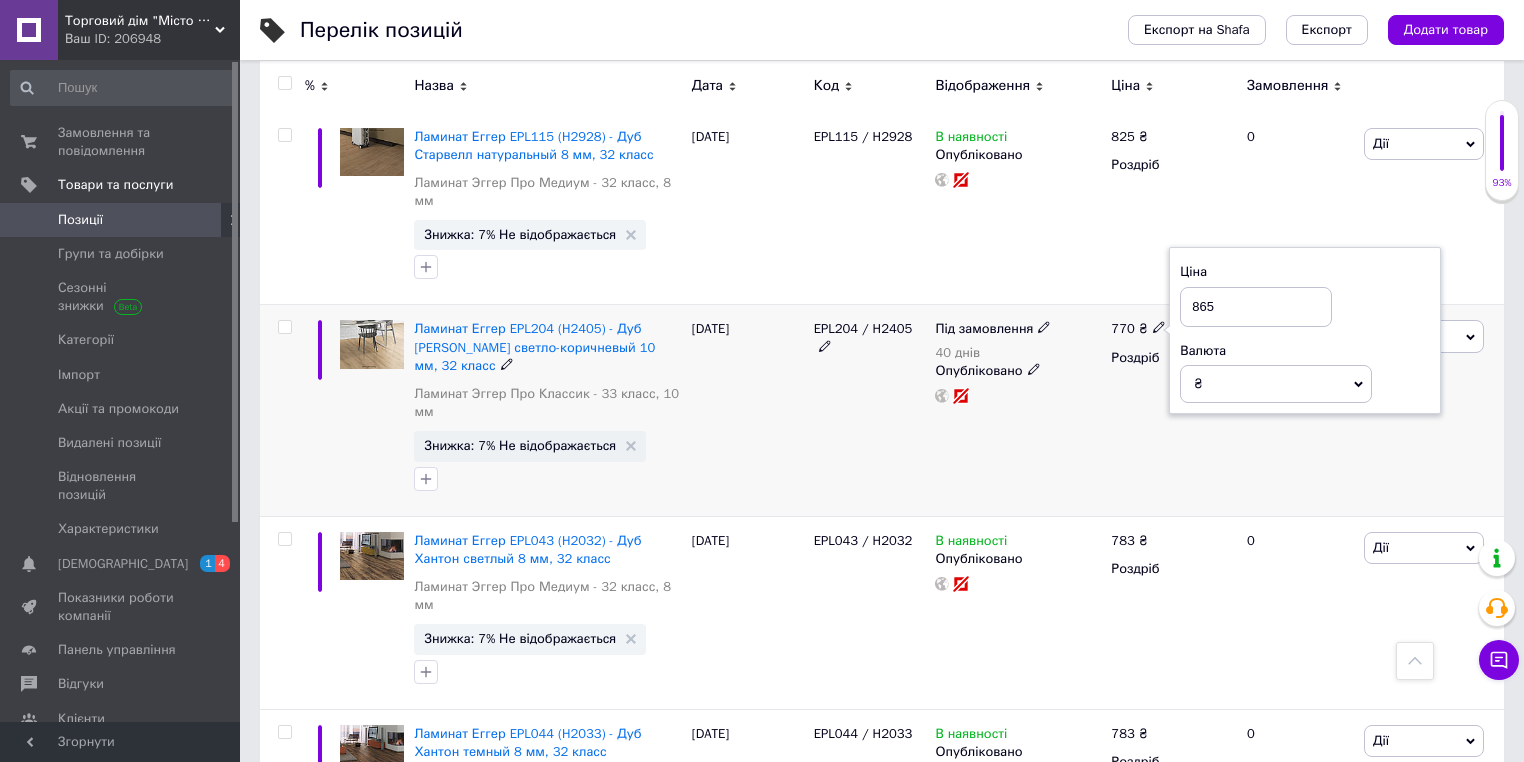 scroll, scrollTop: 1520, scrollLeft: 0, axis: vertical 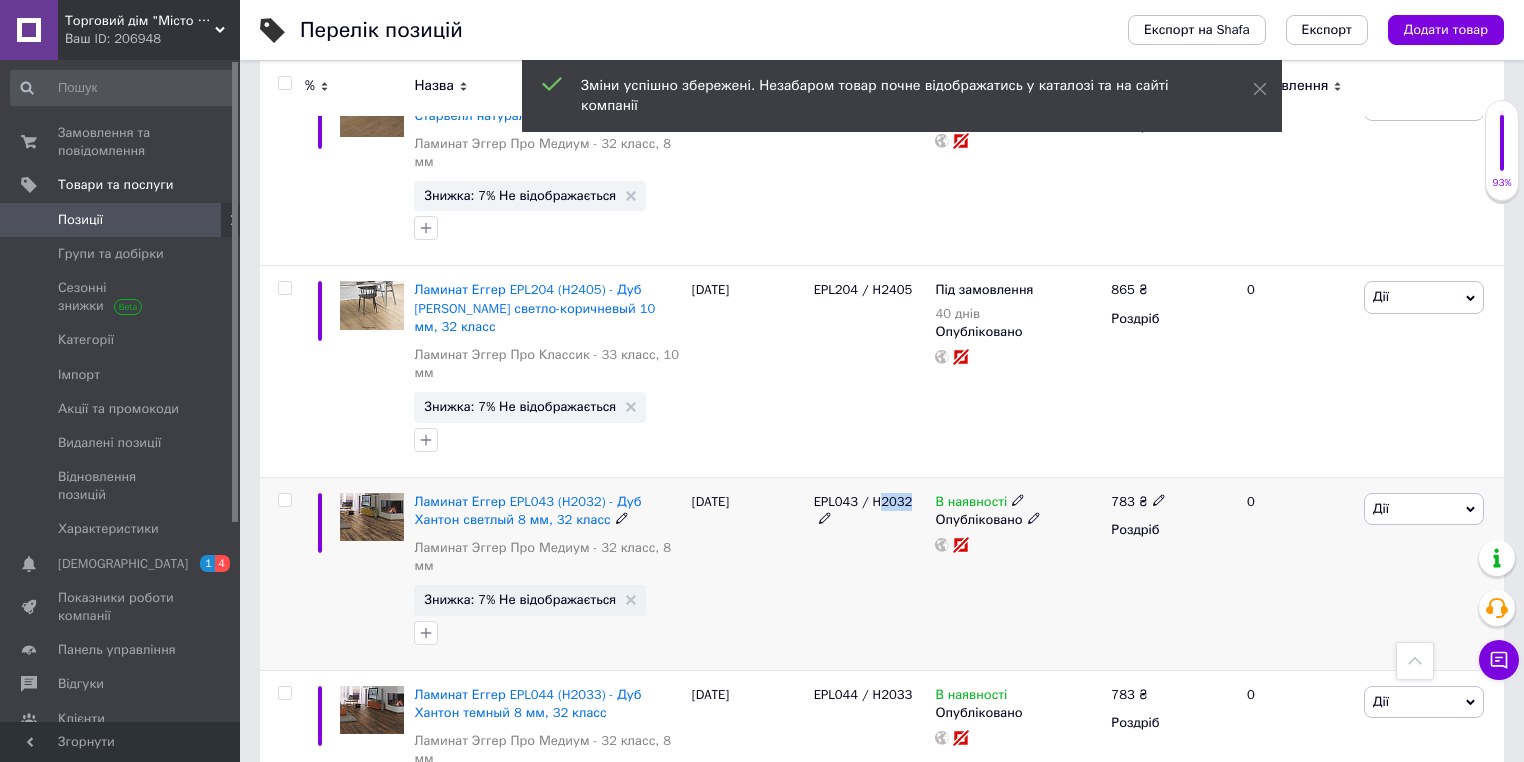 drag, startPoint x: 876, startPoint y: 464, endPoint x: 904, endPoint y: 464, distance: 28 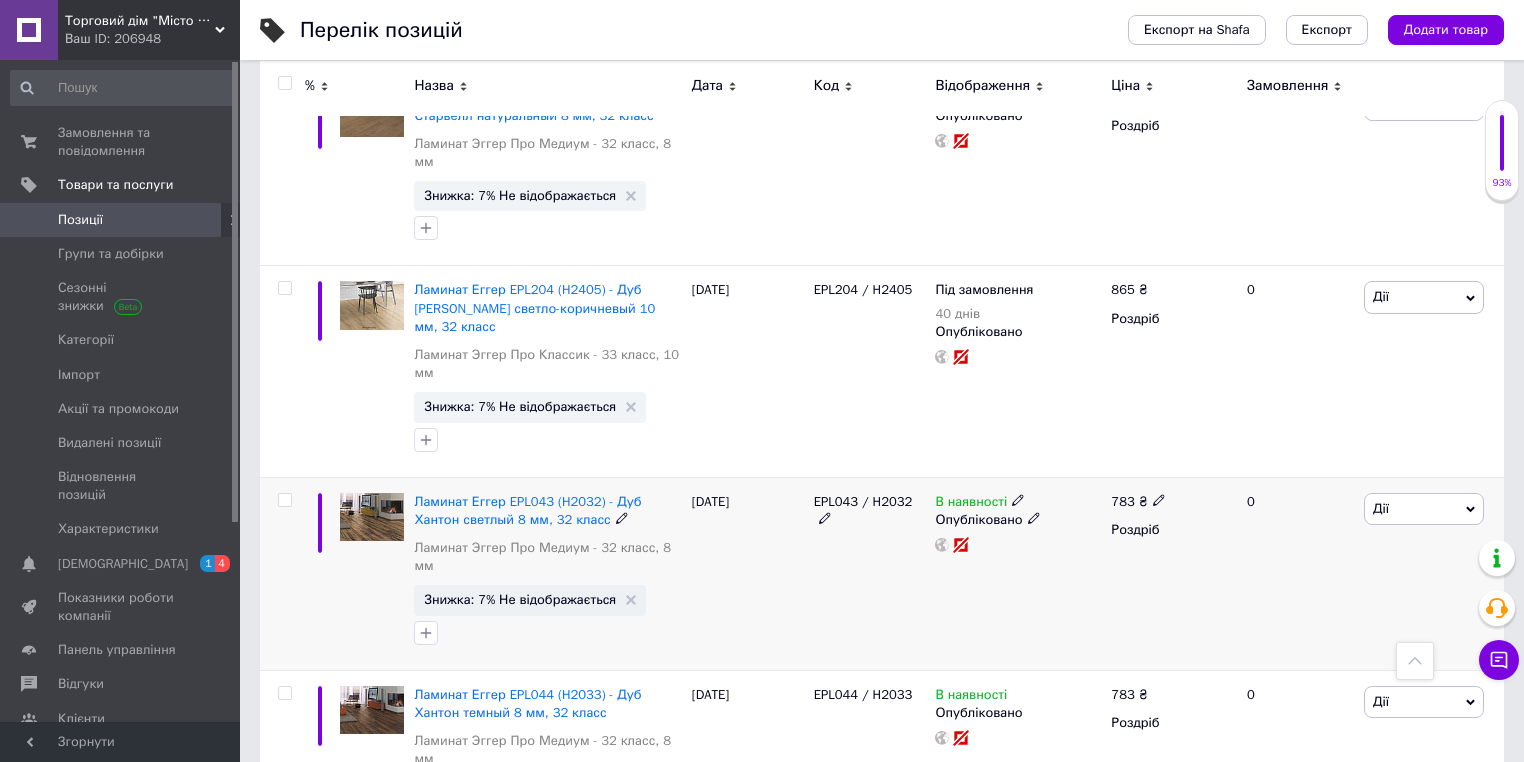 click 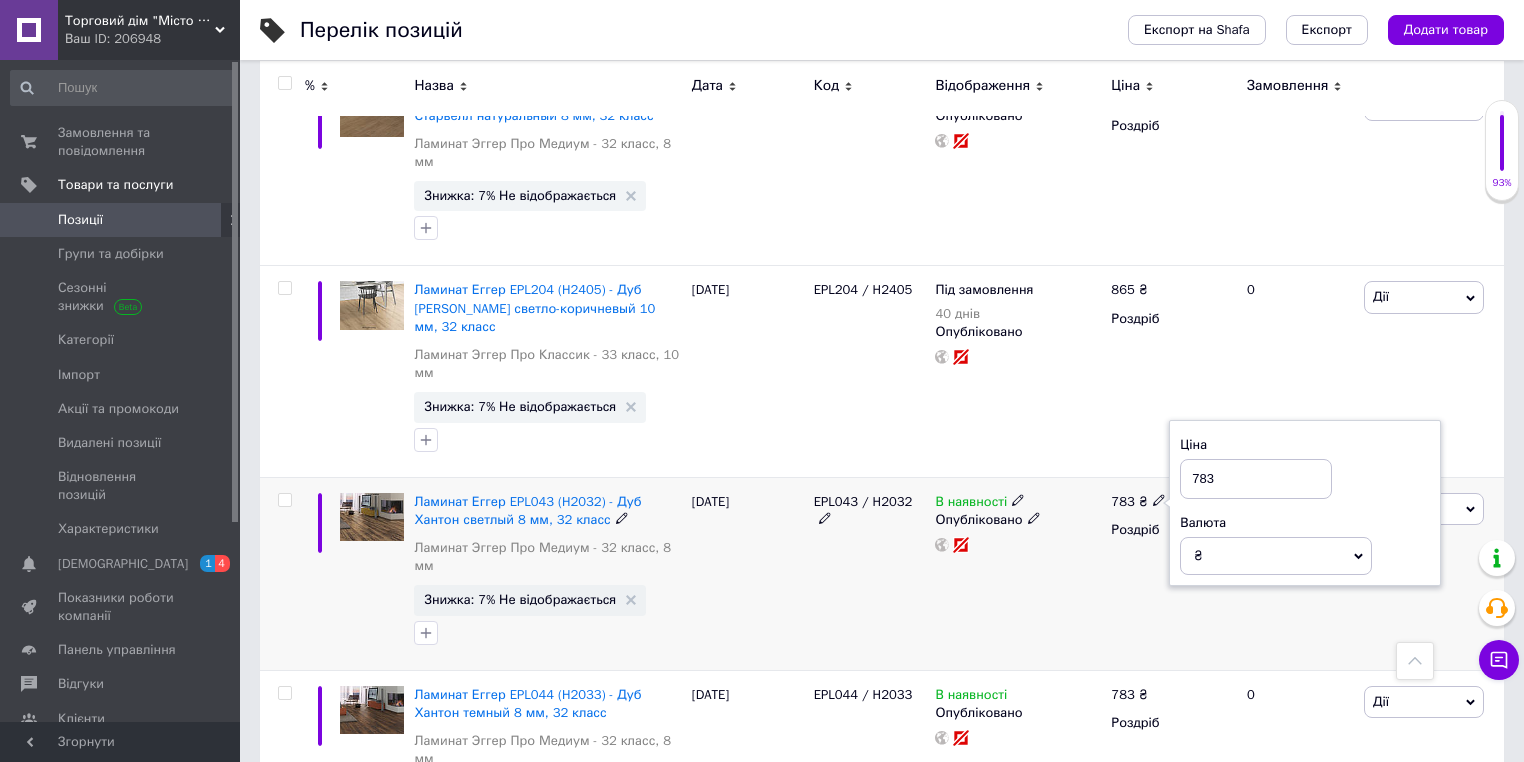 drag, startPoint x: 1159, startPoint y: 464, endPoint x: 1204, endPoint y: 451, distance: 46.840153 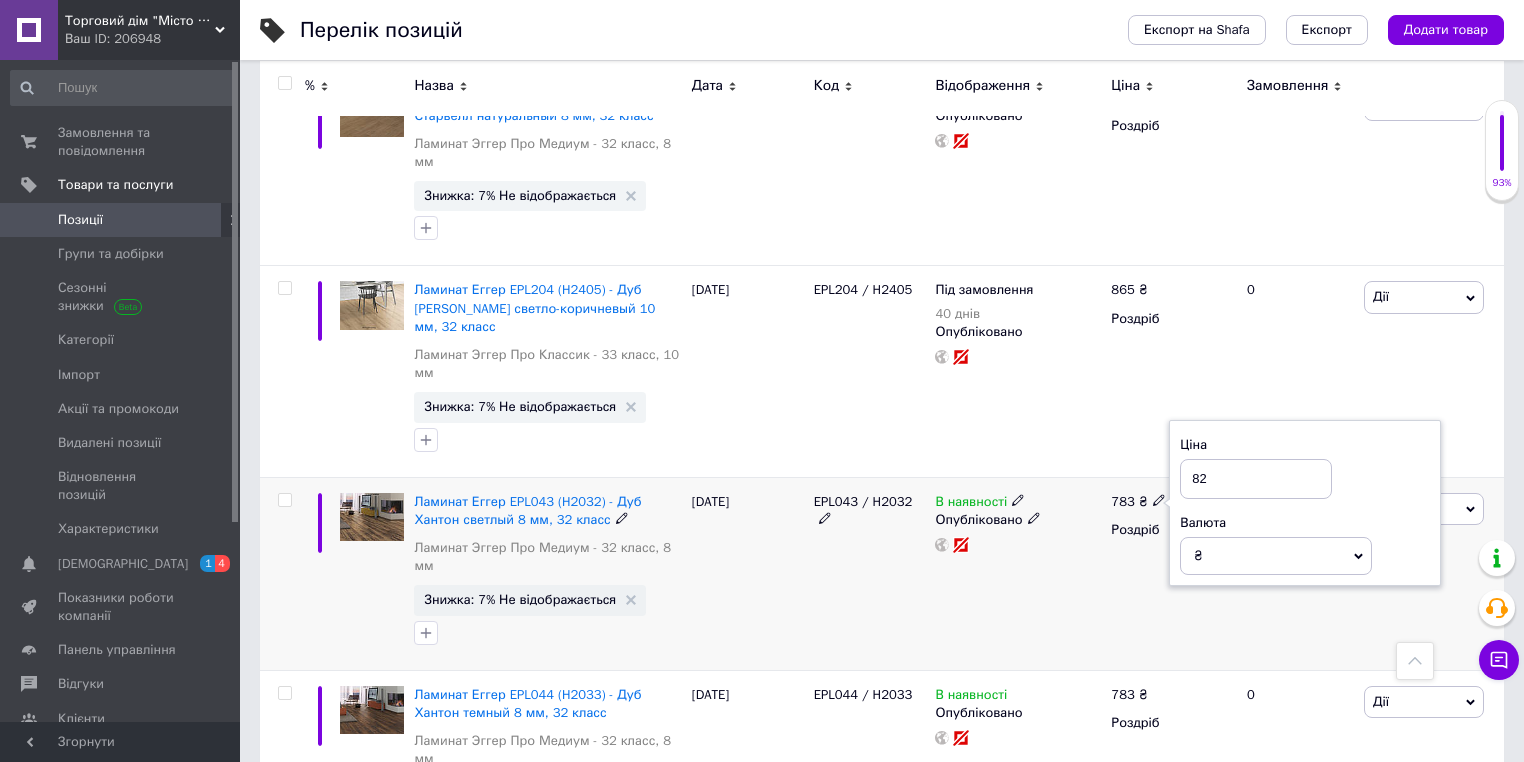 type on "825" 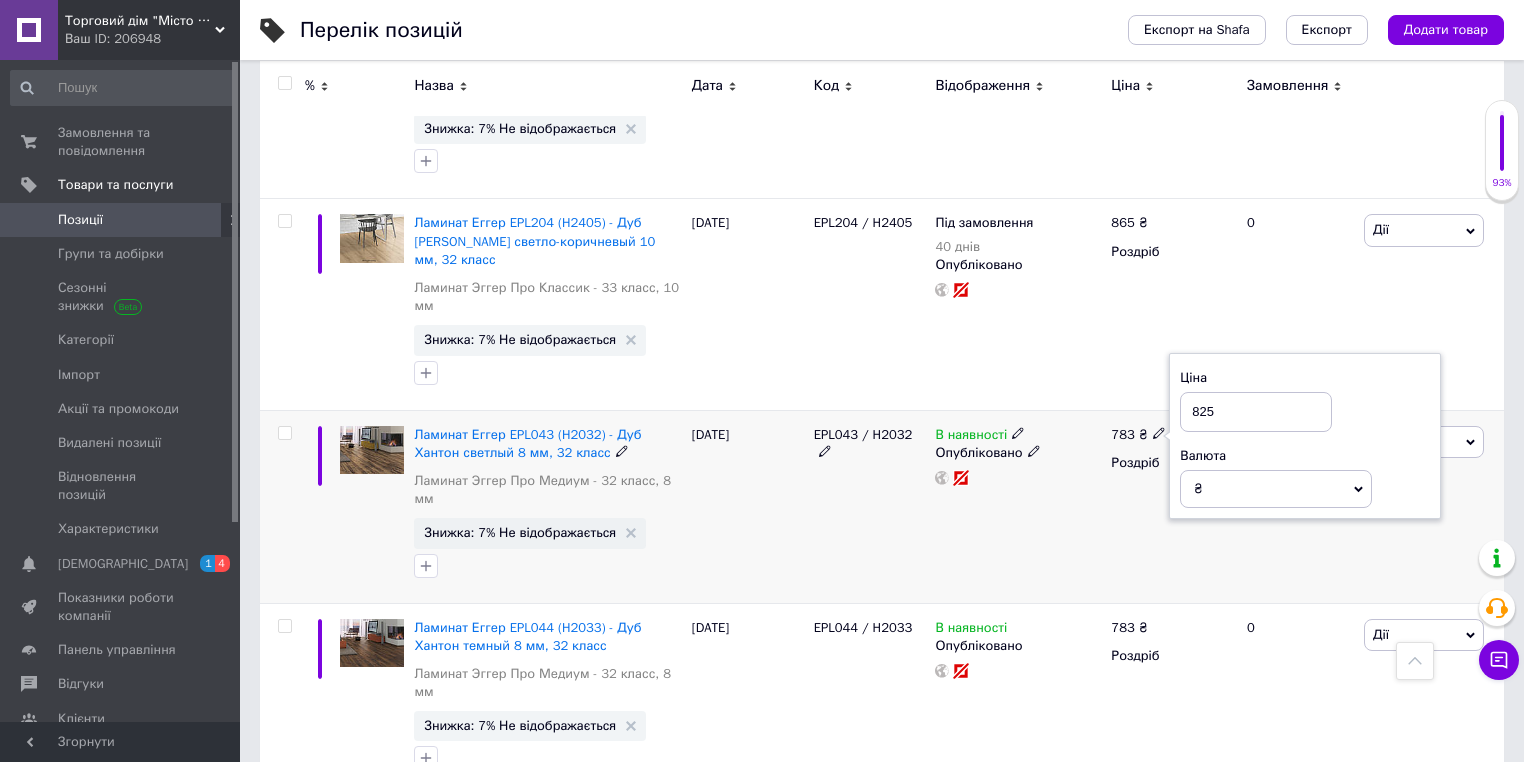 scroll, scrollTop: 1680, scrollLeft: 0, axis: vertical 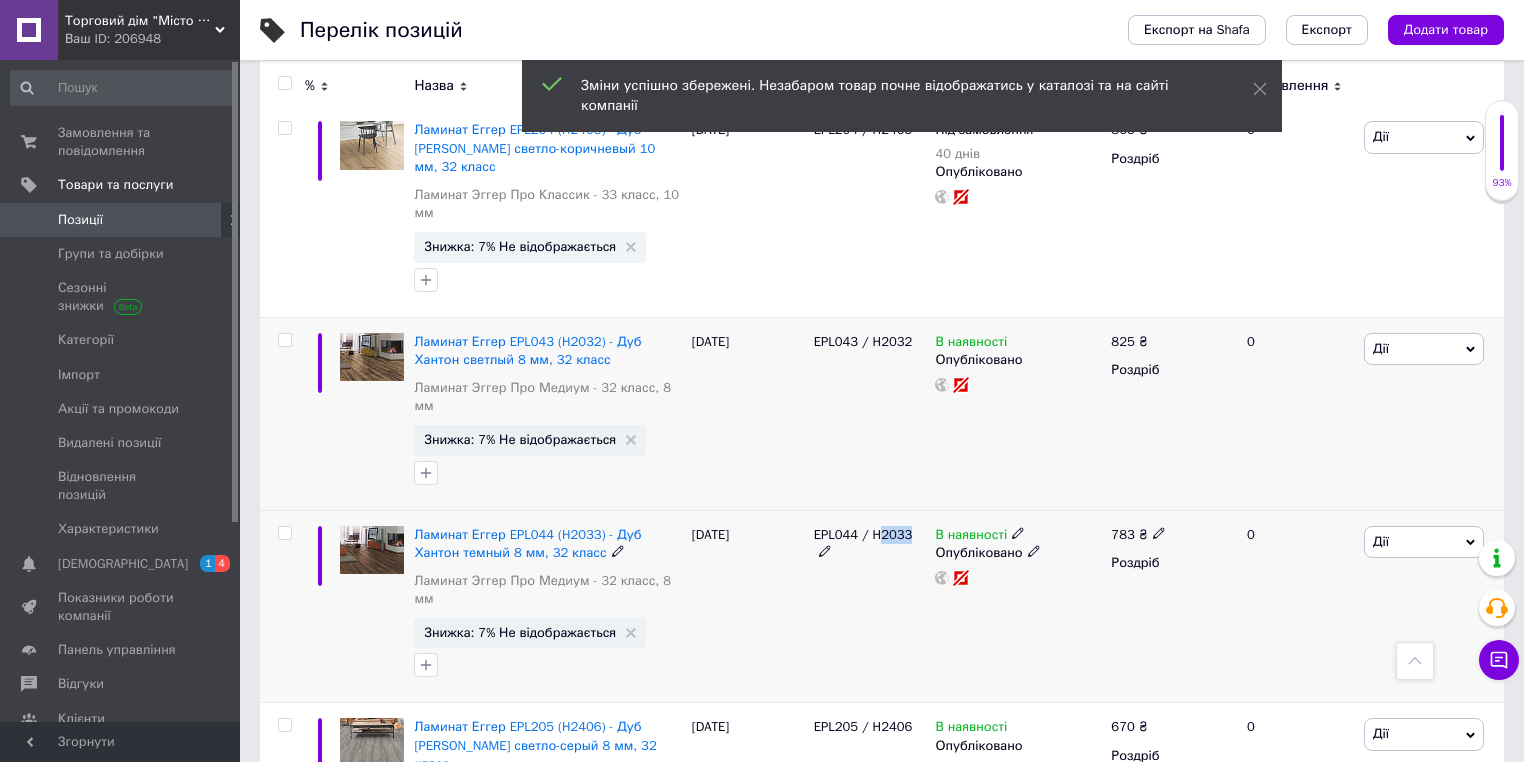 drag, startPoint x: 876, startPoint y: 475, endPoint x: 905, endPoint y: 479, distance: 29.274563 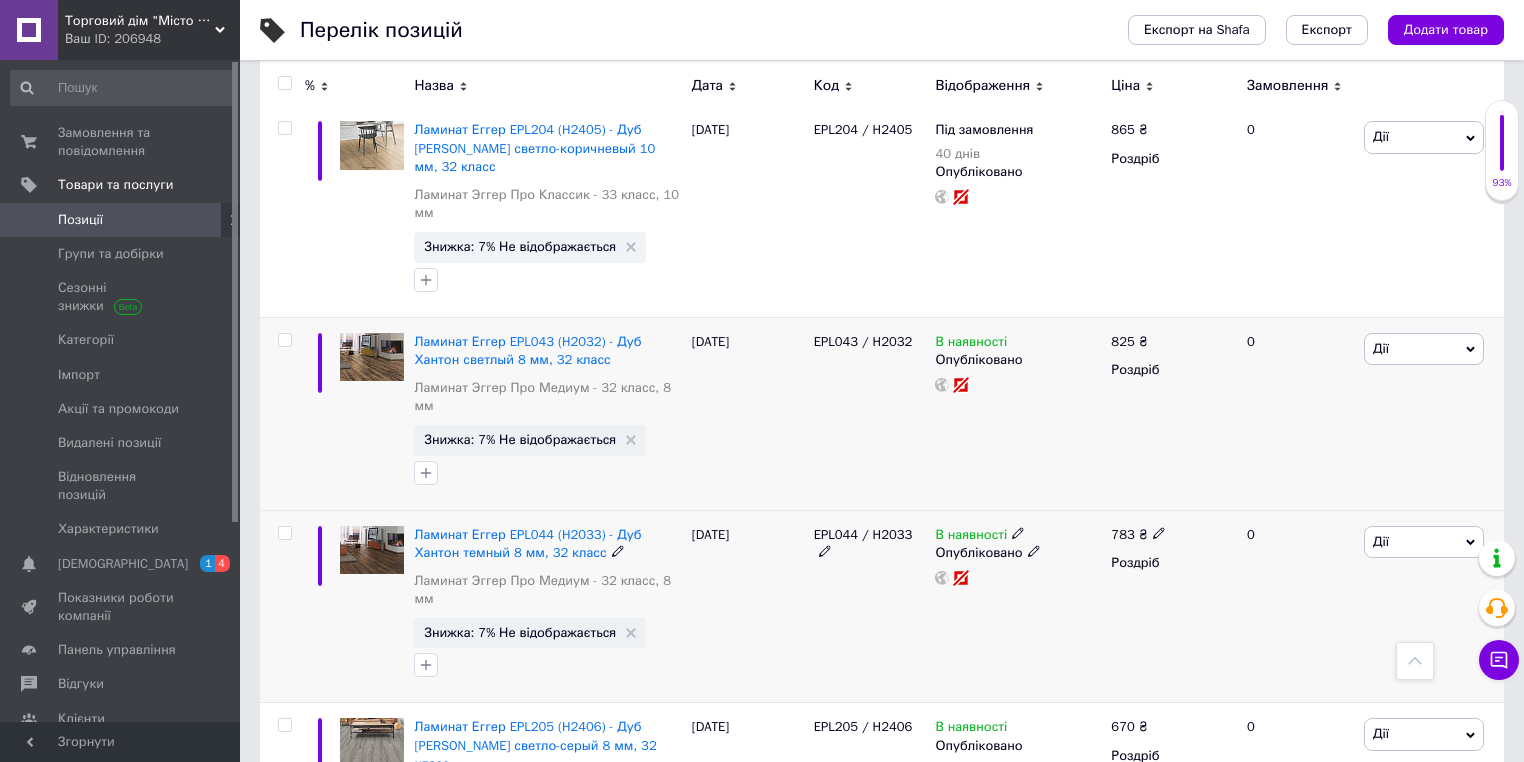 click 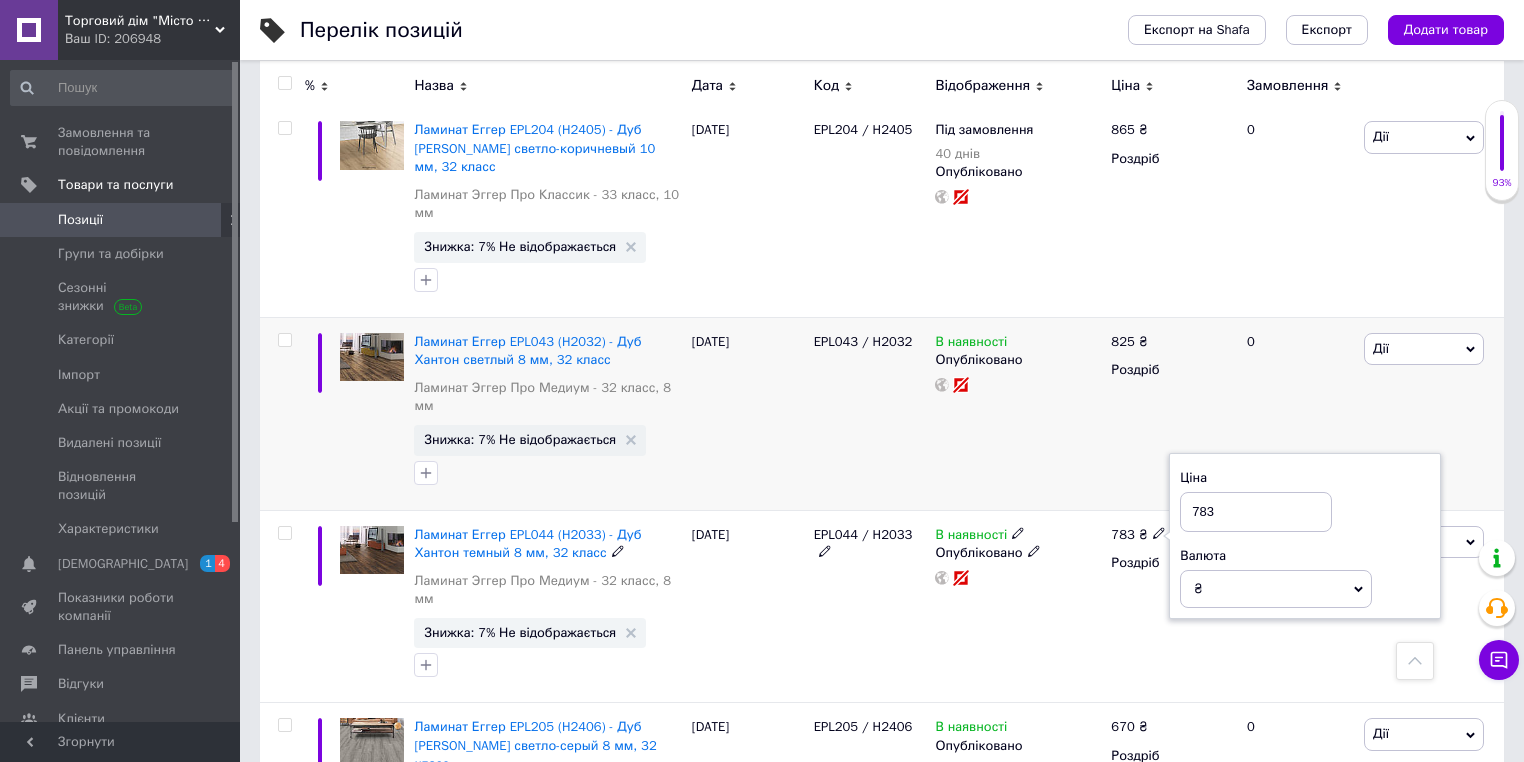 drag, startPoint x: 1155, startPoint y: 480, endPoint x: 1162, endPoint y: 448, distance: 32.75668 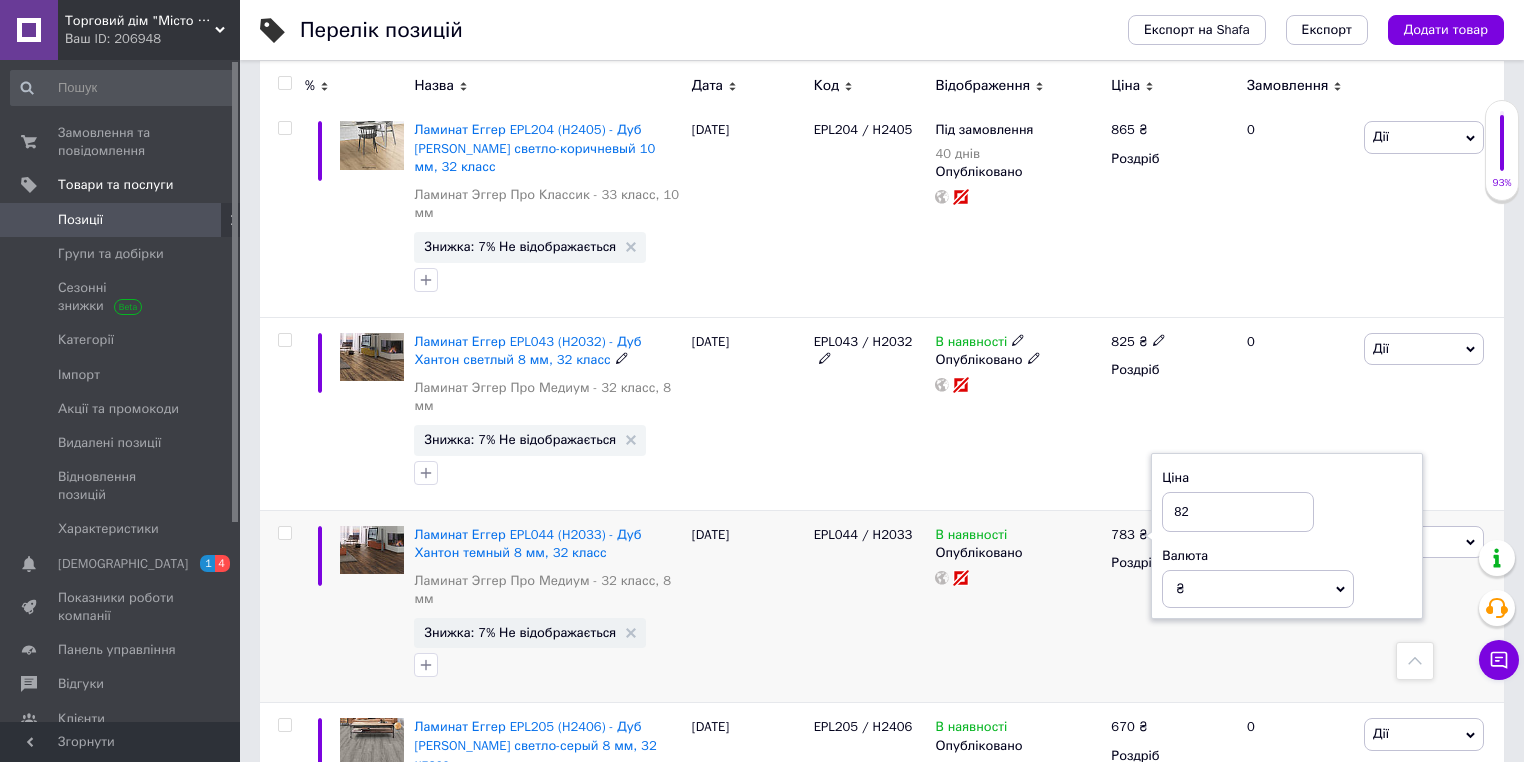 type on "825" 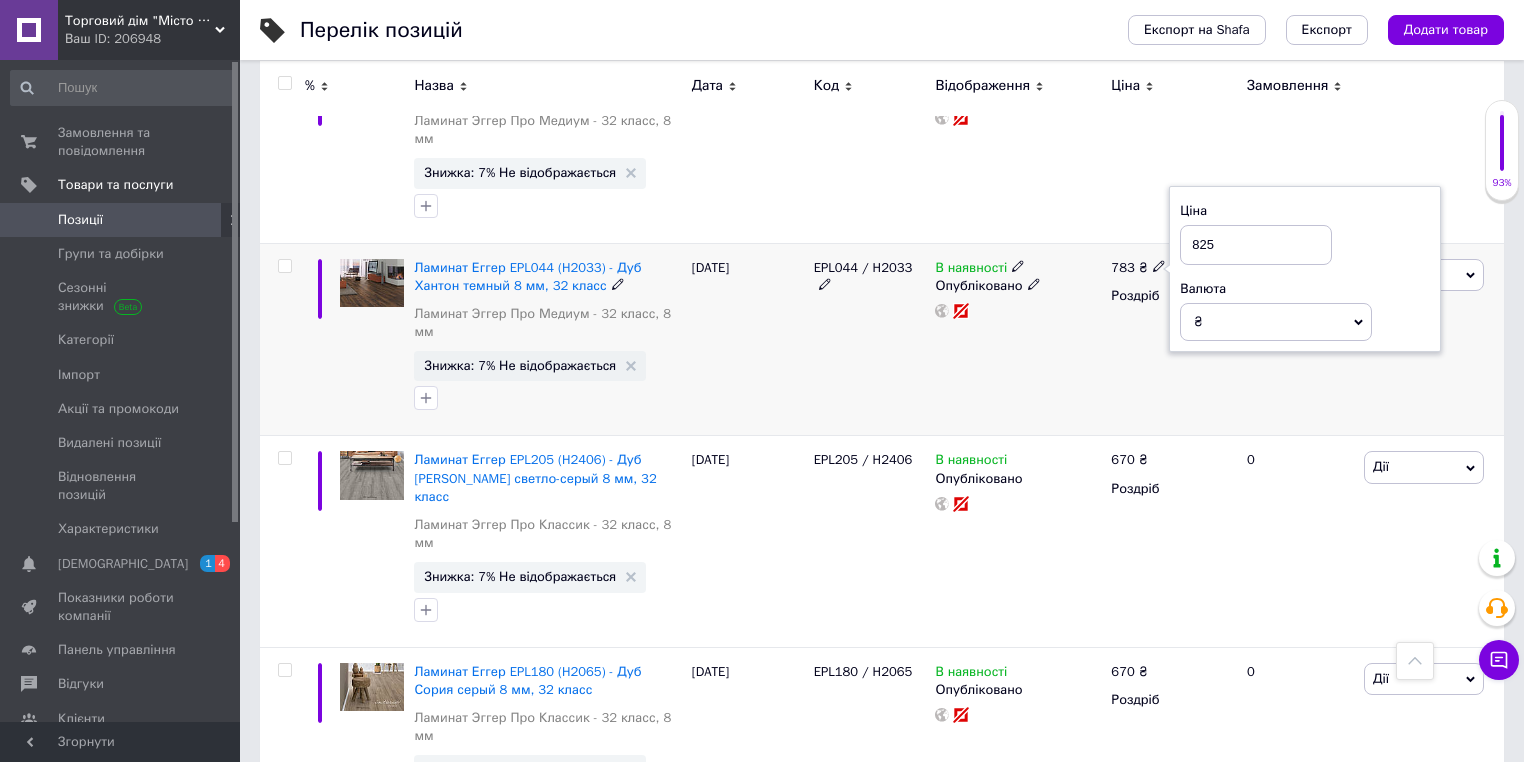 scroll, scrollTop: 2000, scrollLeft: 0, axis: vertical 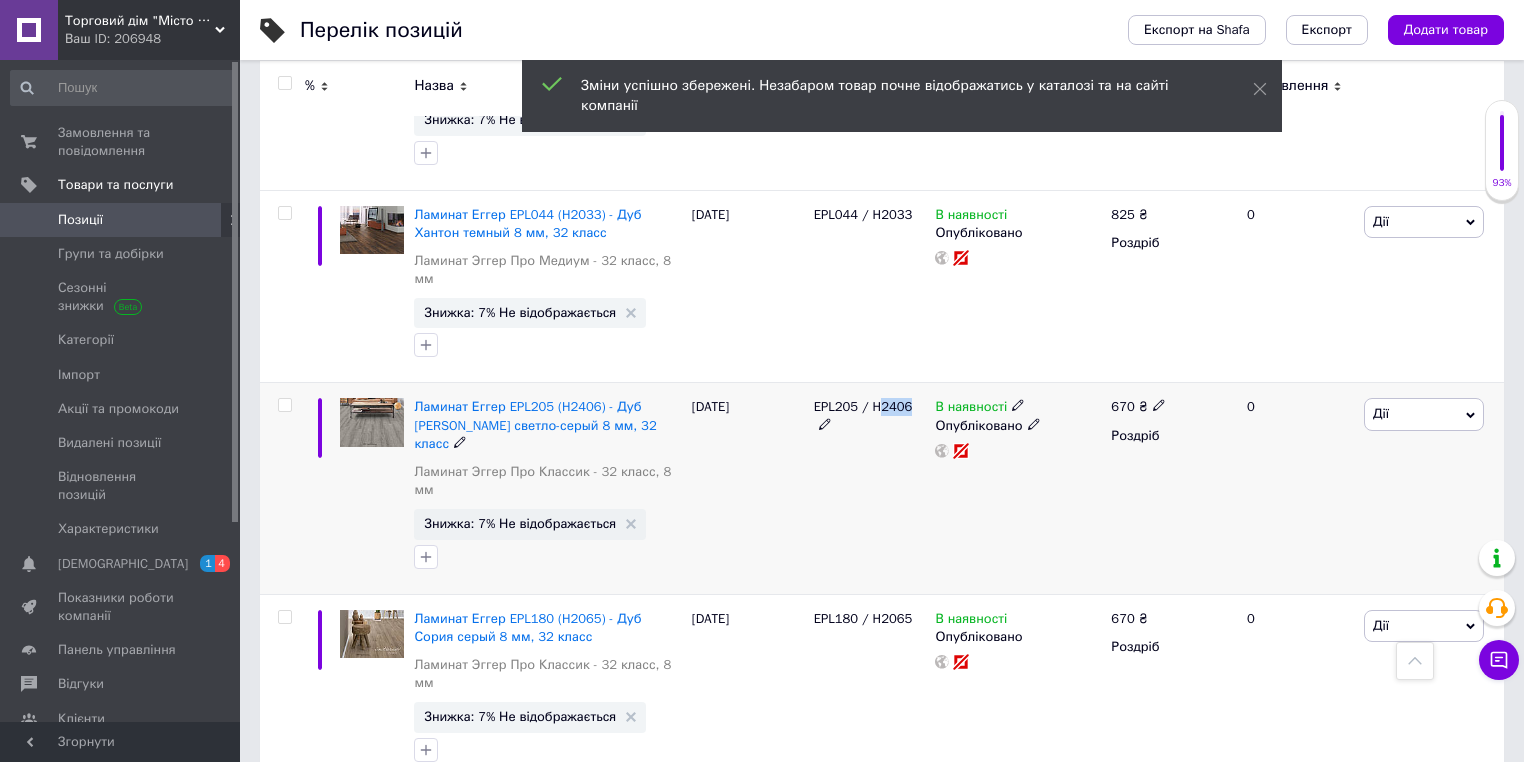 click on "EPL205 / H2406" at bounding box center [863, 406] 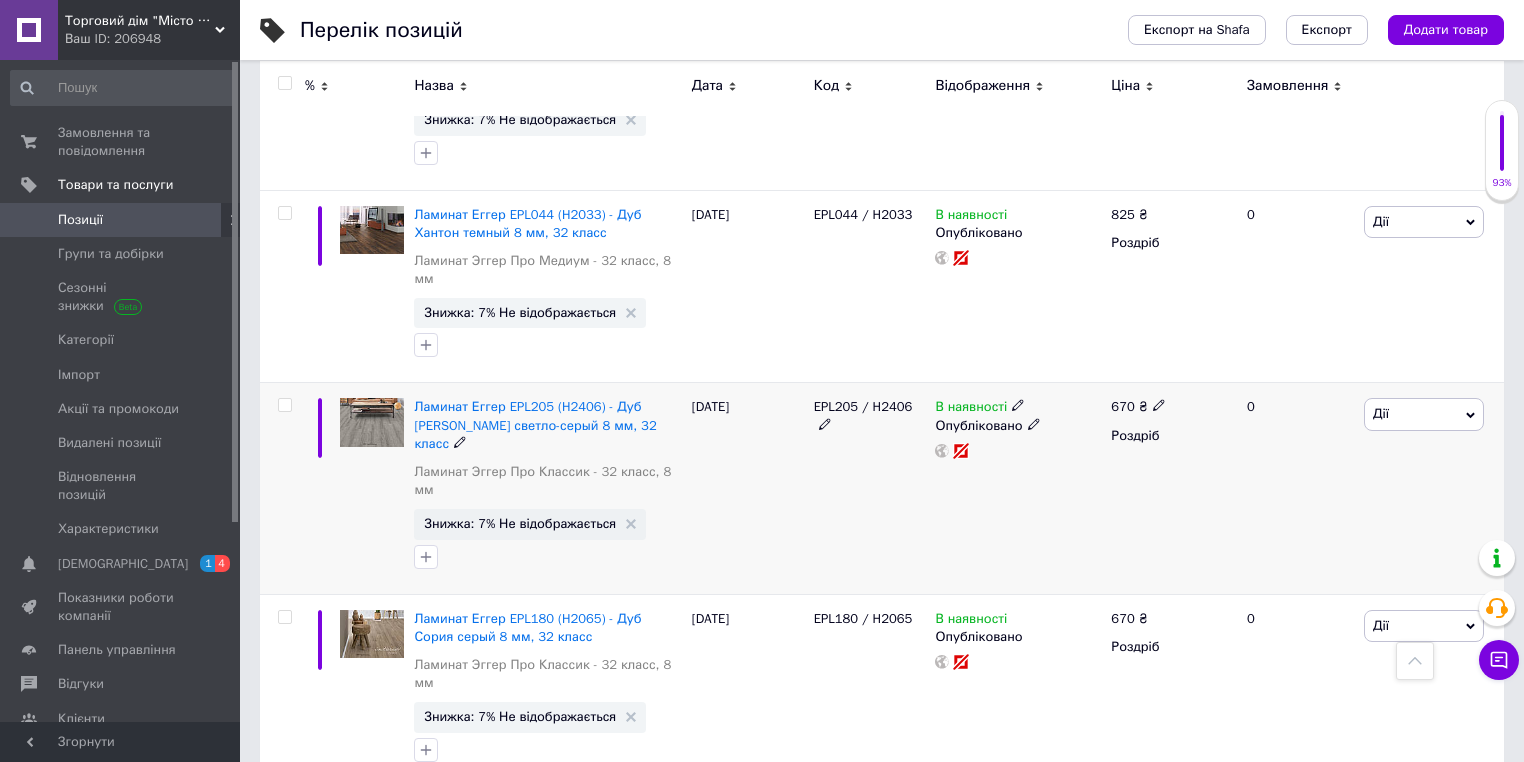 click on "EPL205 / H2406" at bounding box center [870, 488] 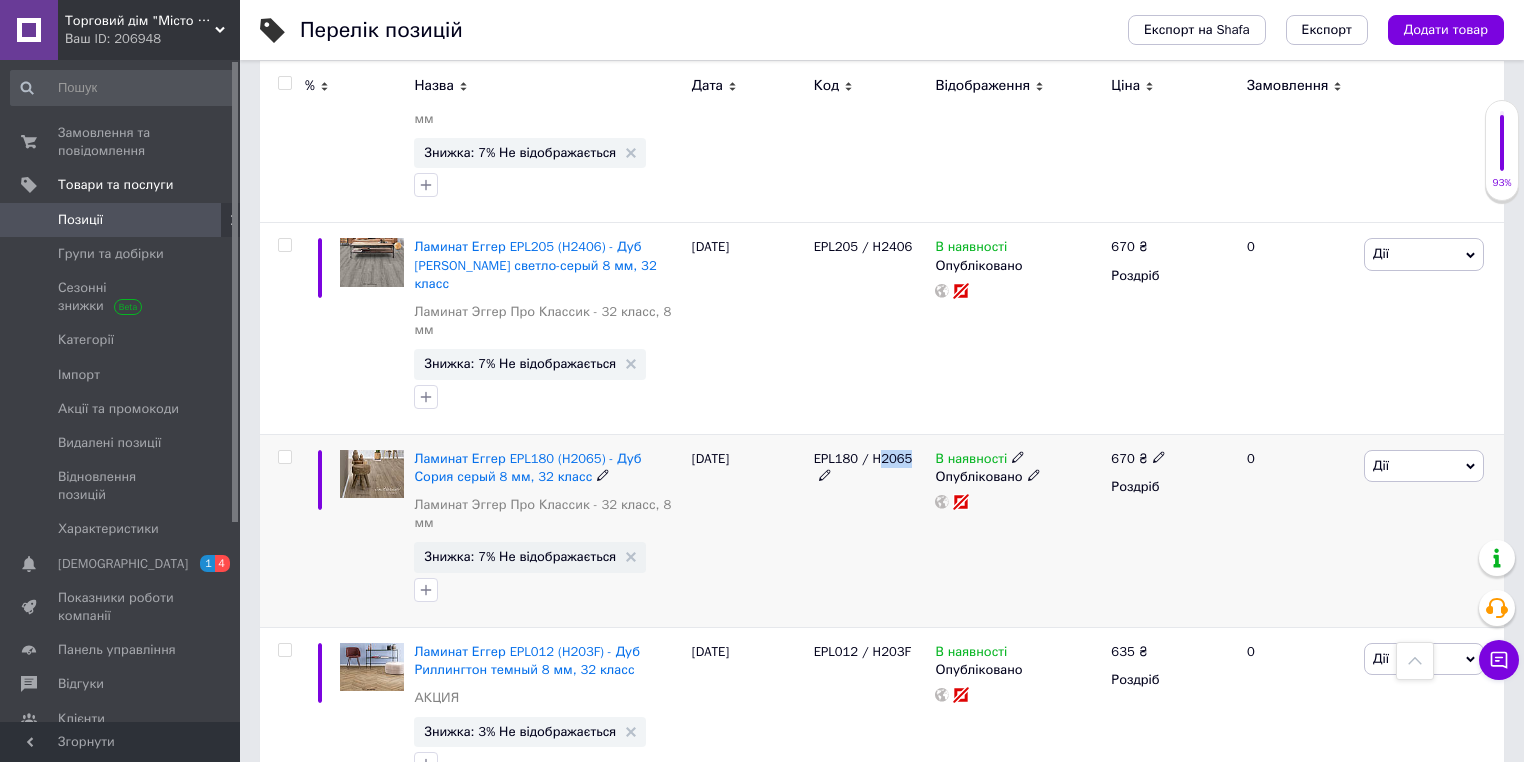 drag, startPoint x: 876, startPoint y: 352, endPoint x: 902, endPoint y: 348, distance: 26.305893 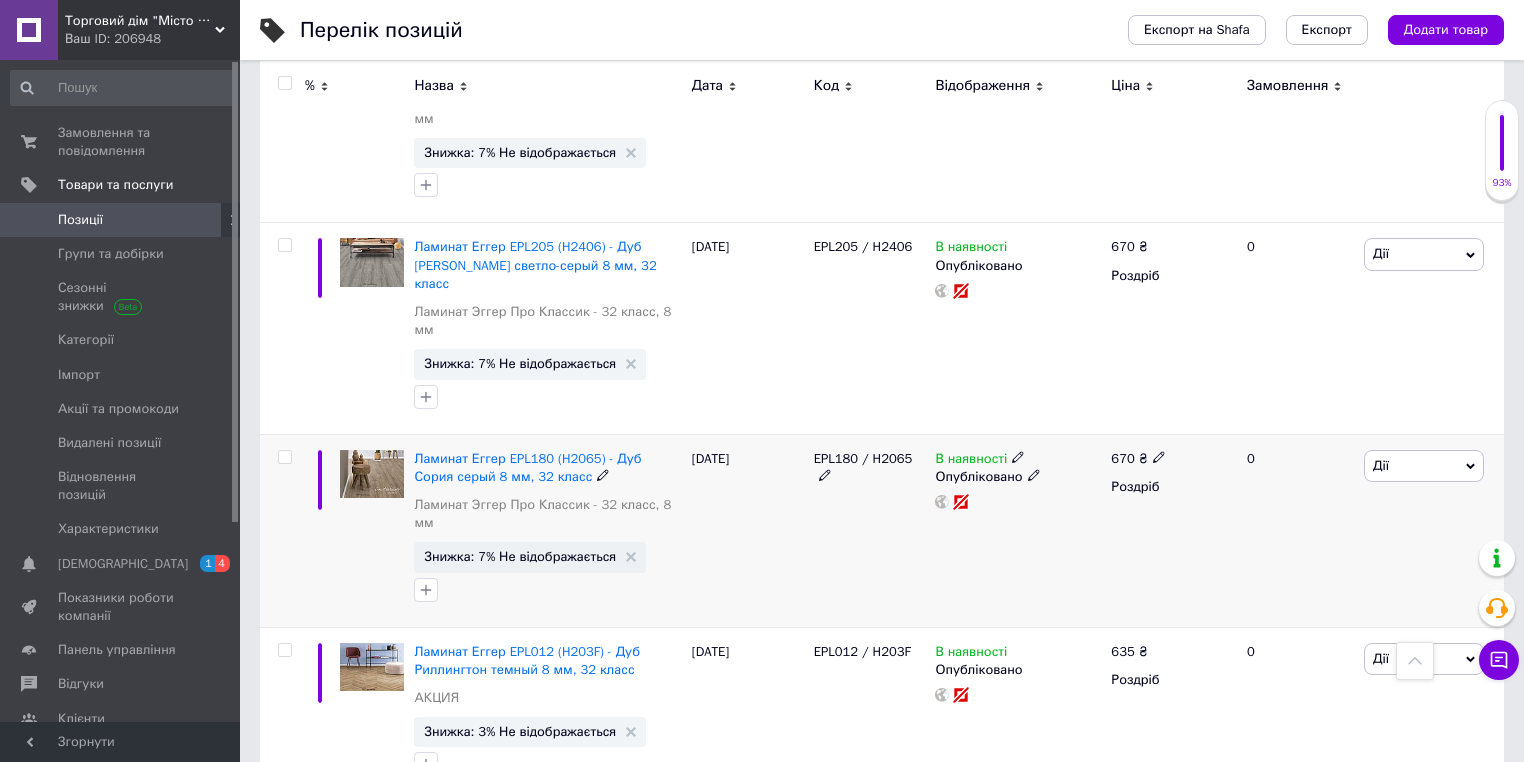 click 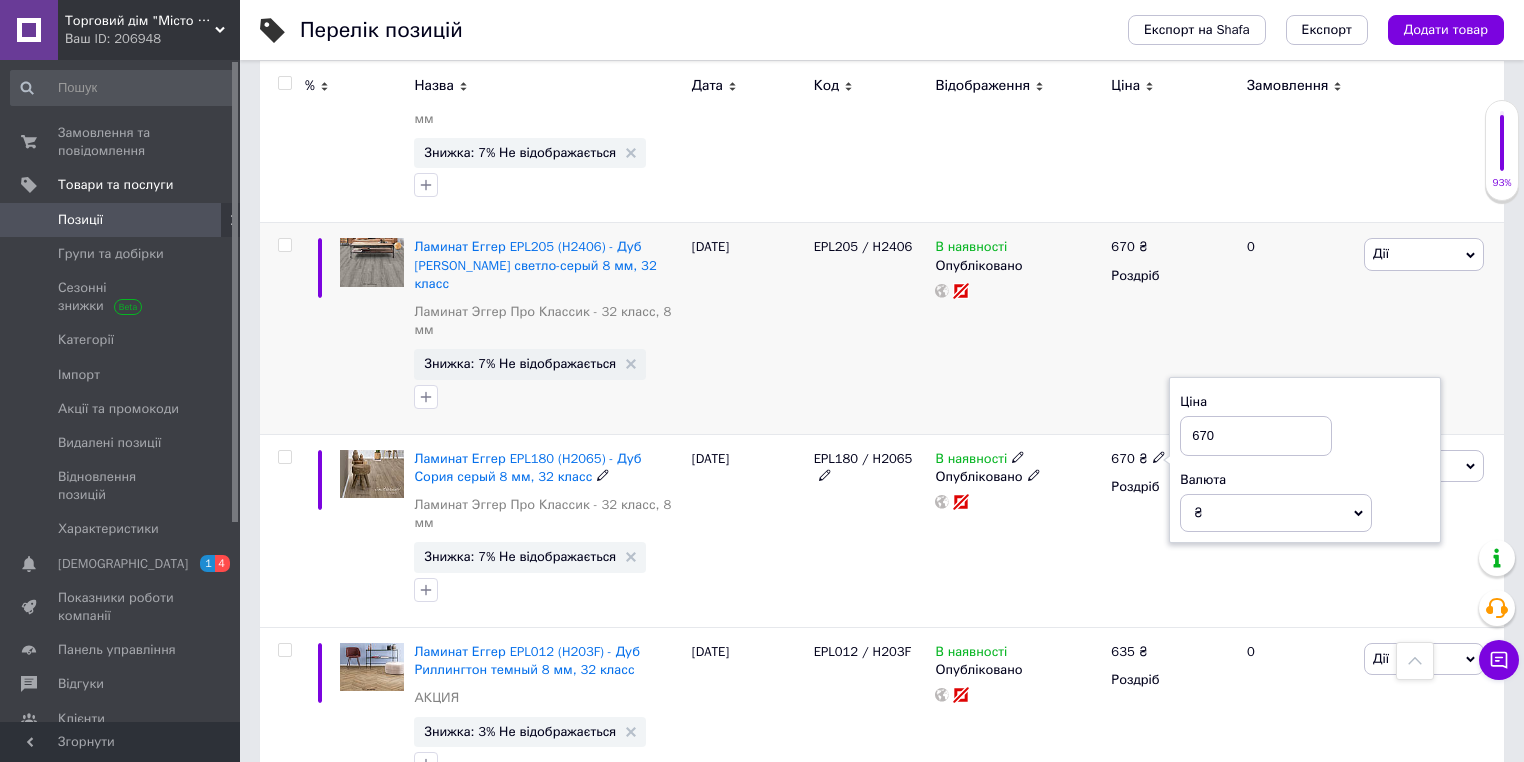 drag, startPoint x: 1184, startPoint y: 314, endPoint x: 1155, endPoint y: 320, distance: 29.614185 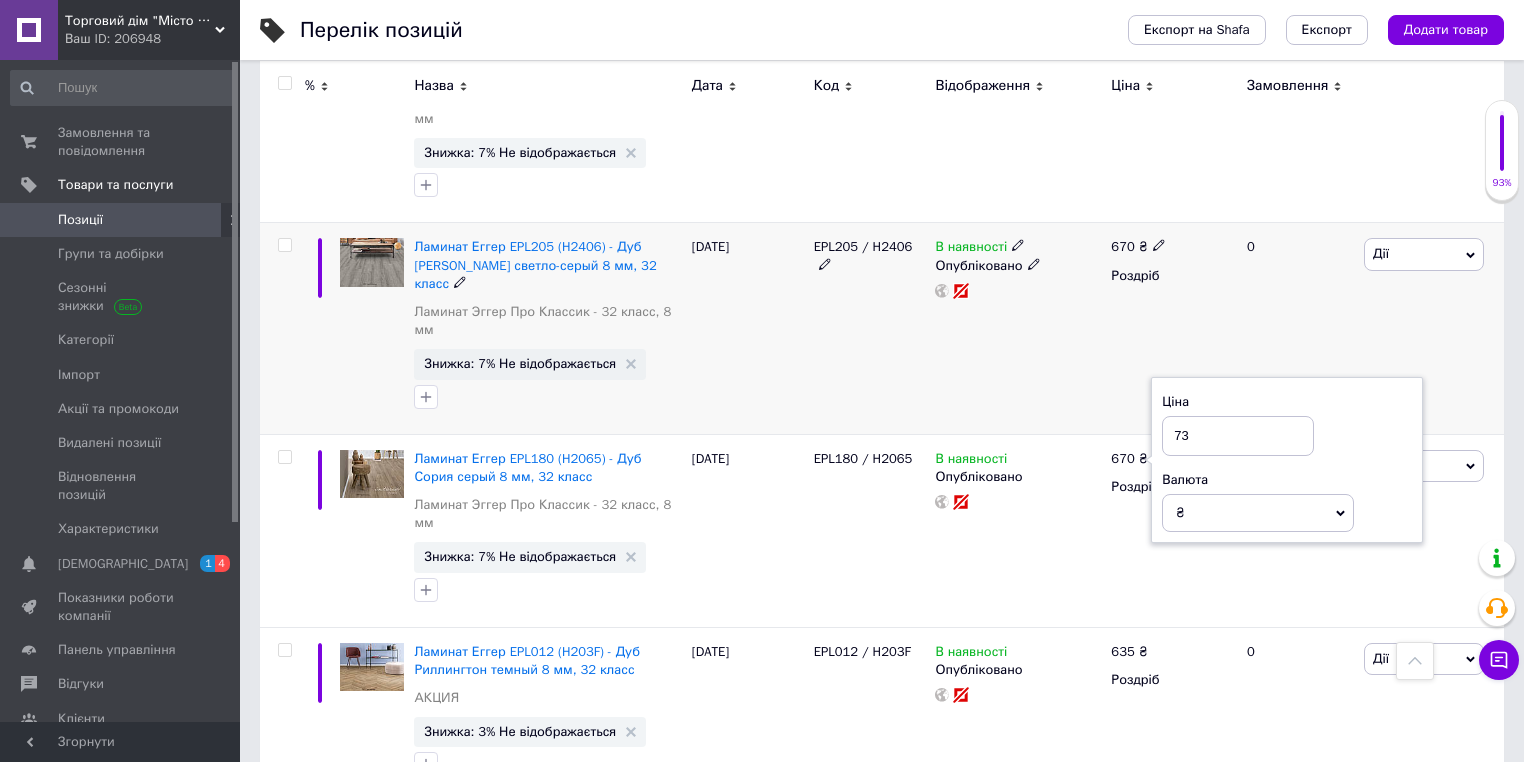 type on "737" 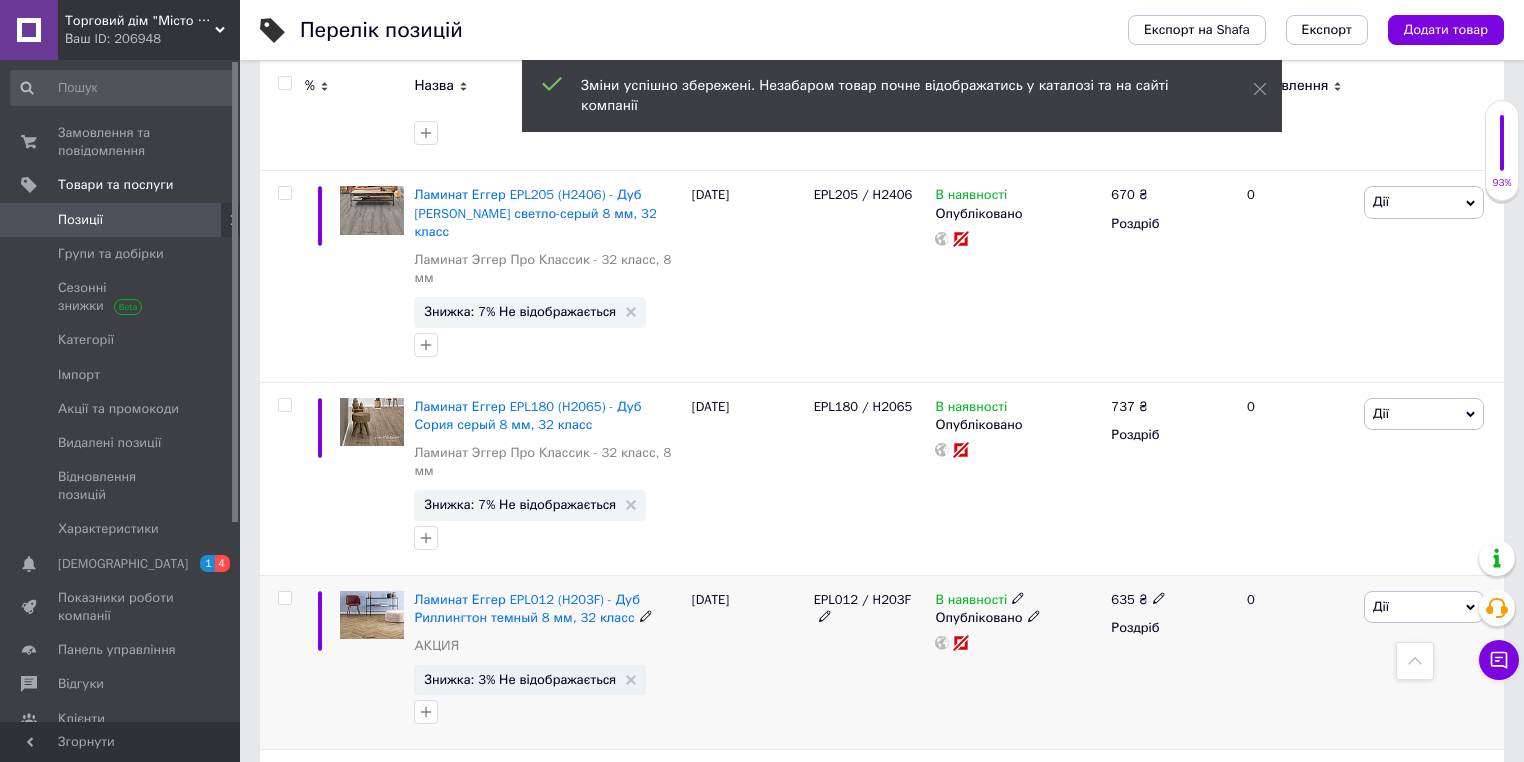 scroll, scrollTop: 2240, scrollLeft: 0, axis: vertical 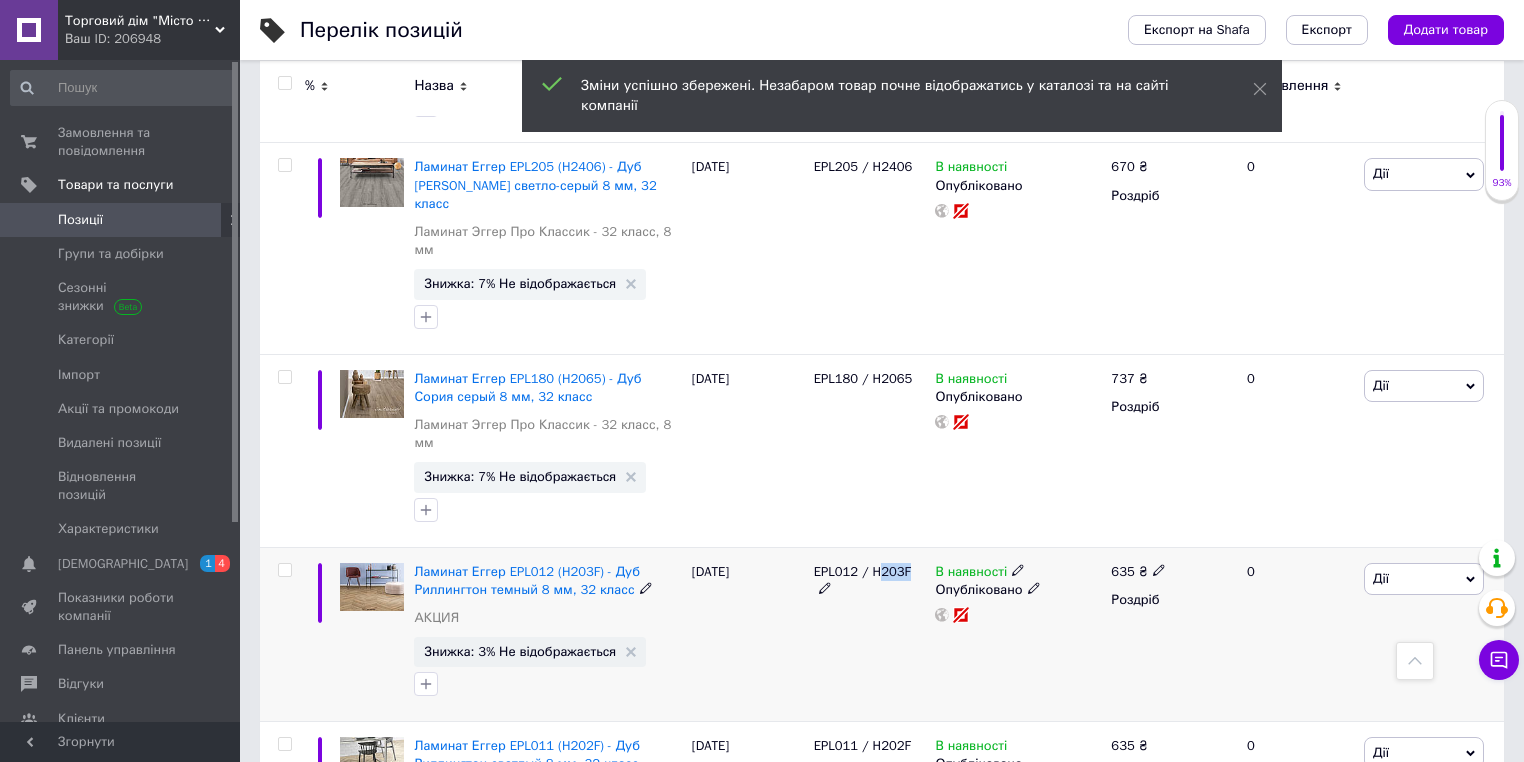 drag, startPoint x: 876, startPoint y: 438, endPoint x: 901, endPoint y: 442, distance: 25.317978 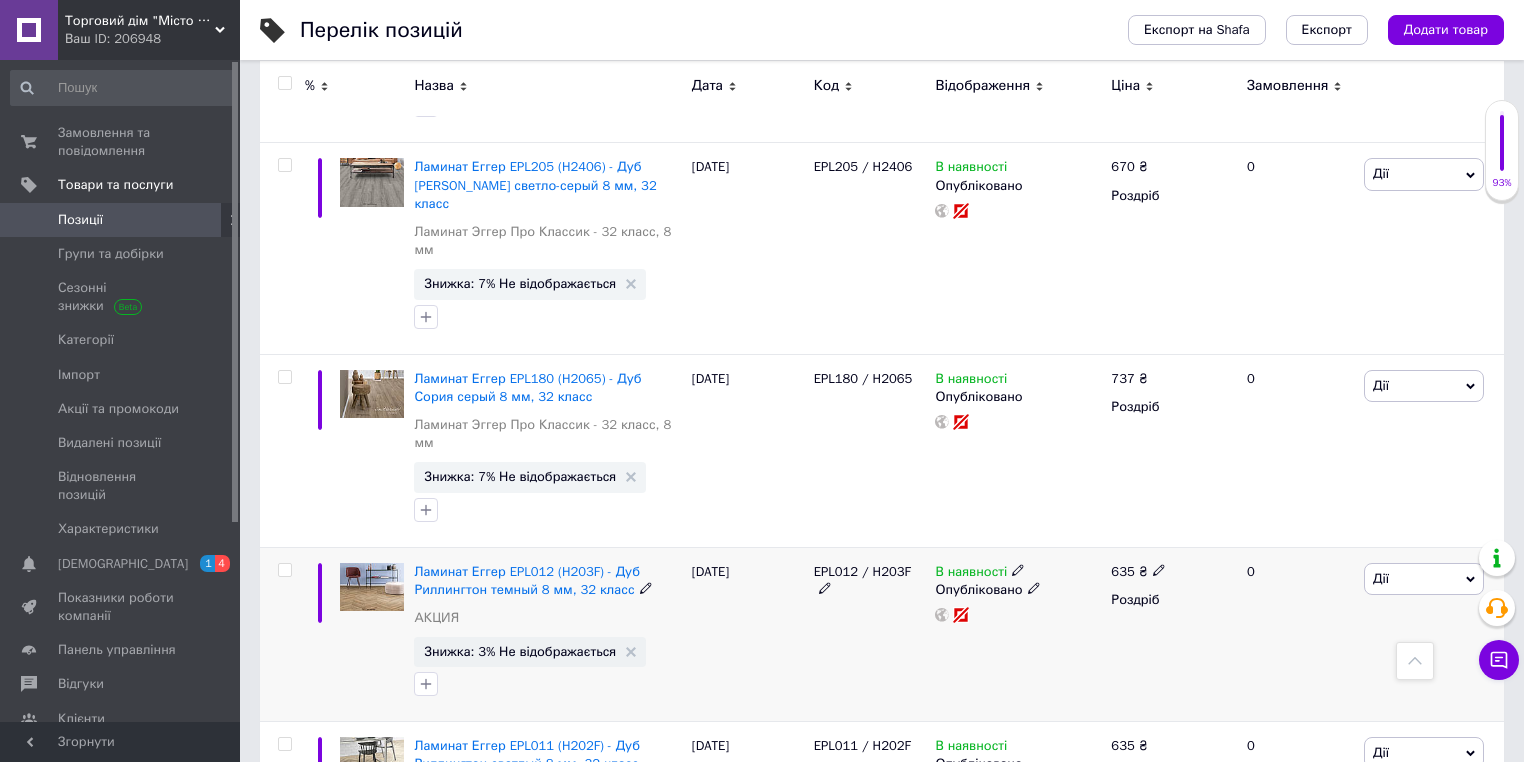 click 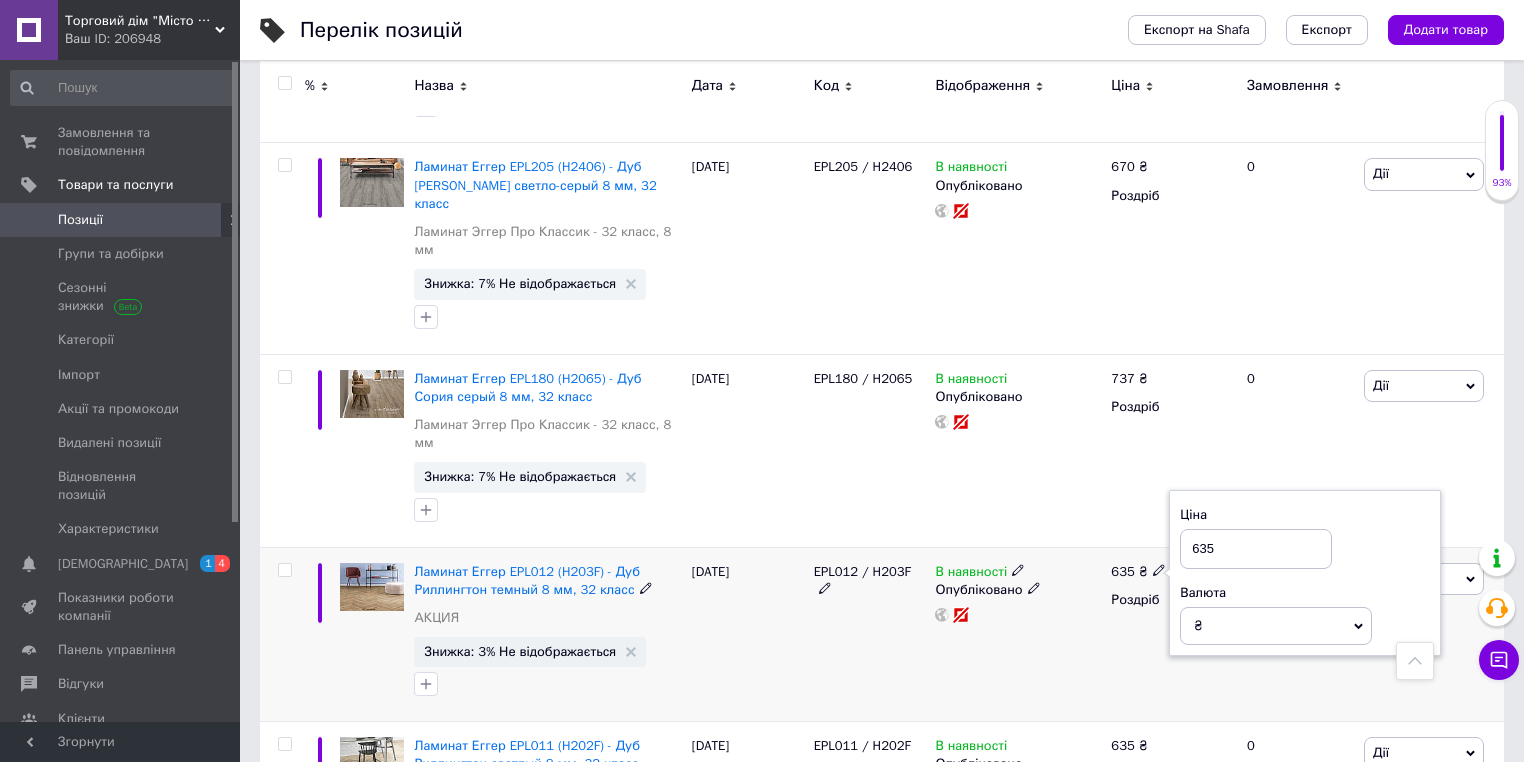 drag, startPoint x: 1226, startPoint y: 416, endPoint x: 1179, endPoint y: 400, distance: 49.648766 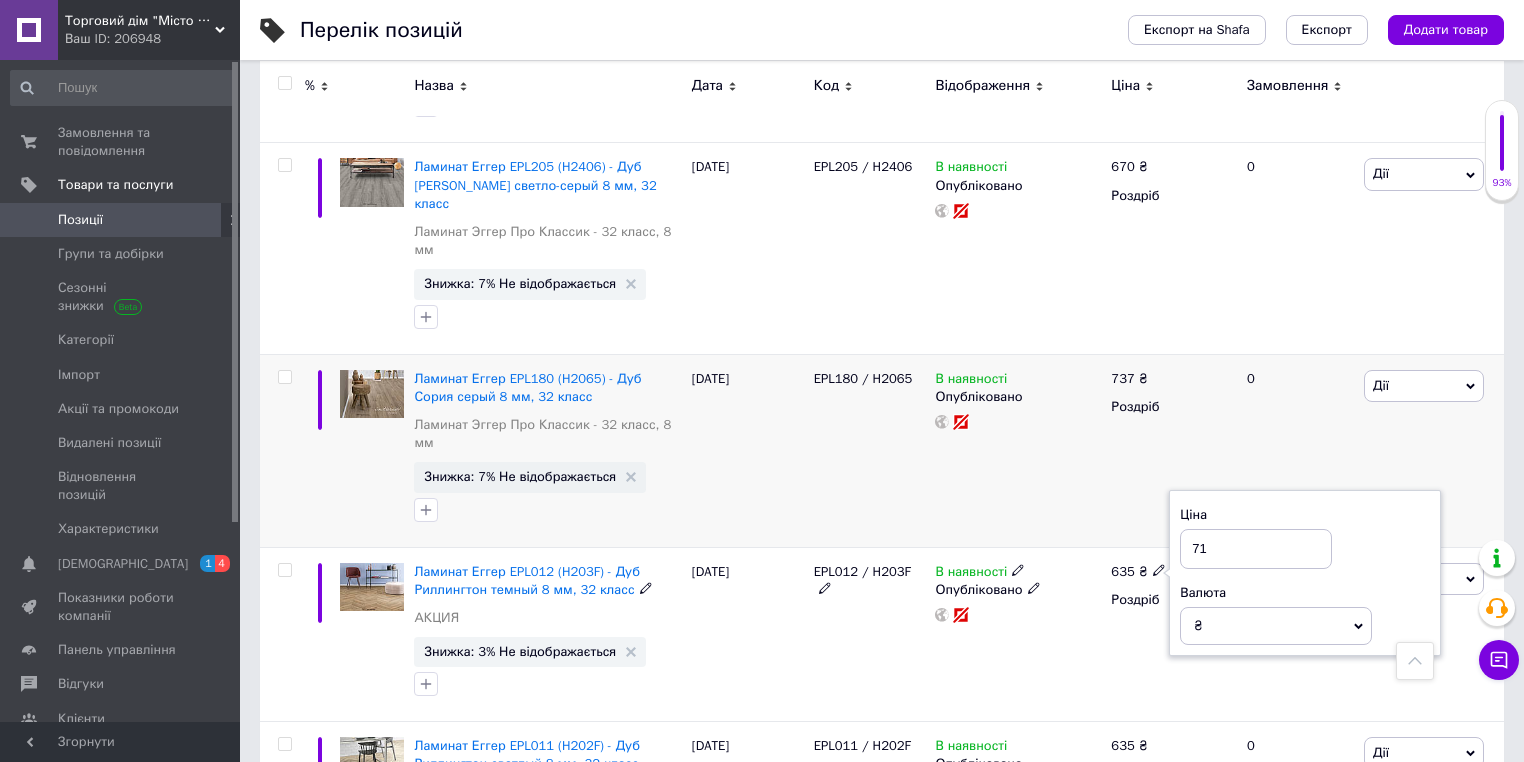 type on "719" 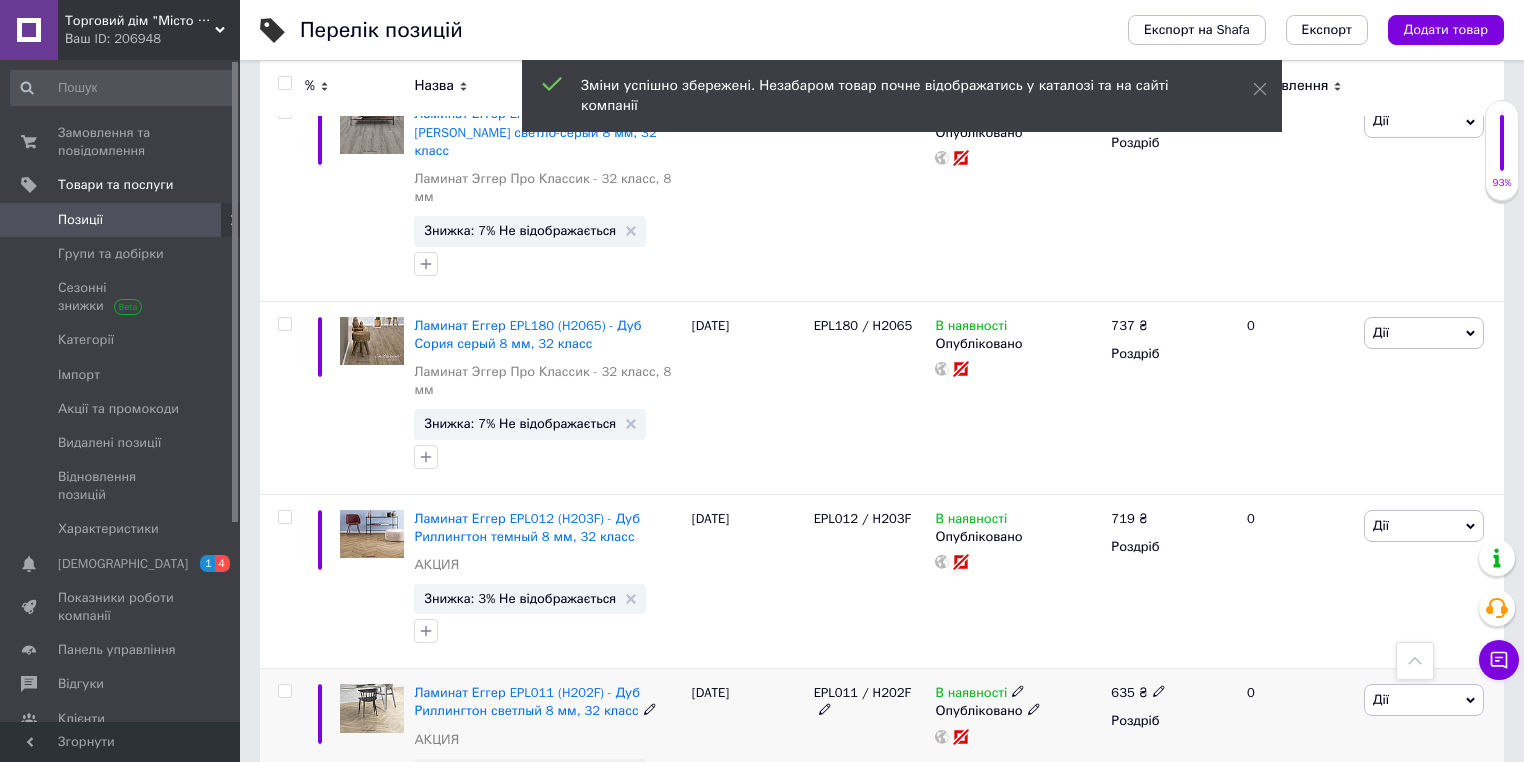 scroll, scrollTop: 2480, scrollLeft: 0, axis: vertical 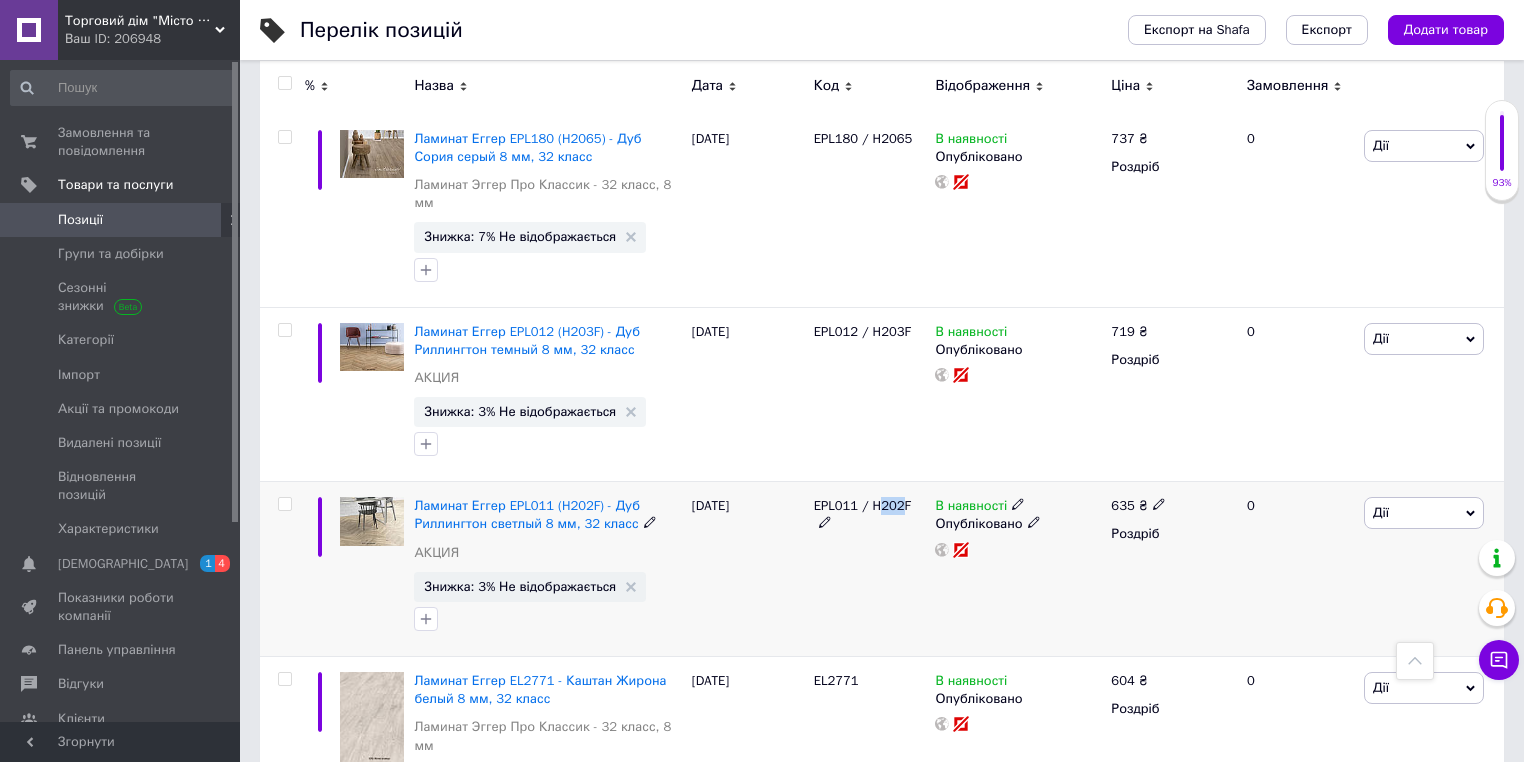 click on "EPL011 / H202F" at bounding box center [862, 505] 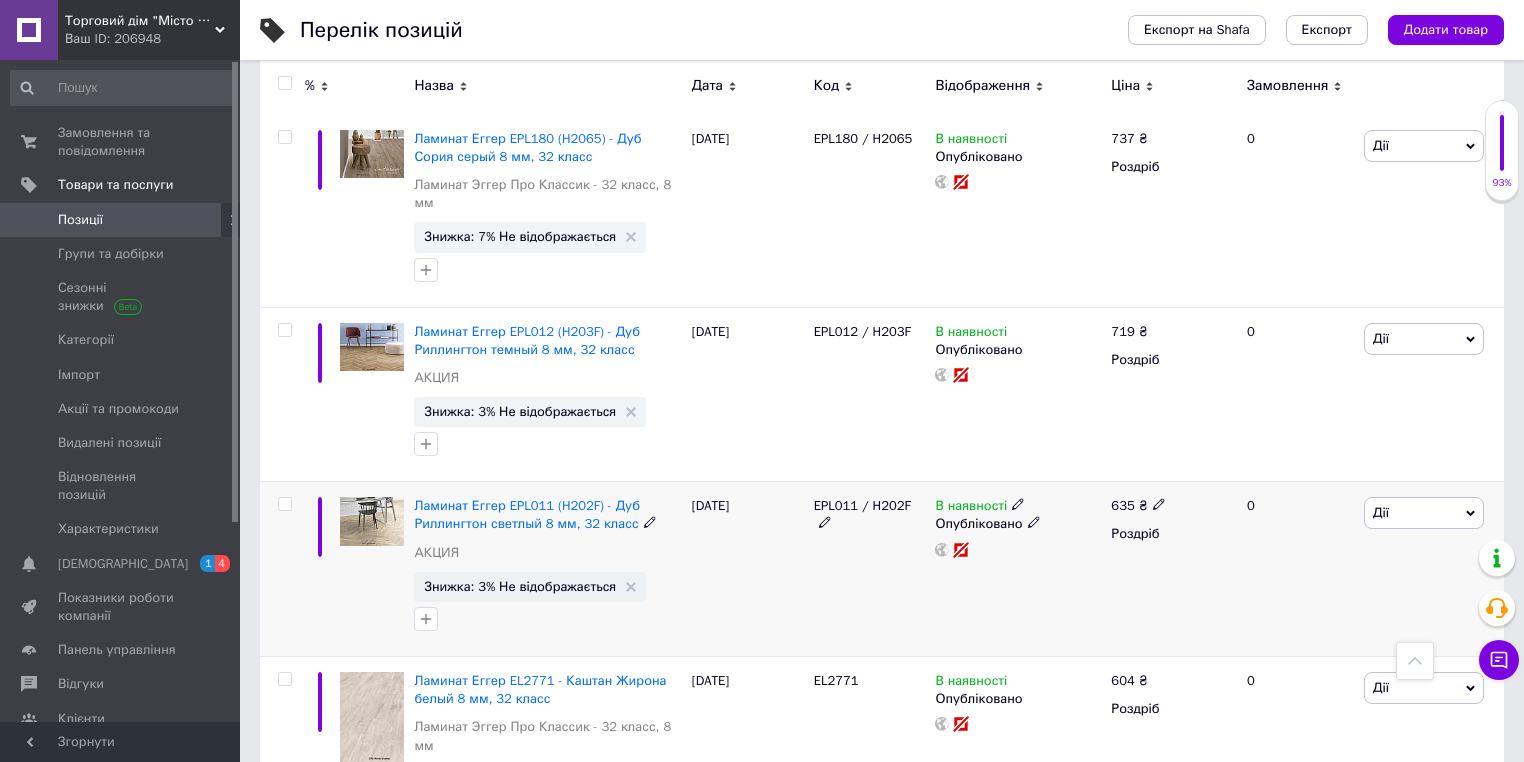 click 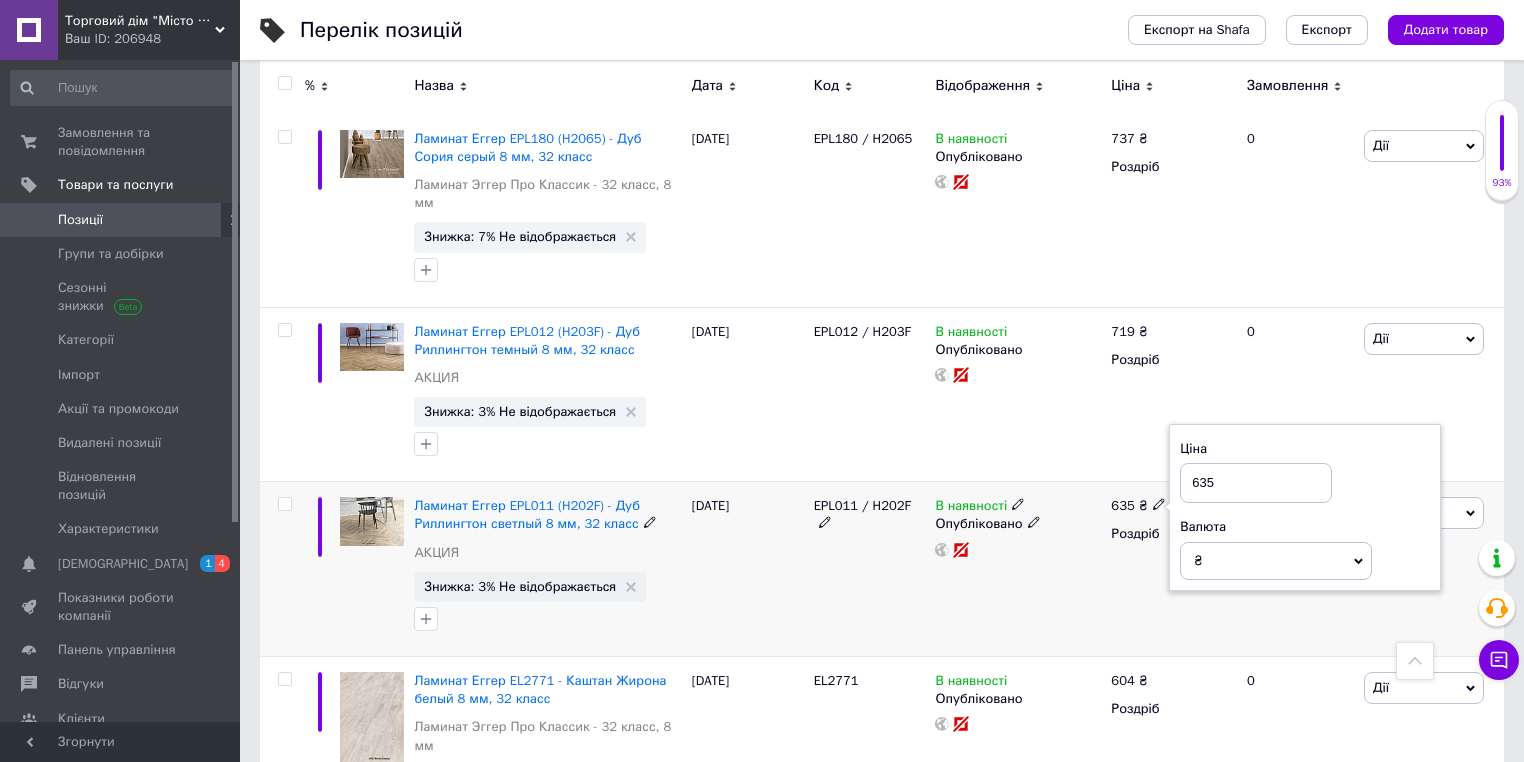 drag, startPoint x: 1255, startPoint y: 347, endPoint x: 1188, endPoint y: 340, distance: 67.36468 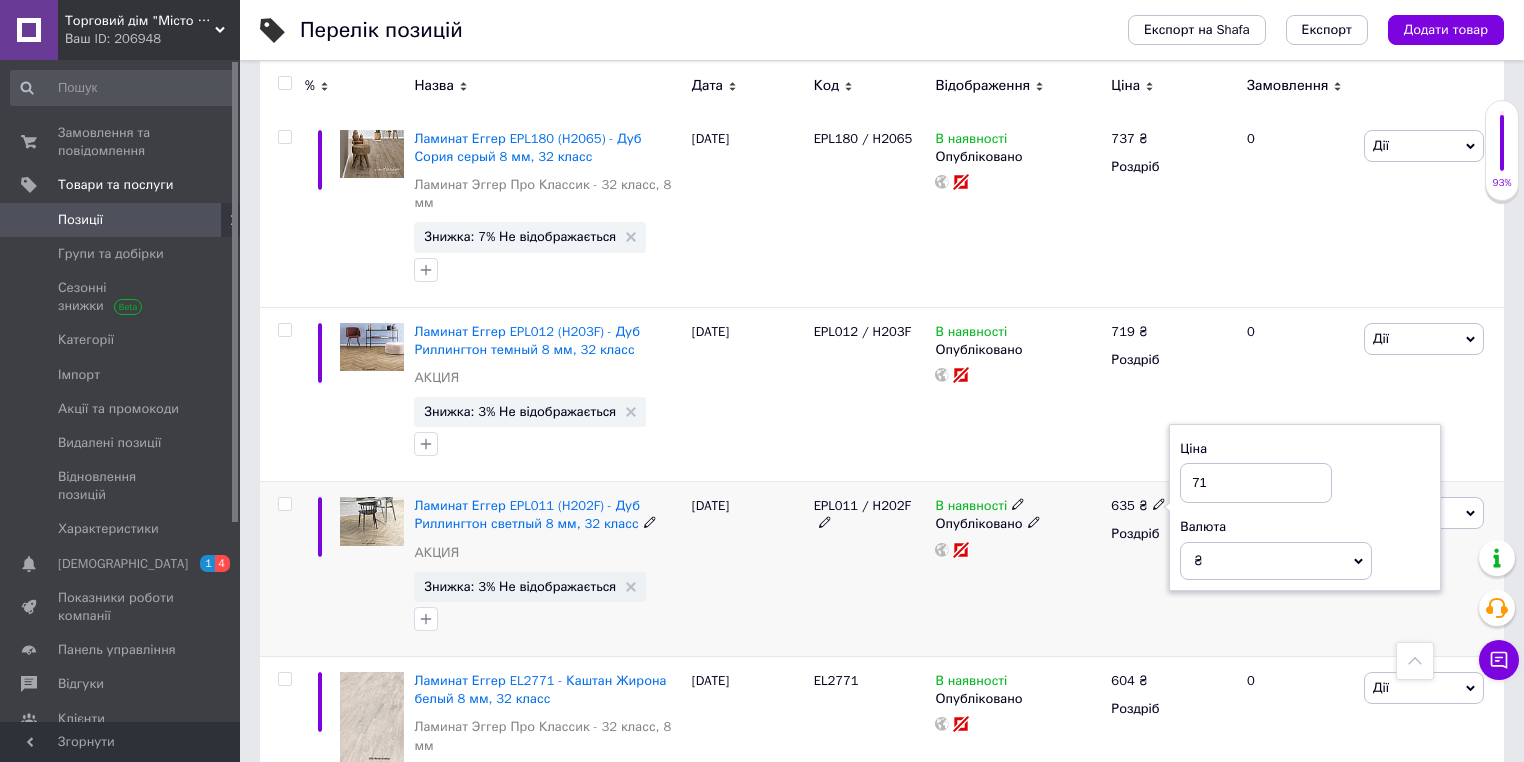 type on "719" 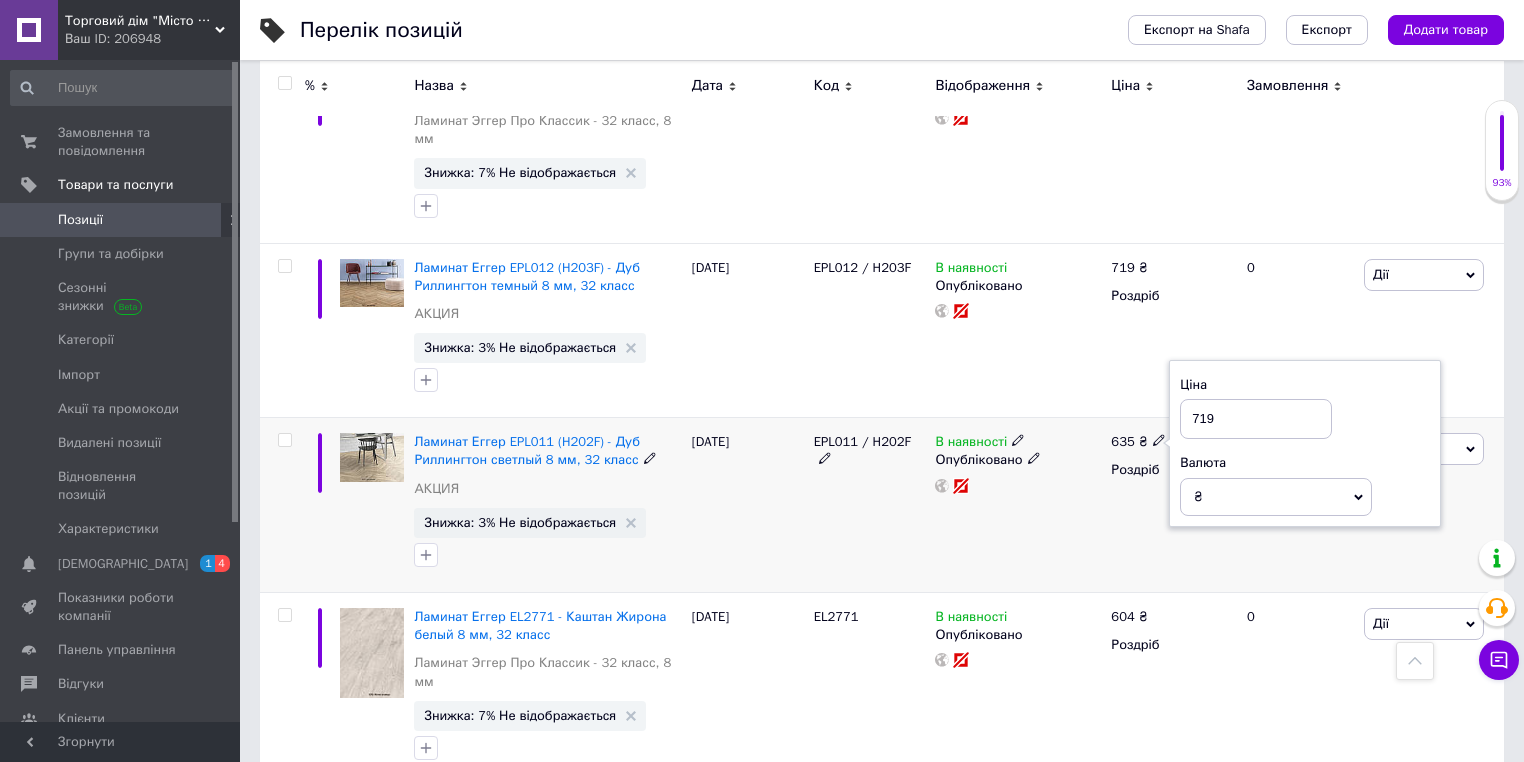 scroll, scrollTop: 2640, scrollLeft: 0, axis: vertical 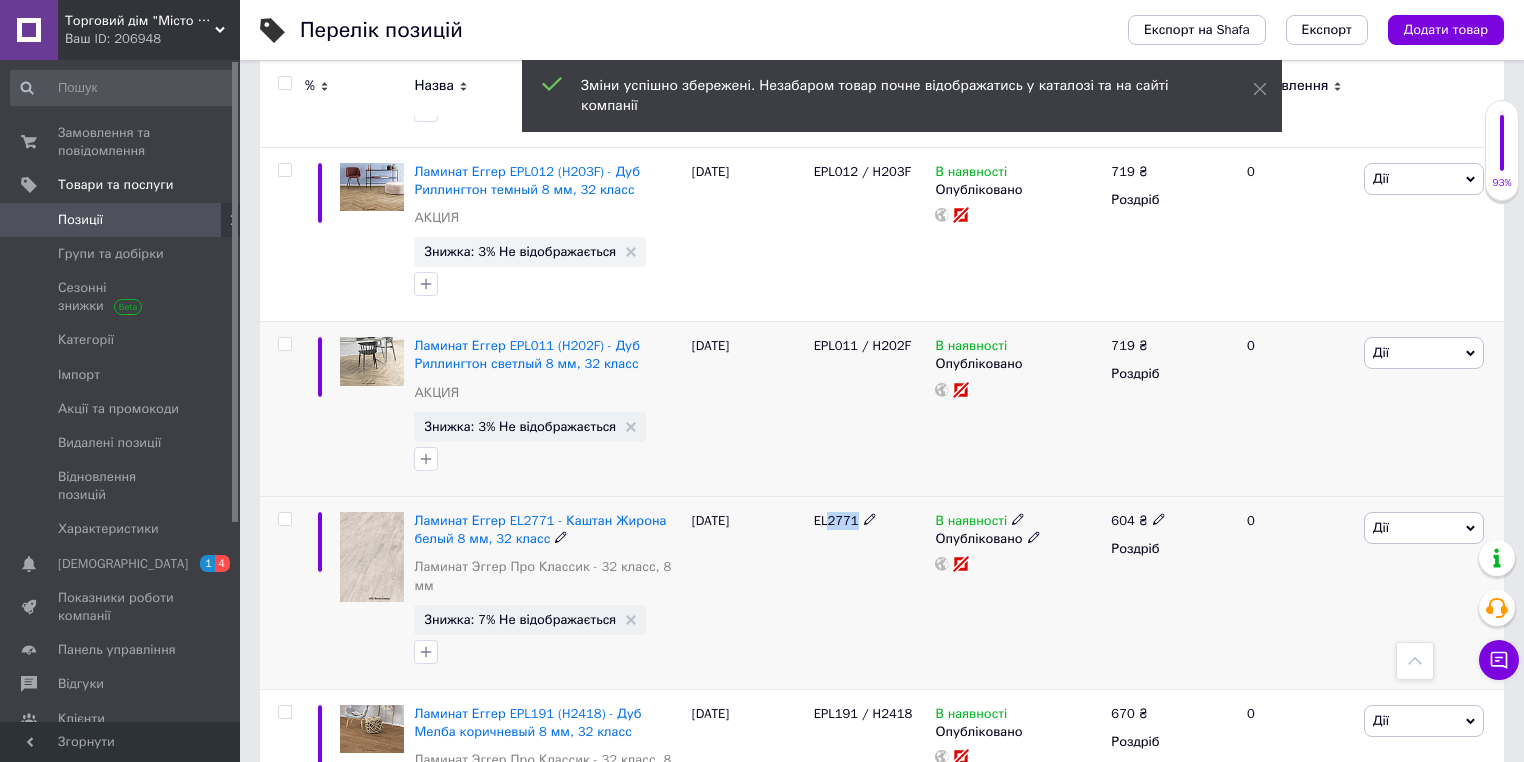 drag, startPoint x: 829, startPoint y: 392, endPoint x: 851, endPoint y: 395, distance: 22.203604 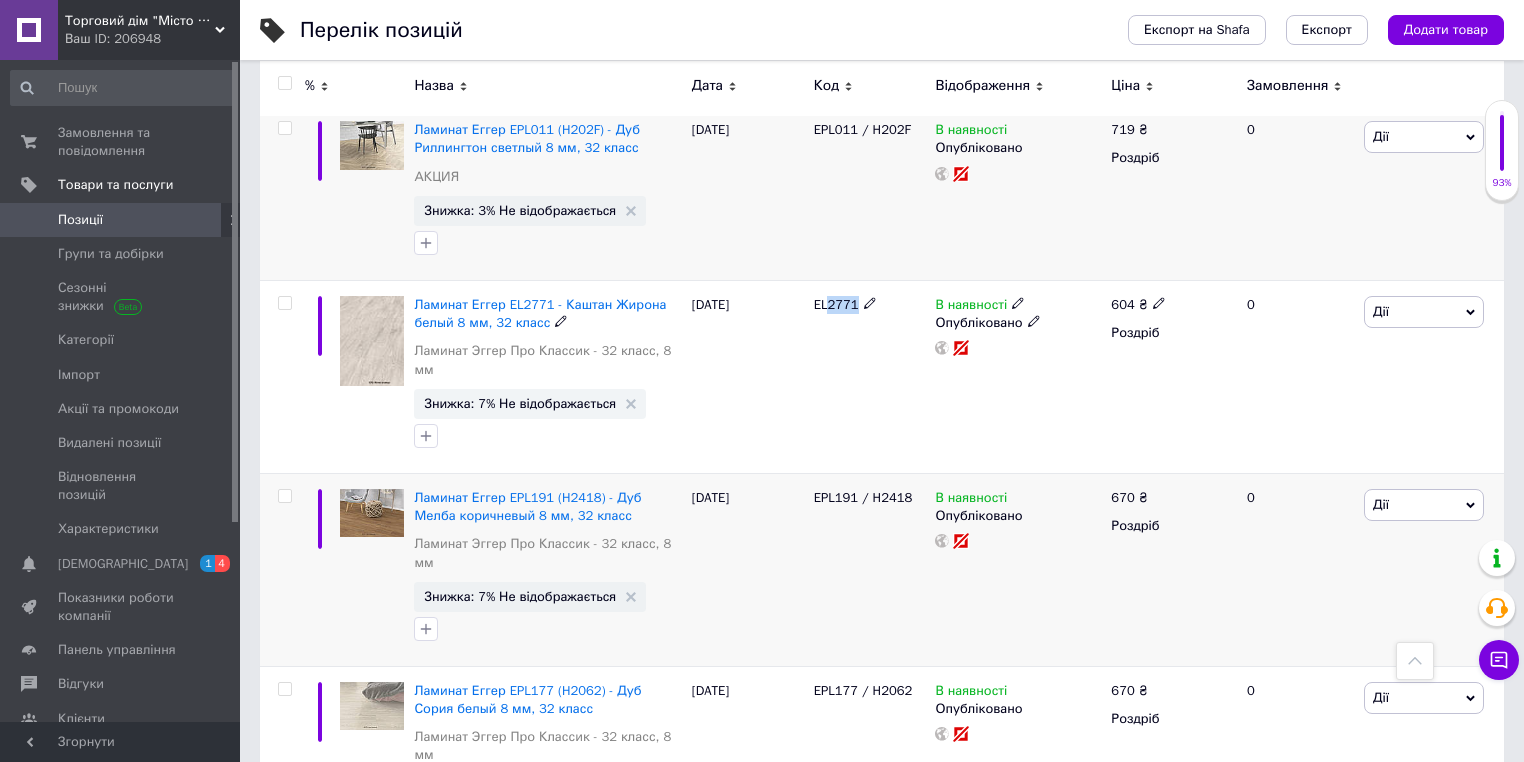 scroll, scrollTop: 2880, scrollLeft: 0, axis: vertical 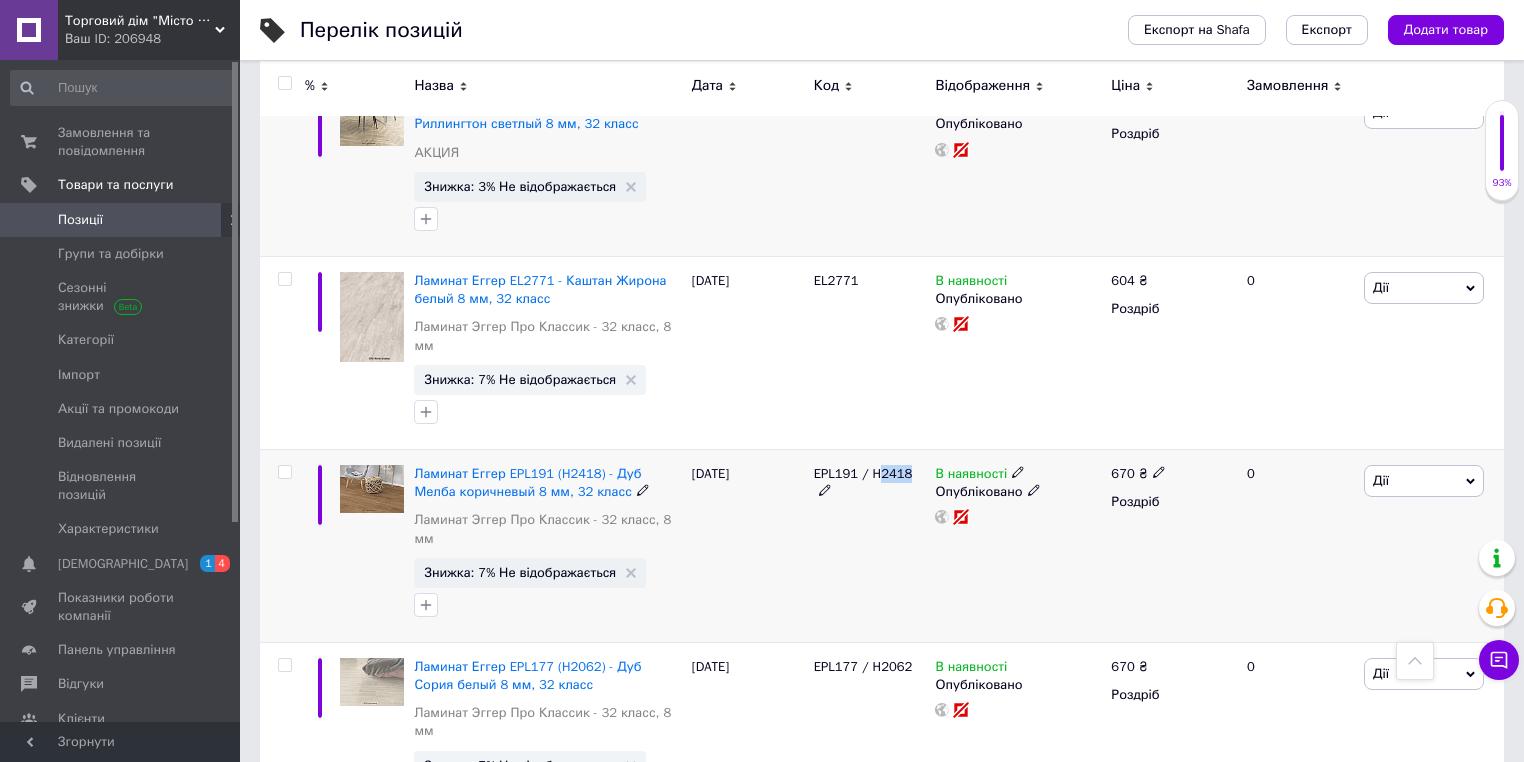 drag, startPoint x: 876, startPoint y: 322, endPoint x: 908, endPoint y: 320, distance: 32.06244 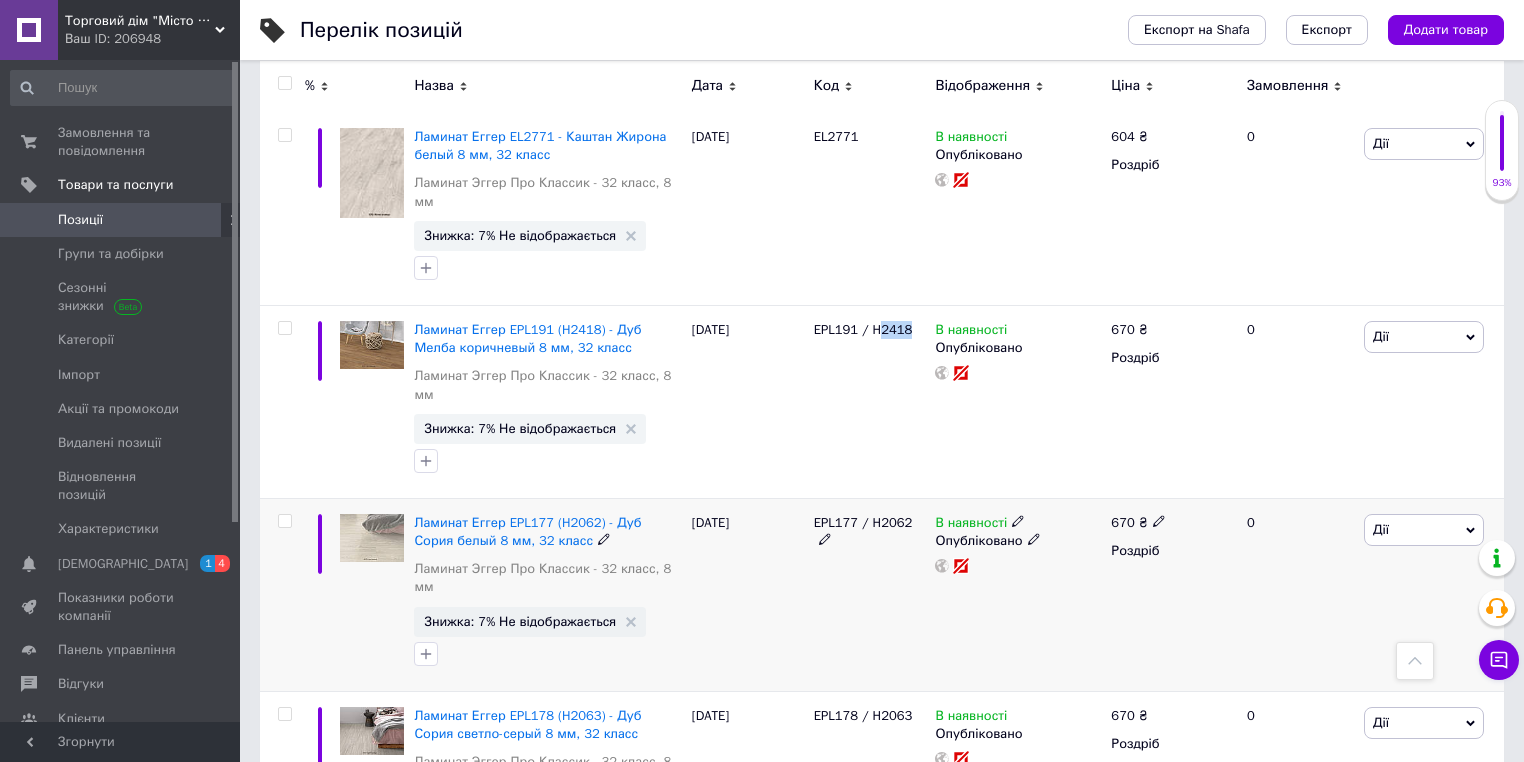 scroll, scrollTop: 3040, scrollLeft: 0, axis: vertical 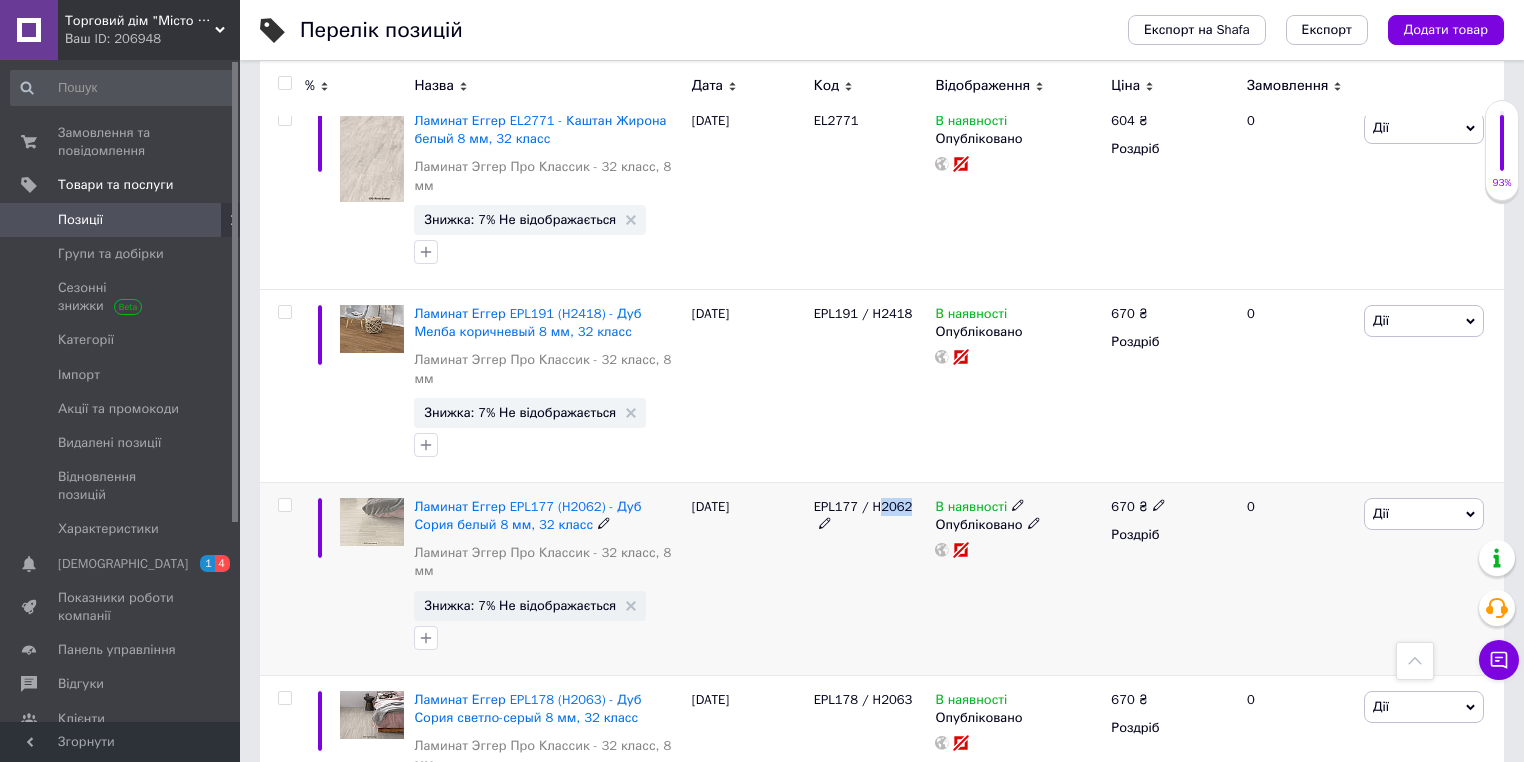 drag, startPoint x: 876, startPoint y: 340, endPoint x: 903, endPoint y: 342, distance: 27.073973 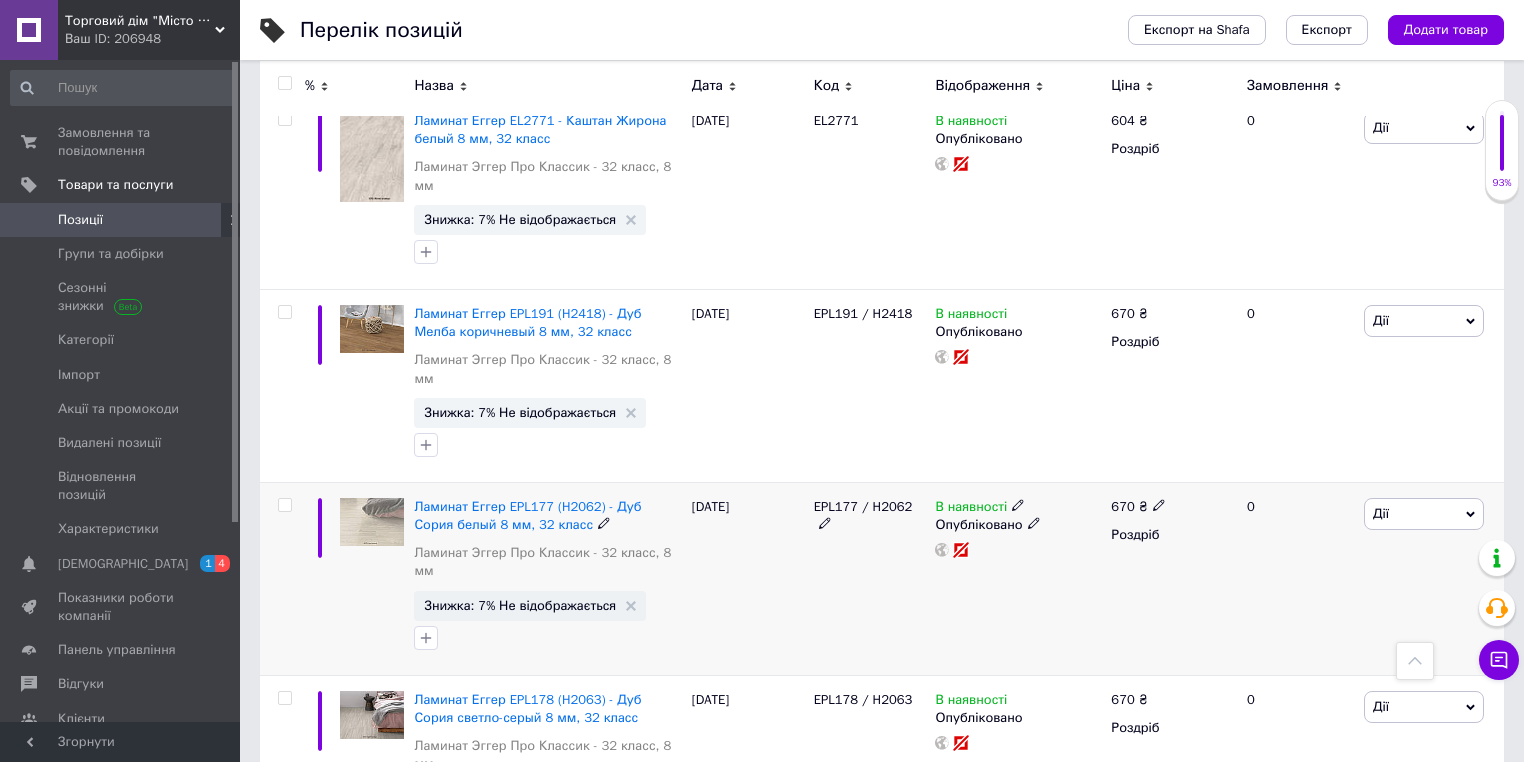 click at bounding box center [1159, 504] 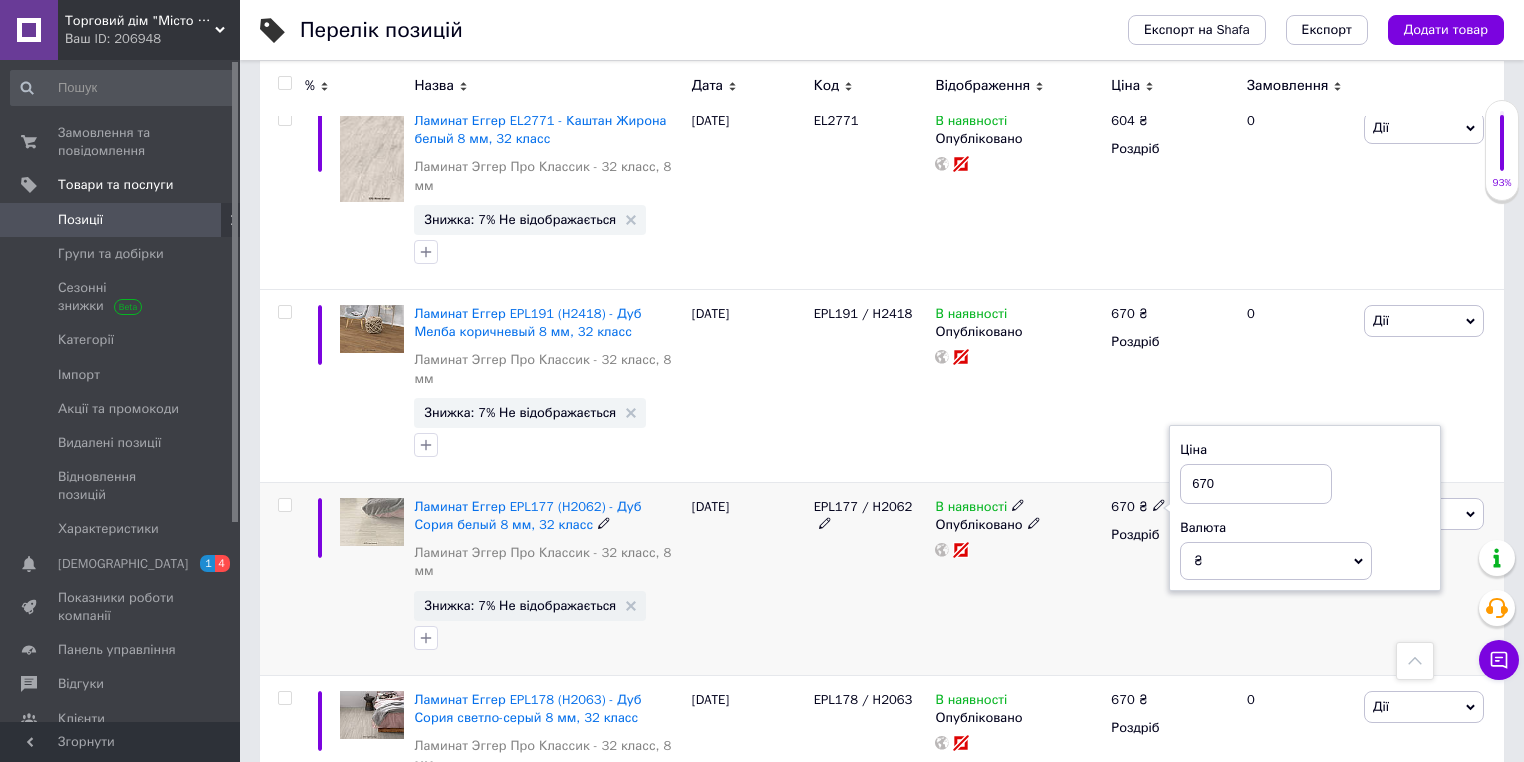 drag, startPoint x: 1228, startPoint y: 327, endPoint x: 1191, endPoint y: 309, distance: 41.14608 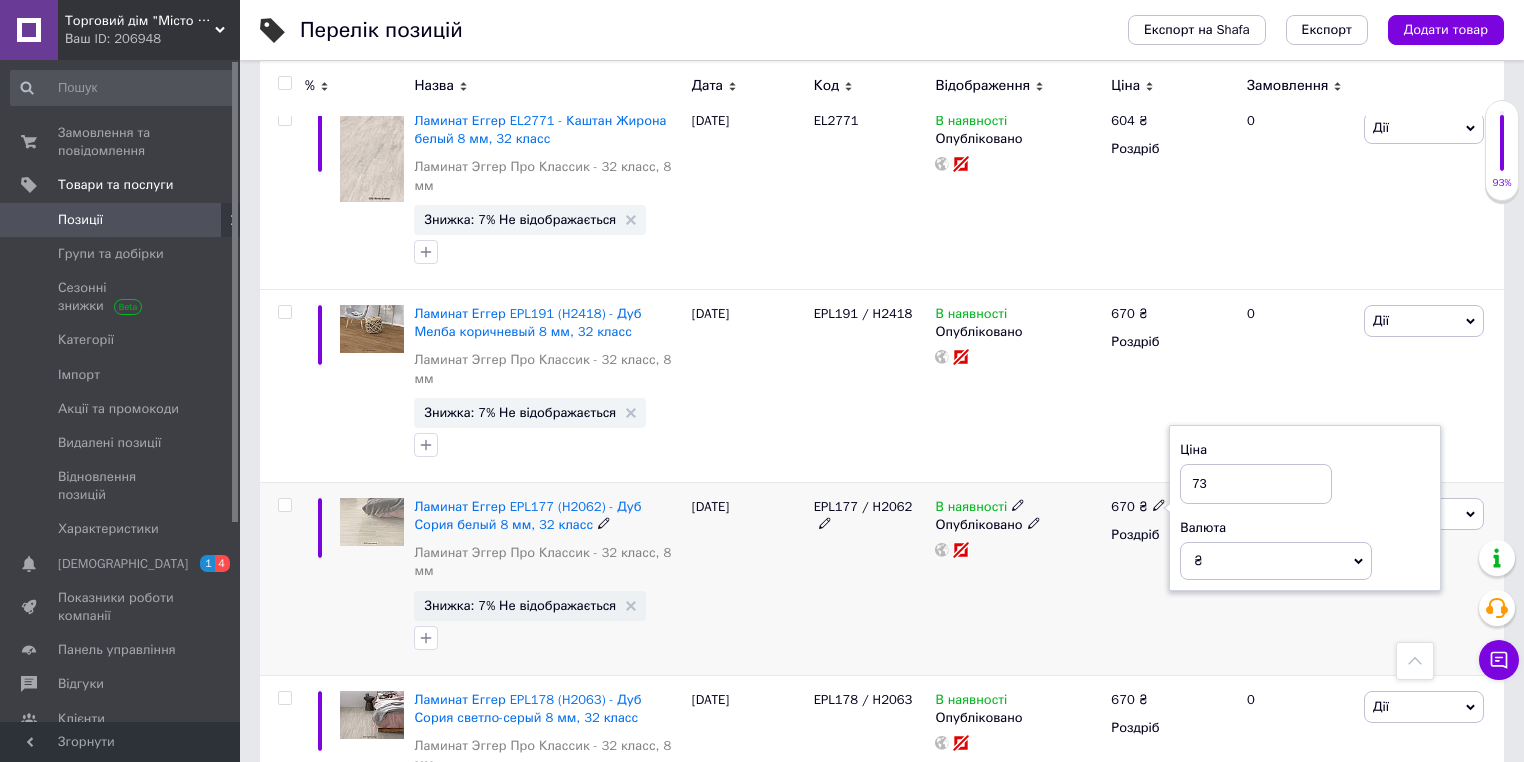 type on "737" 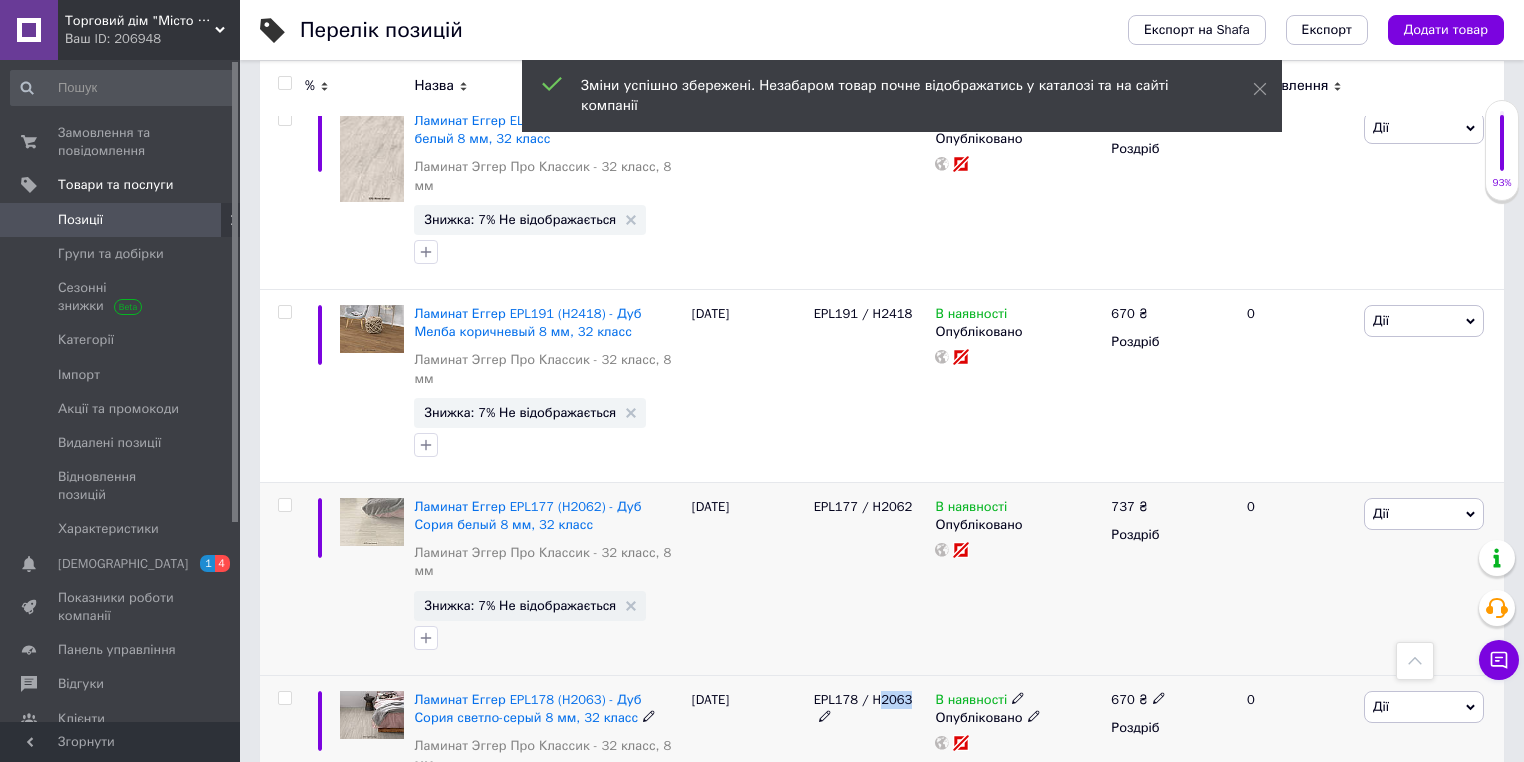 drag, startPoint x: 877, startPoint y: 508, endPoint x: 905, endPoint y: 516, distance: 29.12044 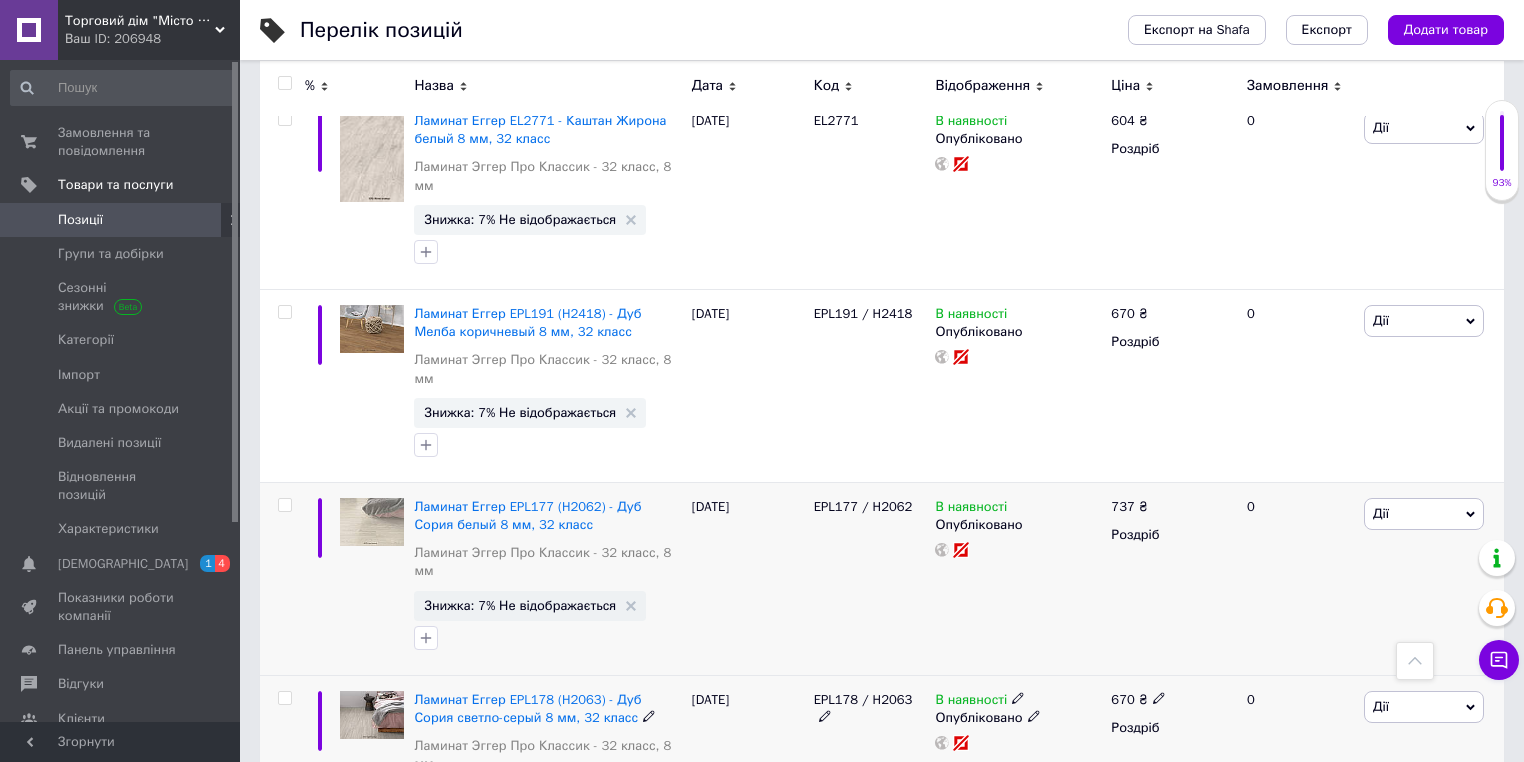 click 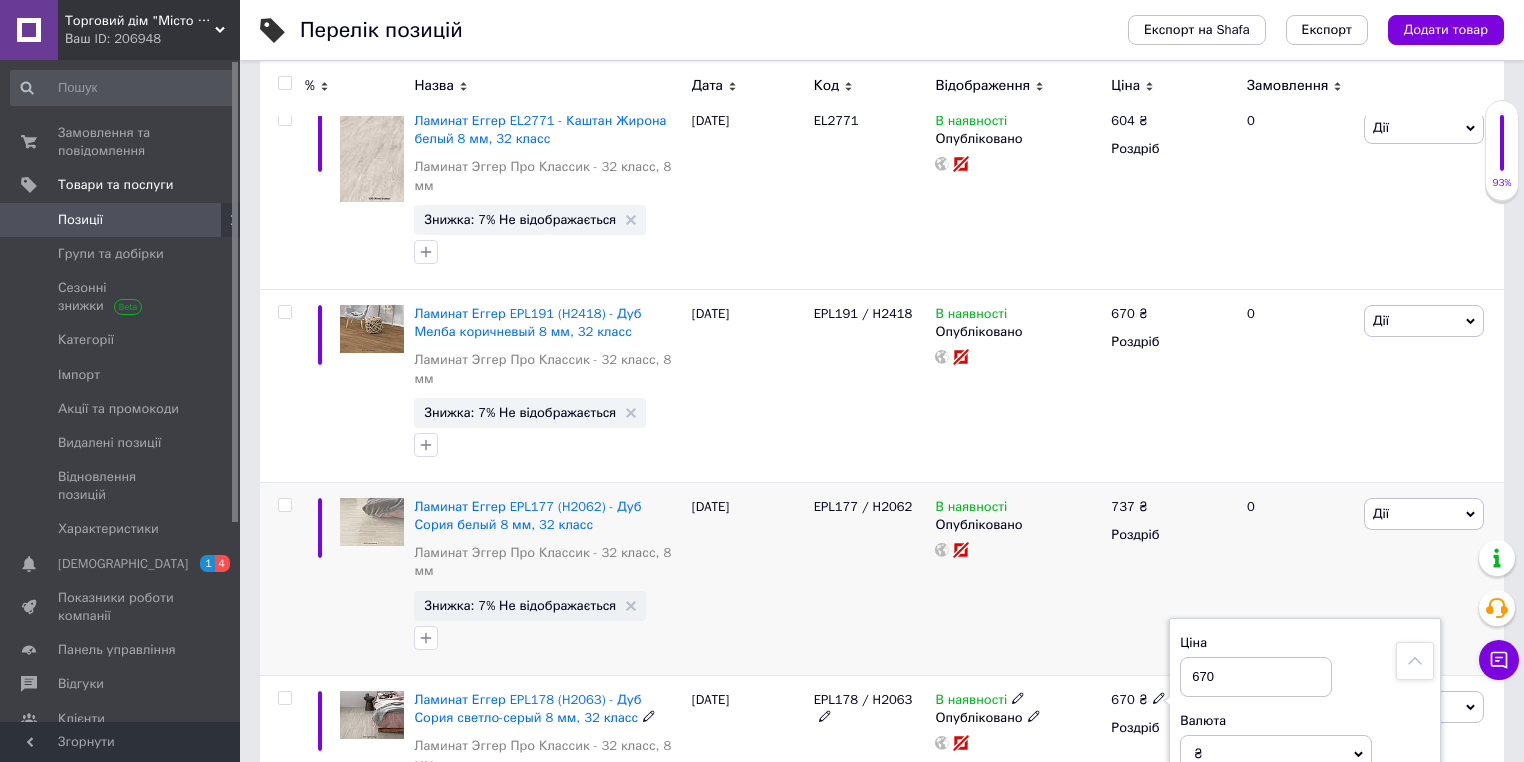 drag, startPoint x: 1168, startPoint y: 508, endPoint x: 1160, endPoint y: 478, distance: 31.04835 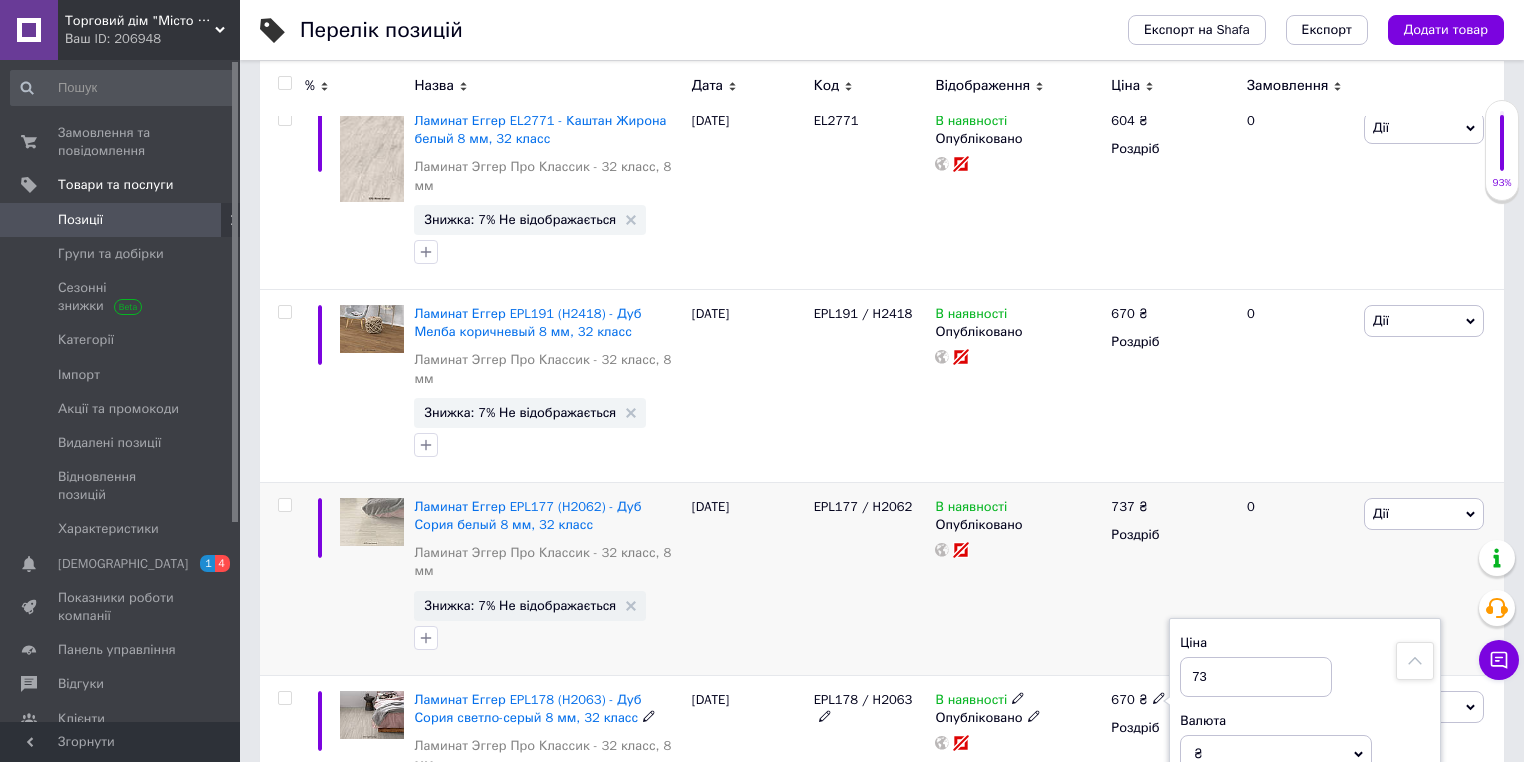 type on "737" 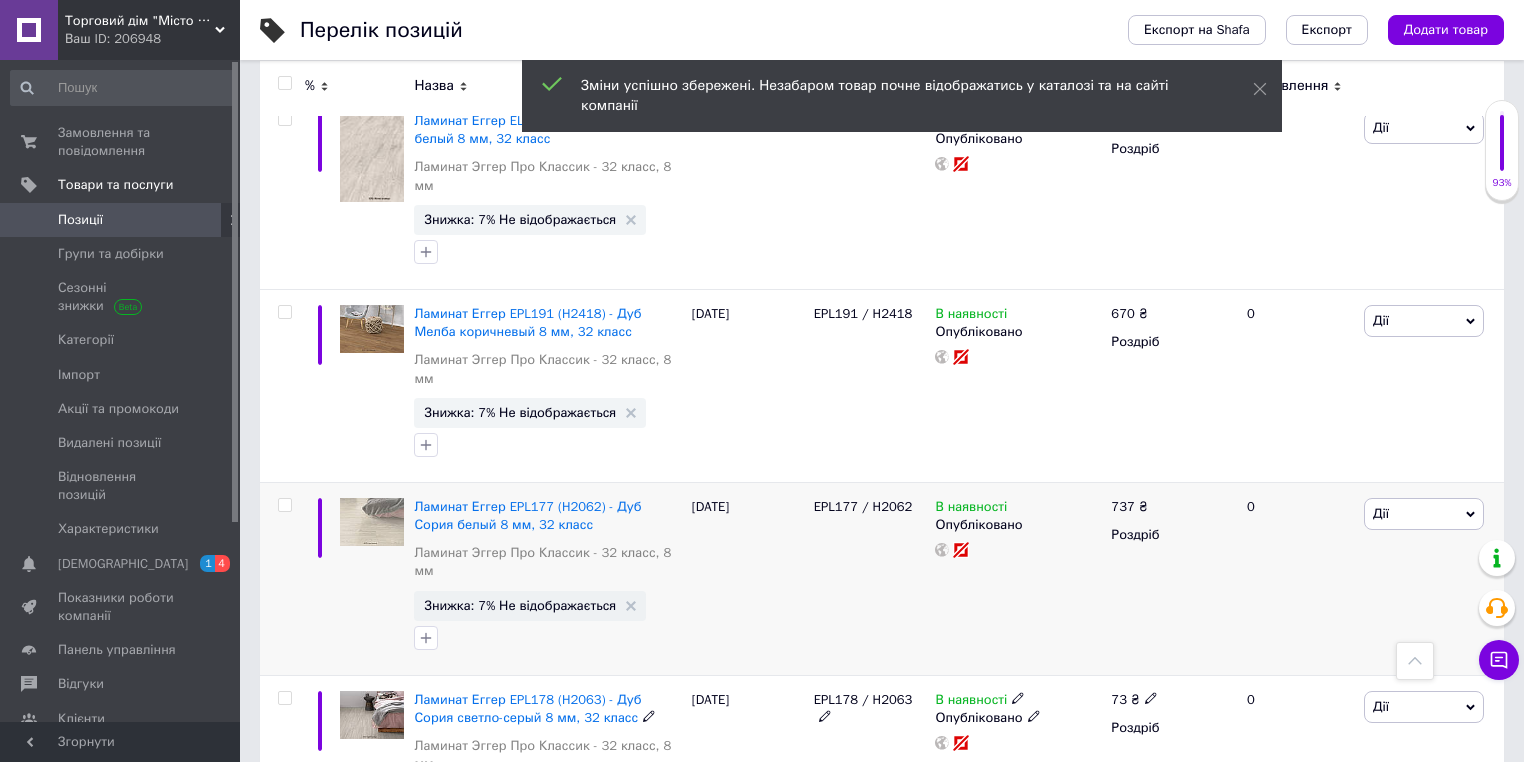 scroll, scrollTop: 3120, scrollLeft: 0, axis: vertical 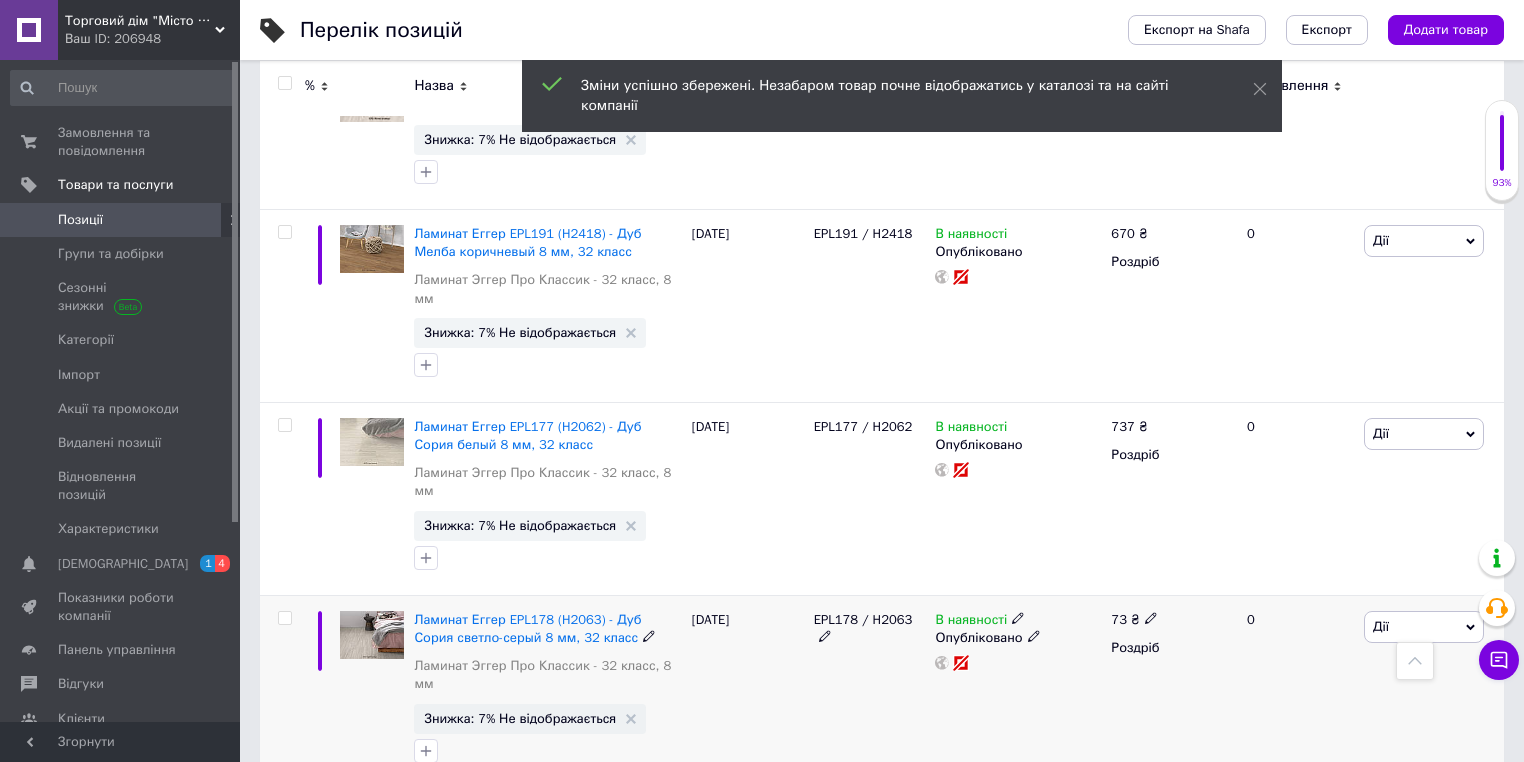 click 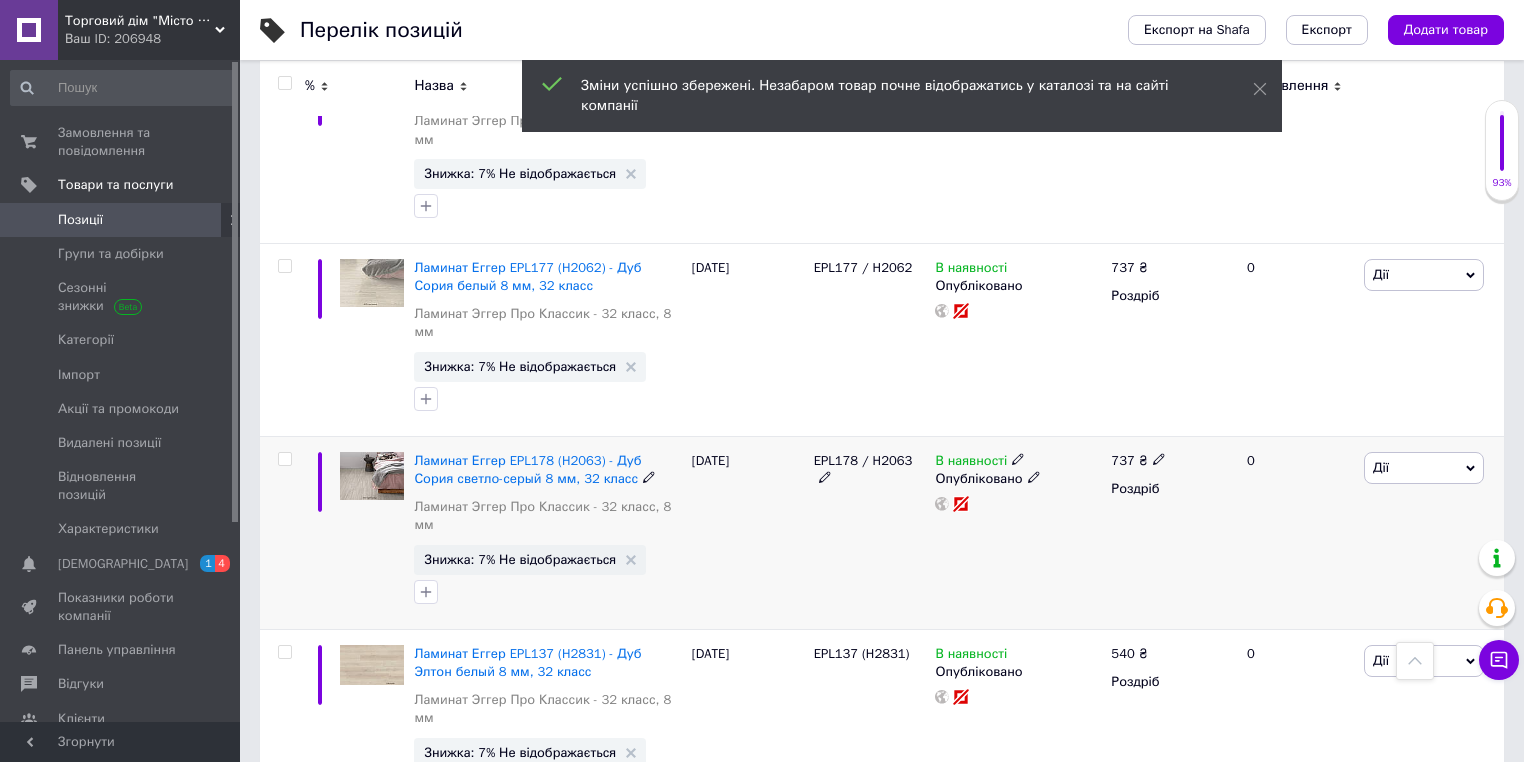scroll, scrollTop: 3280, scrollLeft: 0, axis: vertical 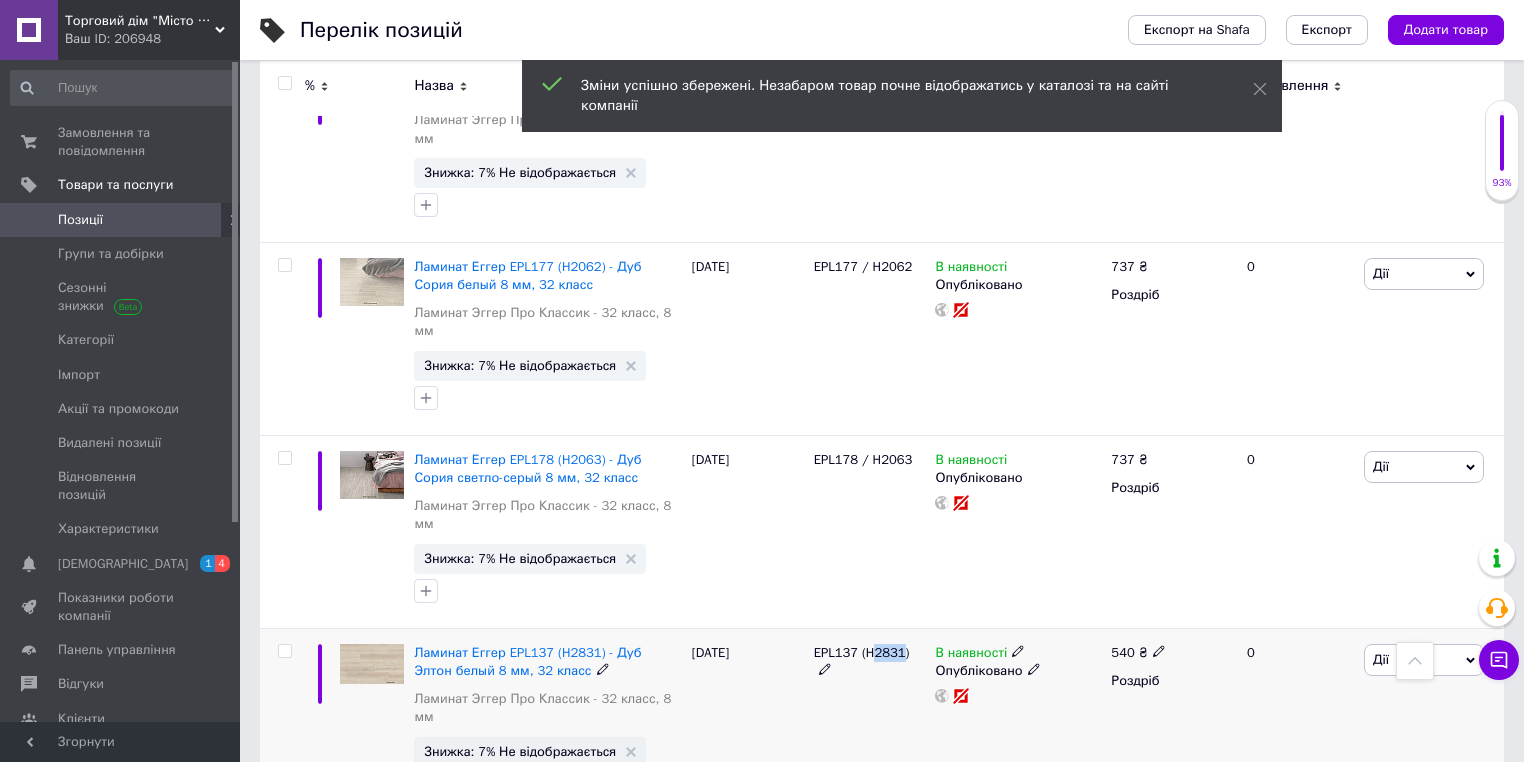 drag, startPoint x: 872, startPoint y: 446, endPoint x: 898, endPoint y: 443, distance: 26.172504 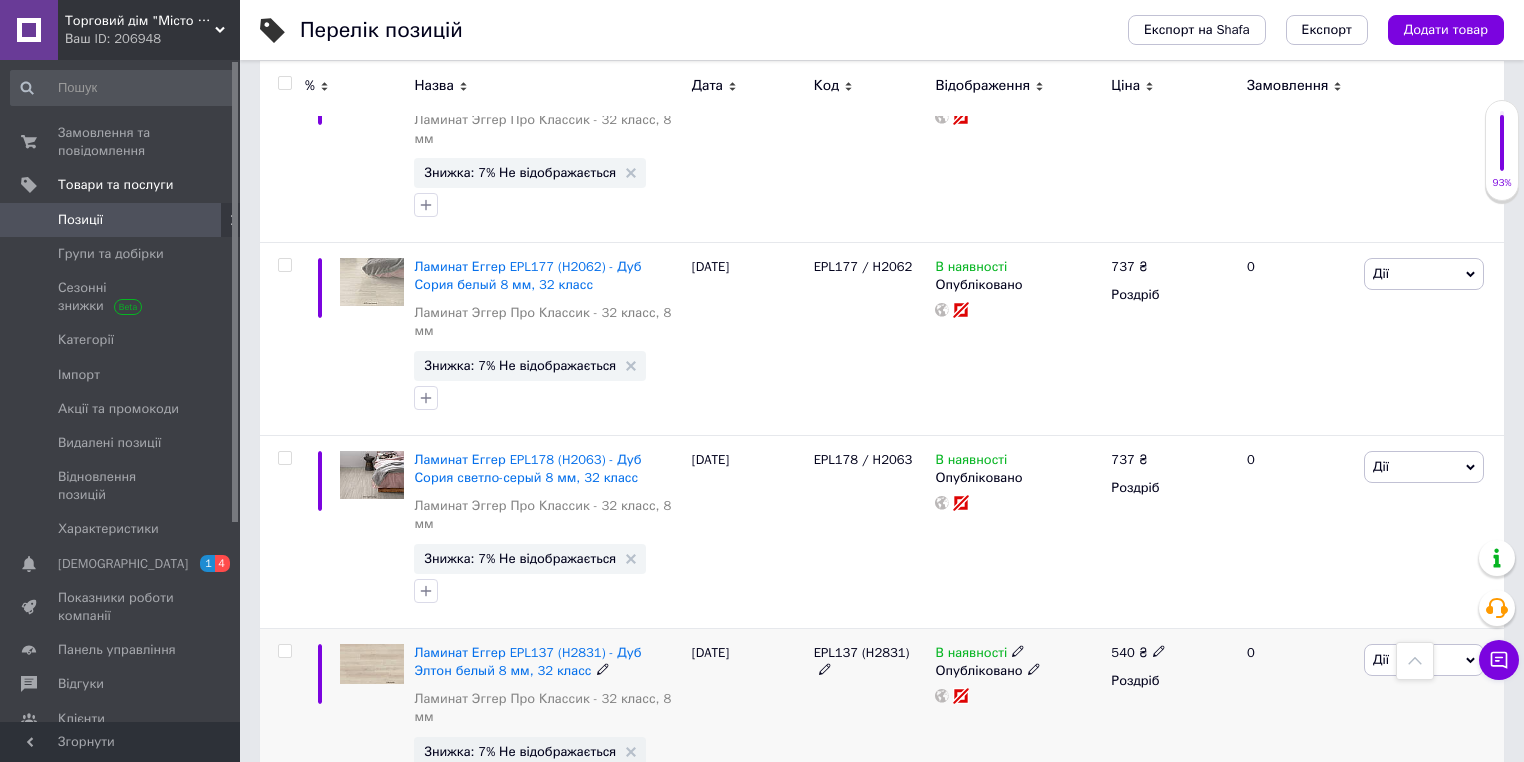 click 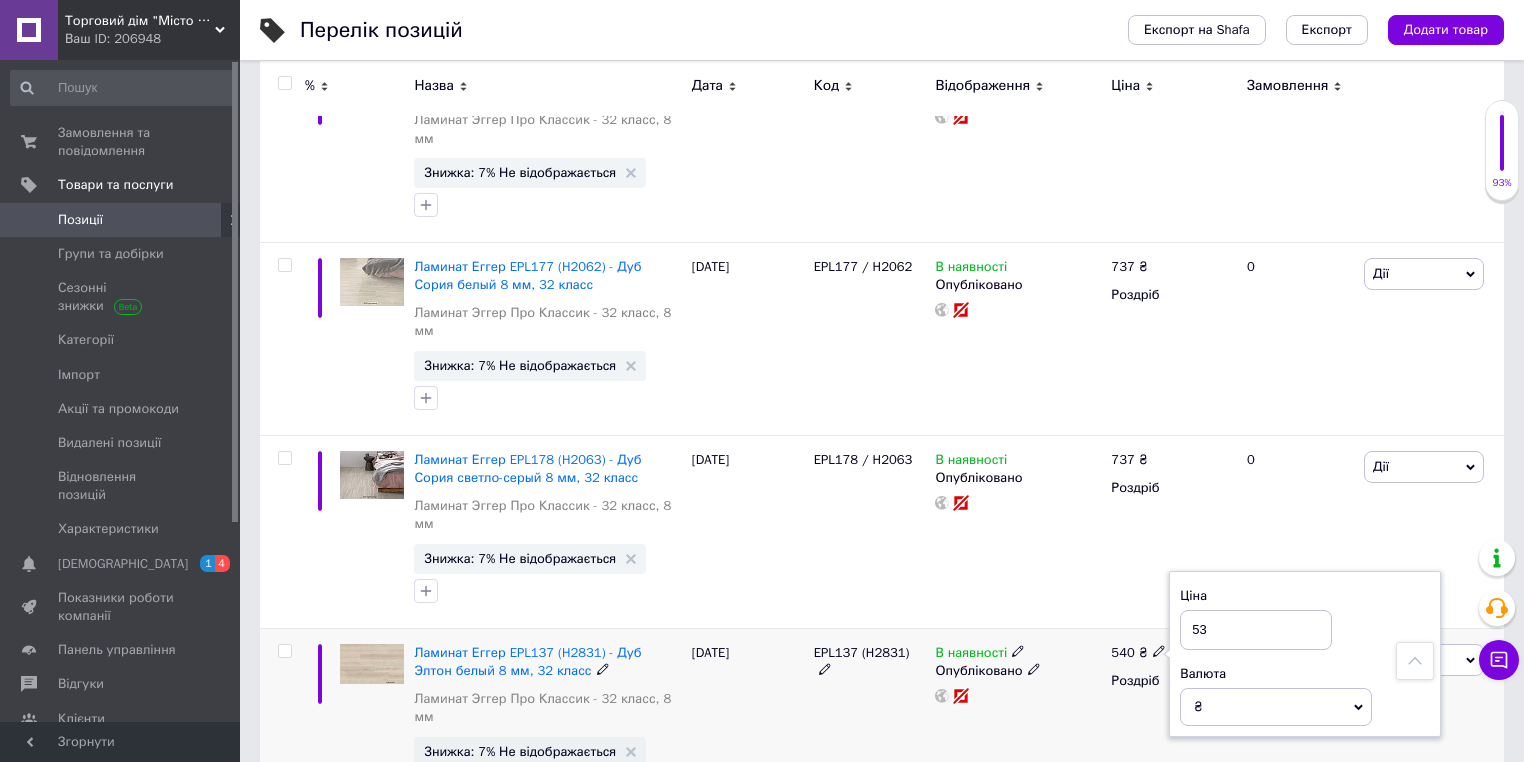 type on "535" 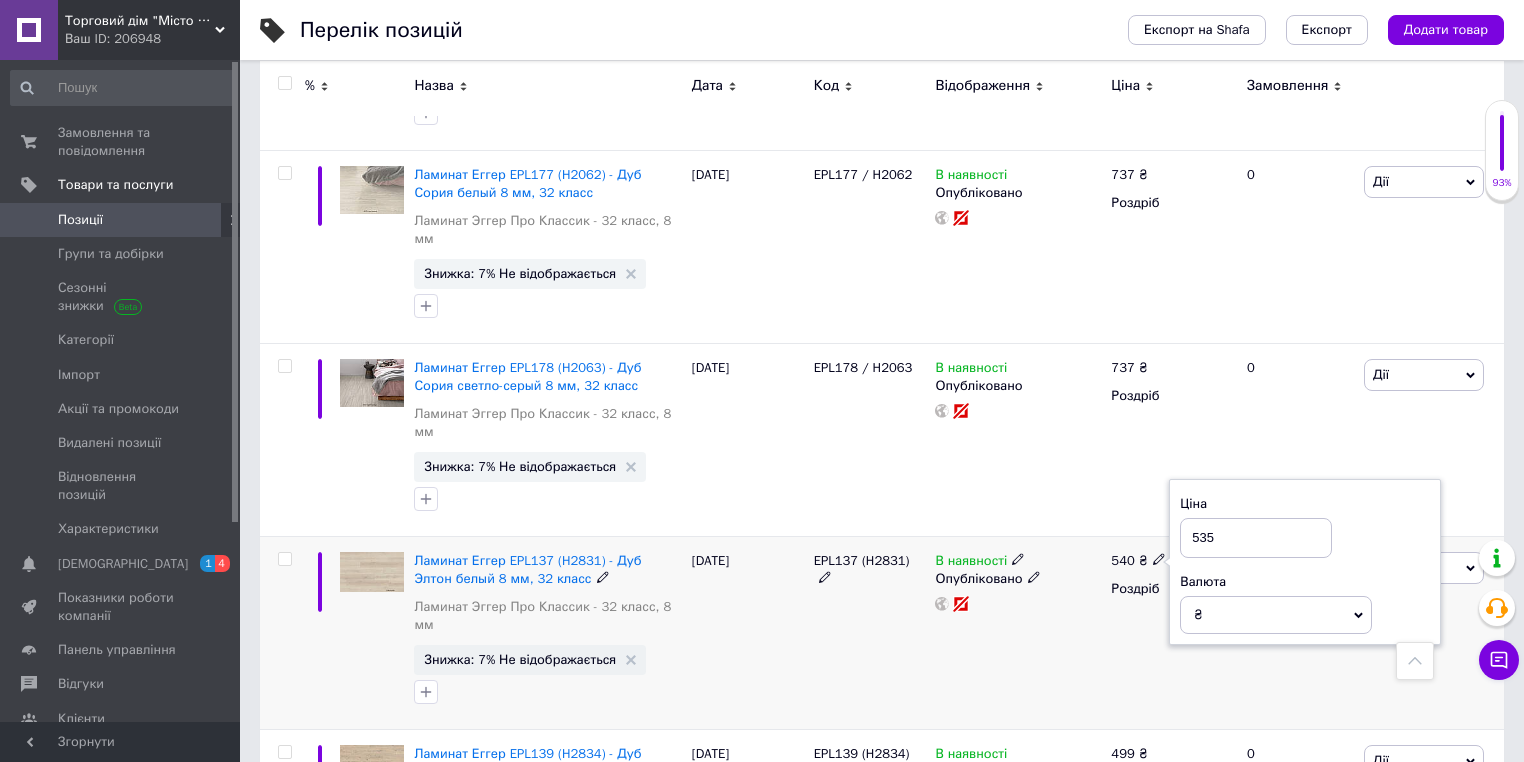 scroll, scrollTop: 3373, scrollLeft: 0, axis: vertical 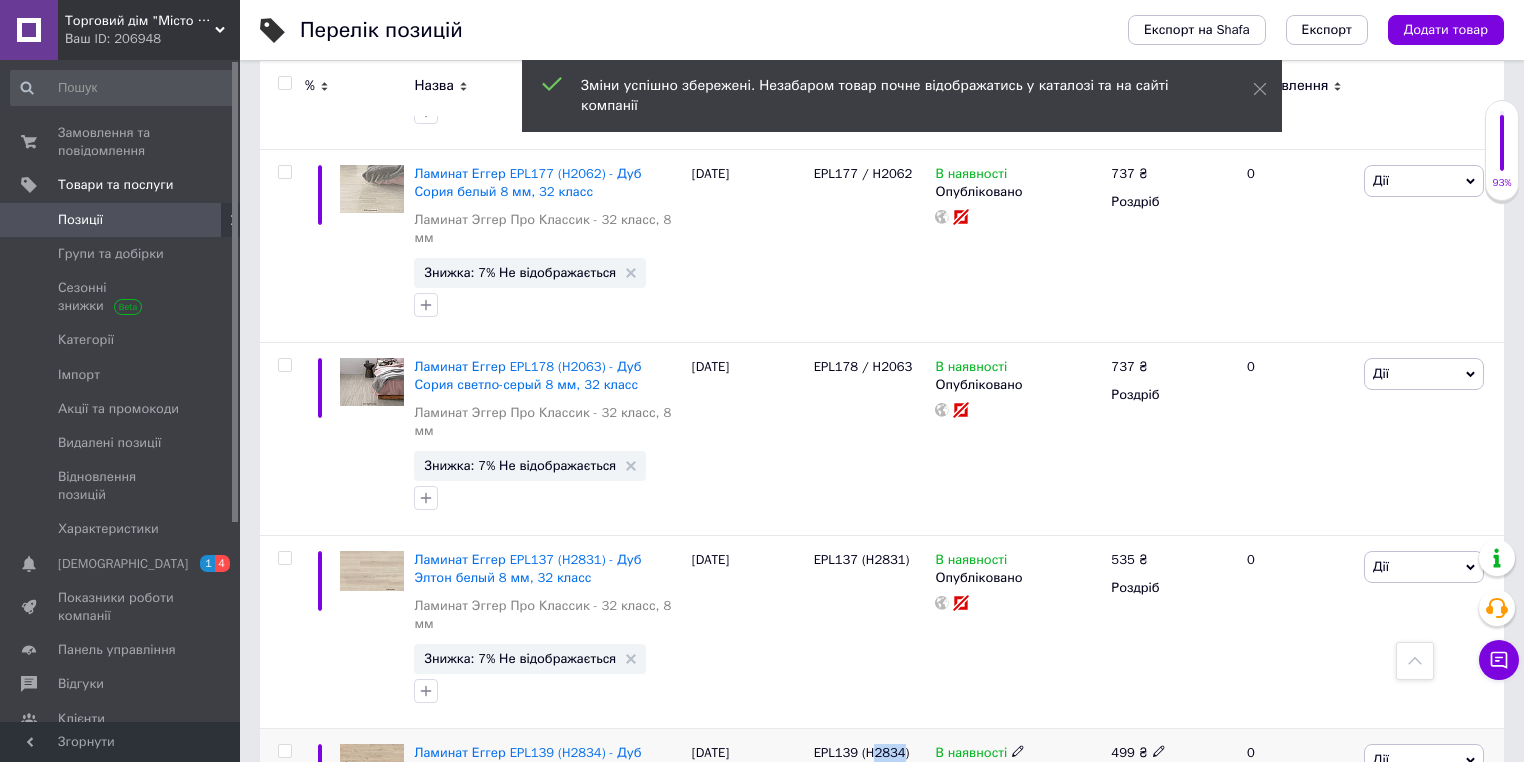 drag, startPoint x: 874, startPoint y: 528, endPoint x: 897, endPoint y: 528, distance: 23 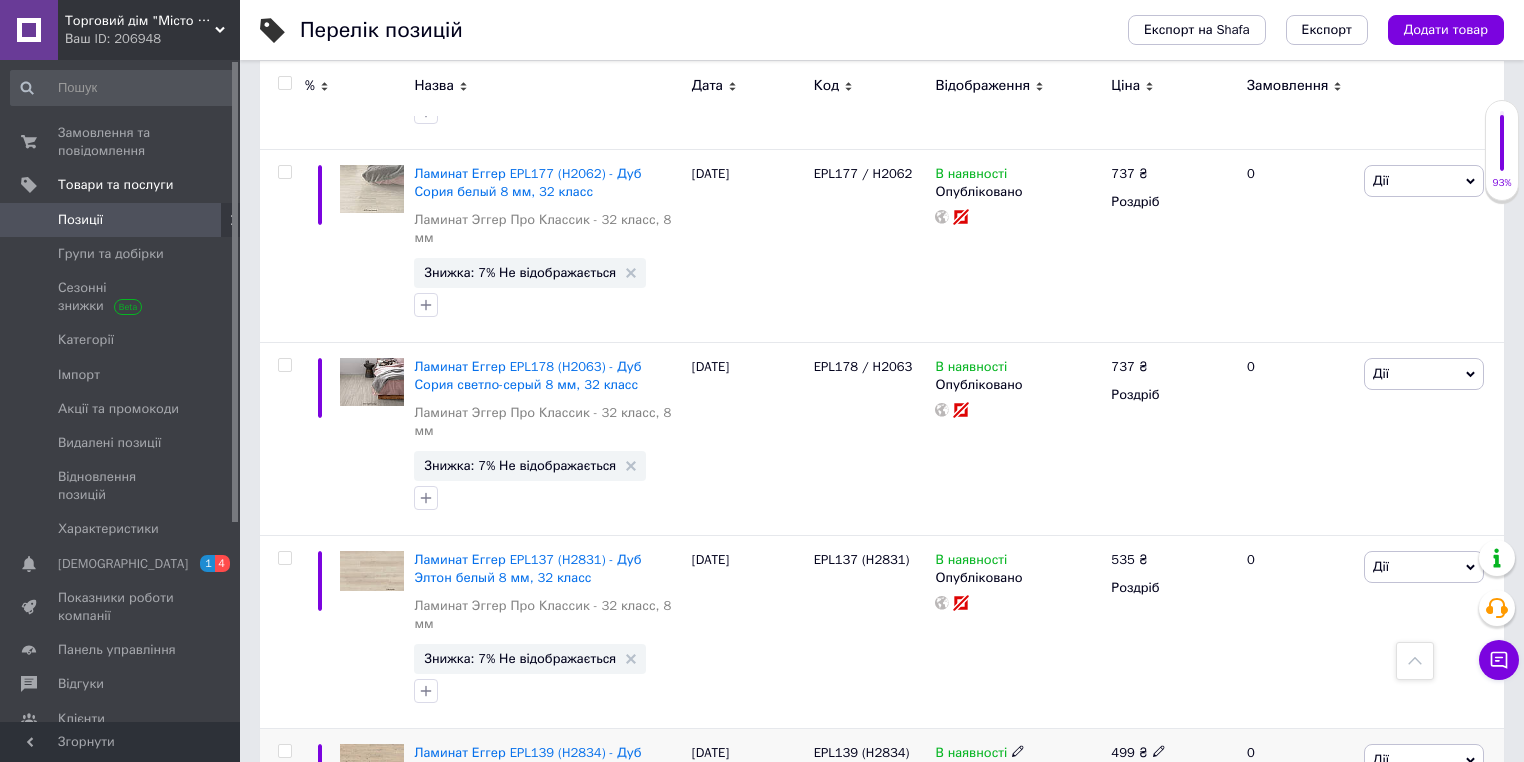 click on "499   ₴" at bounding box center [1138, 753] 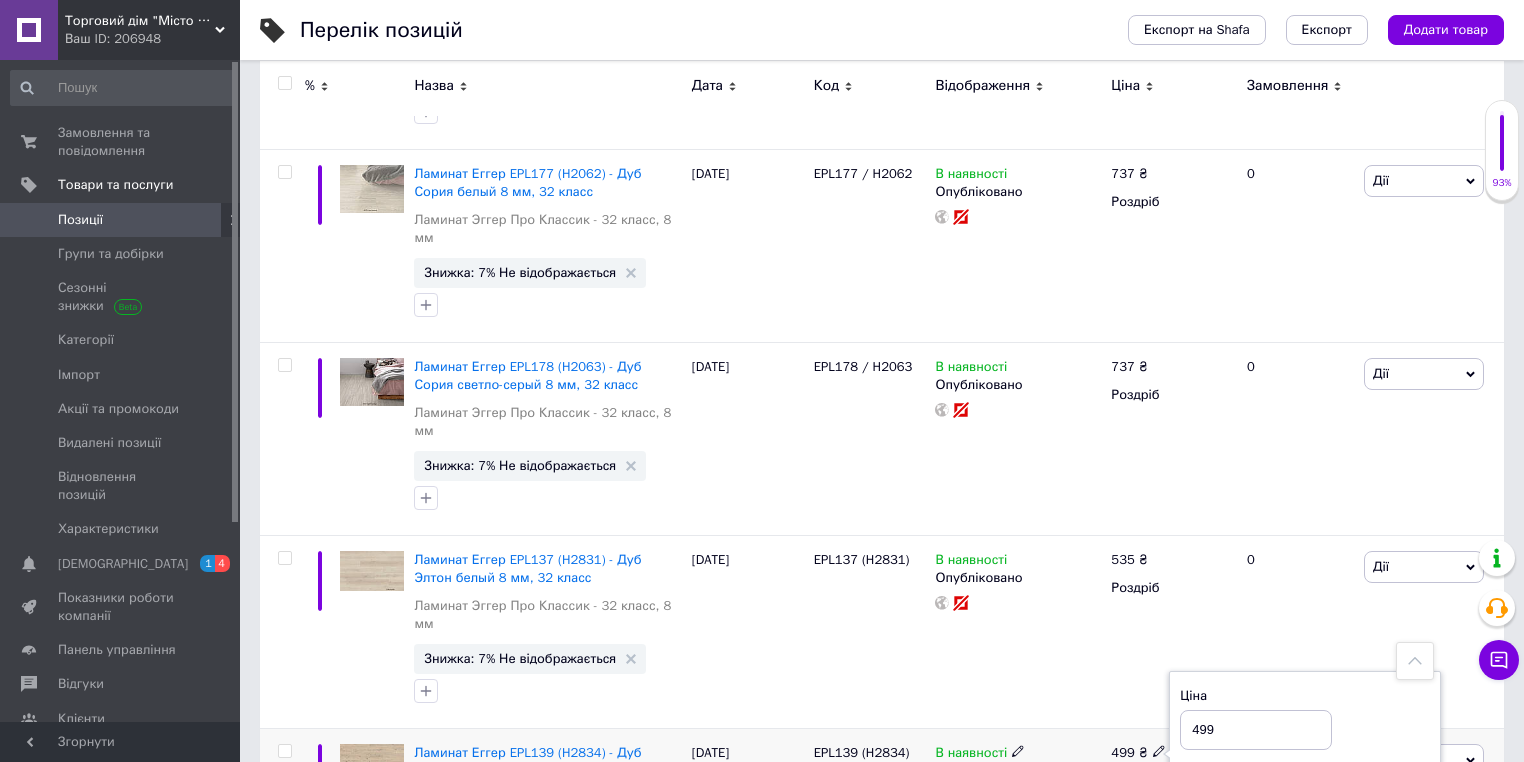 drag, startPoint x: 1218, startPoint y: 512, endPoint x: 1178, endPoint y: 500, distance: 41.761227 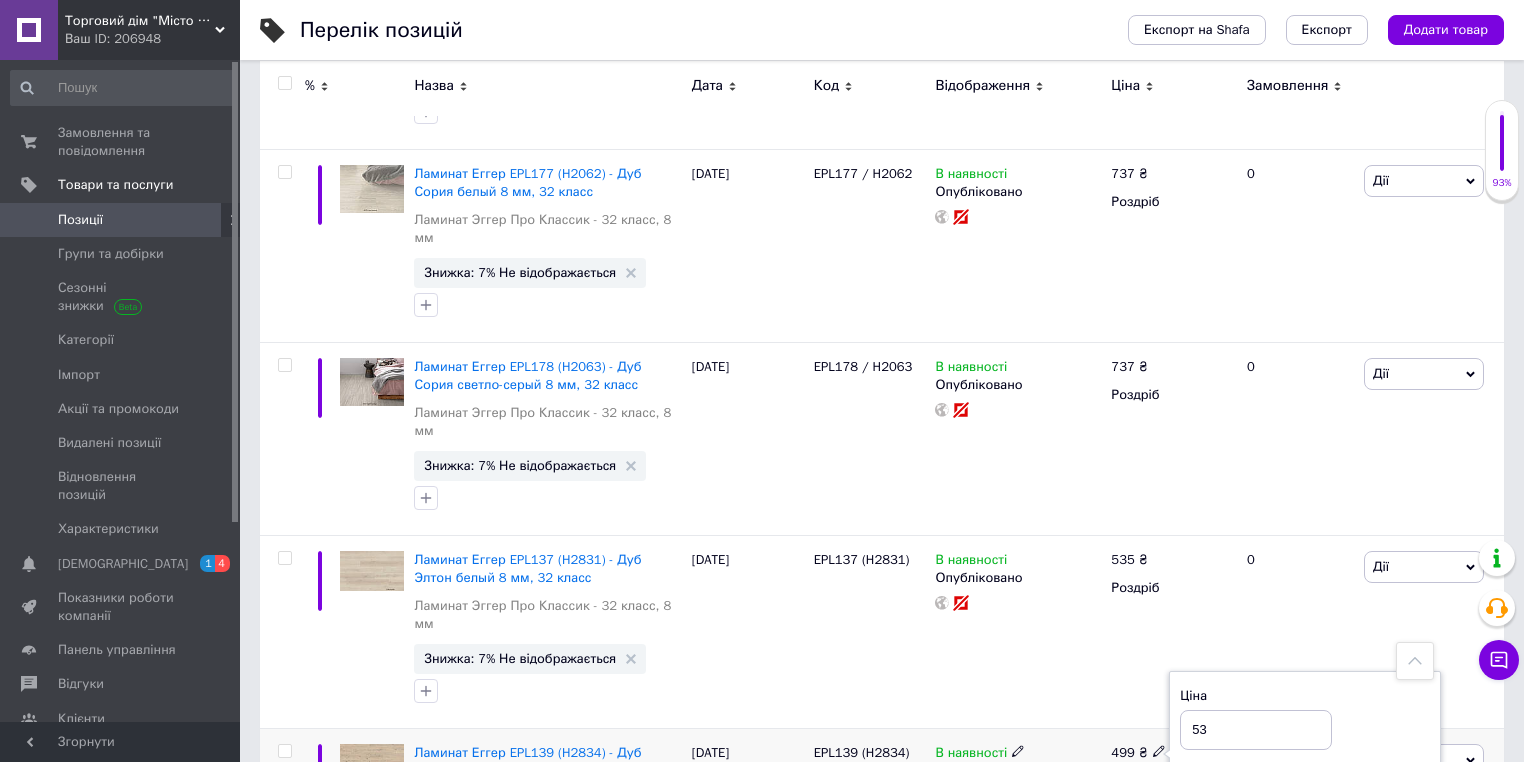 type on "535" 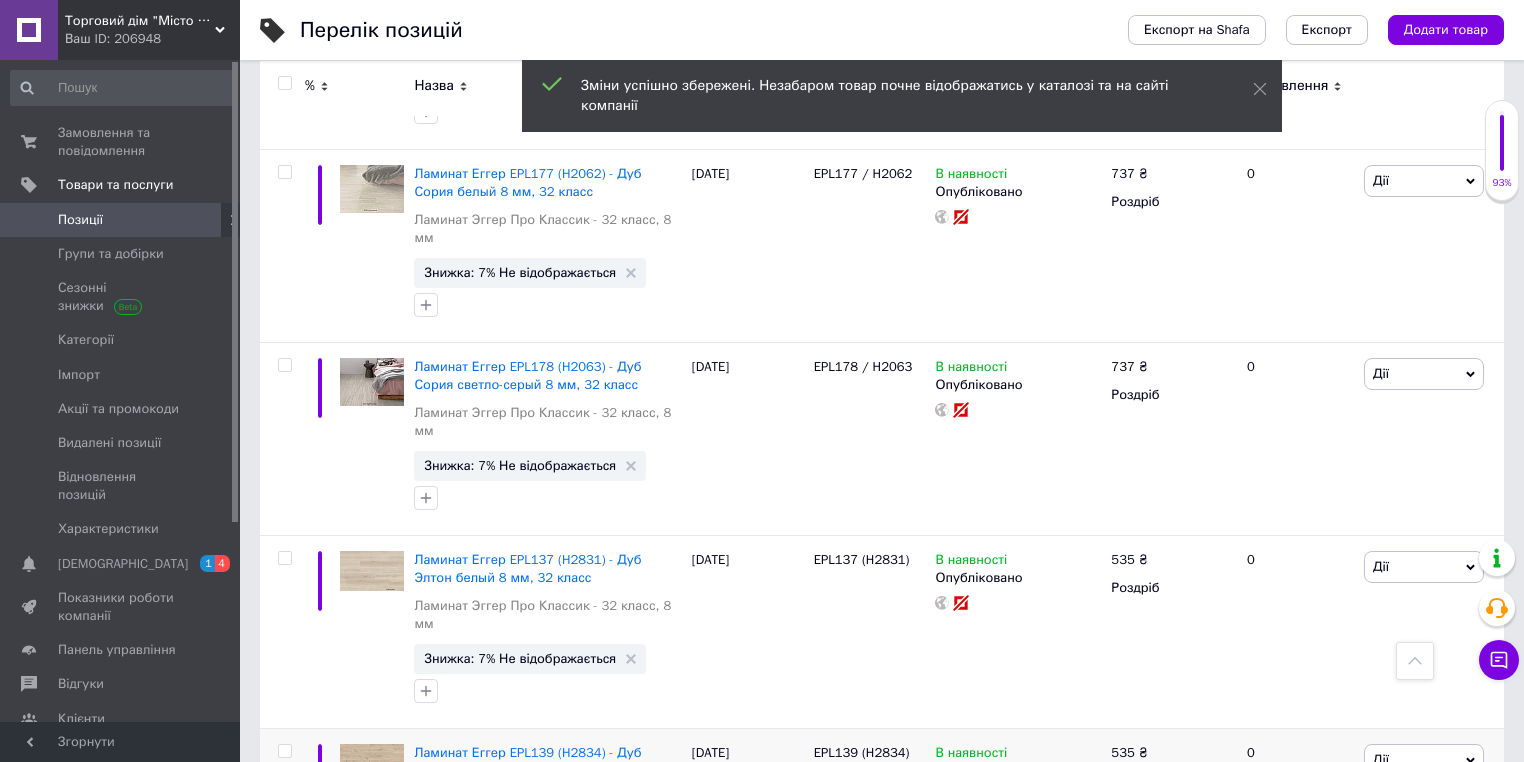 click on "2" at bounding box center (327, 962) 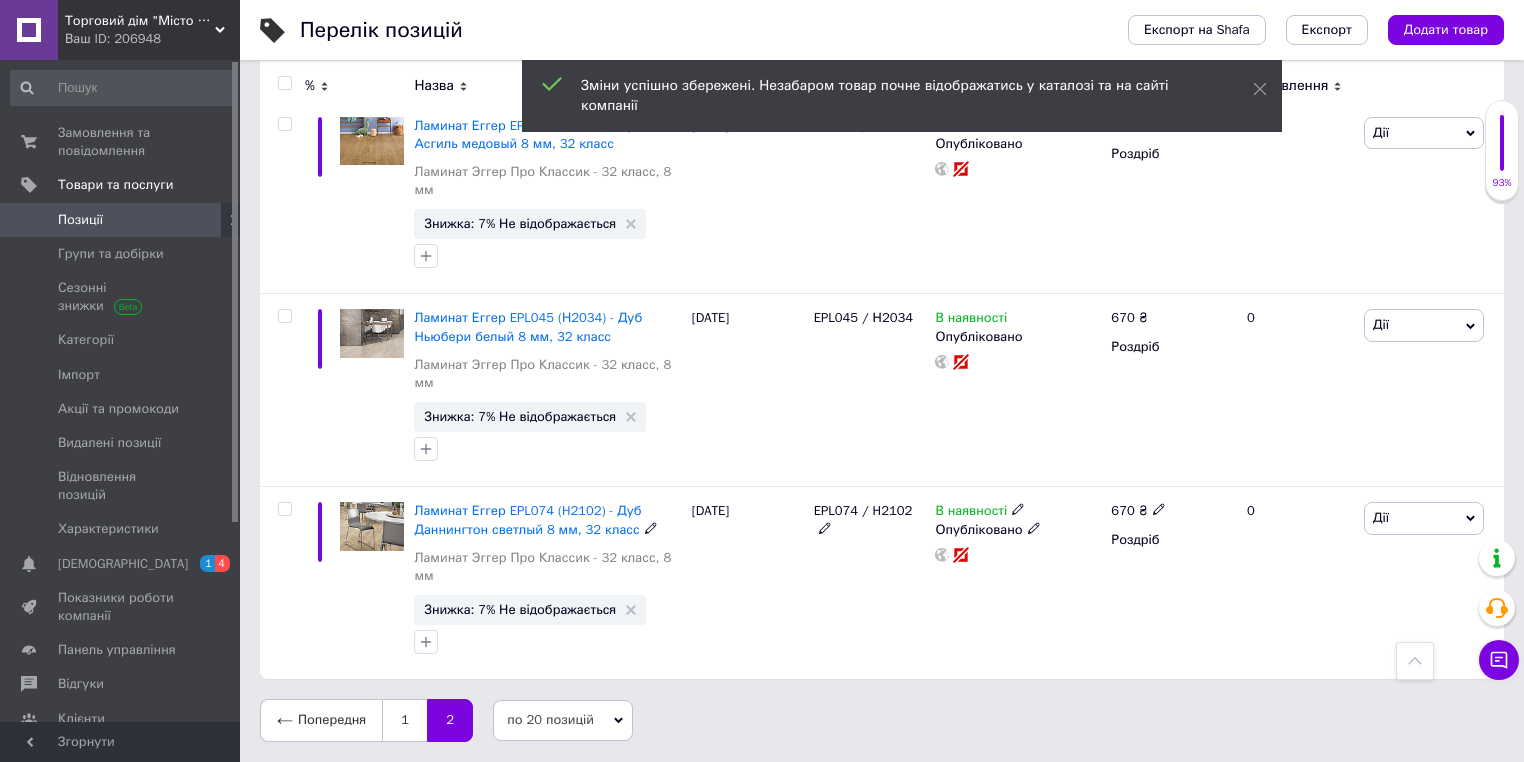 scroll, scrollTop: 700, scrollLeft: 0, axis: vertical 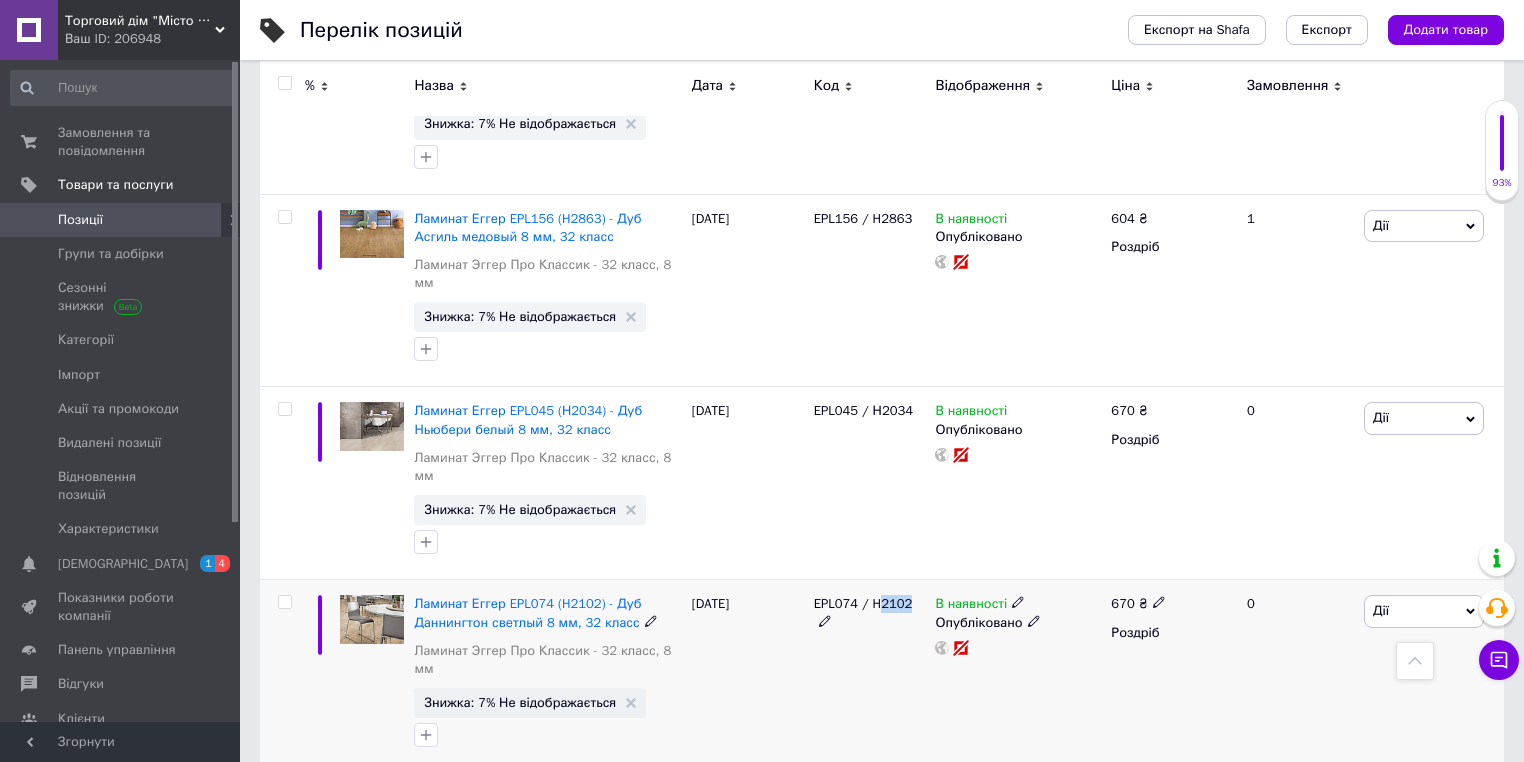 drag, startPoint x: 876, startPoint y: 531, endPoint x: 904, endPoint y: 533, distance: 28.071337 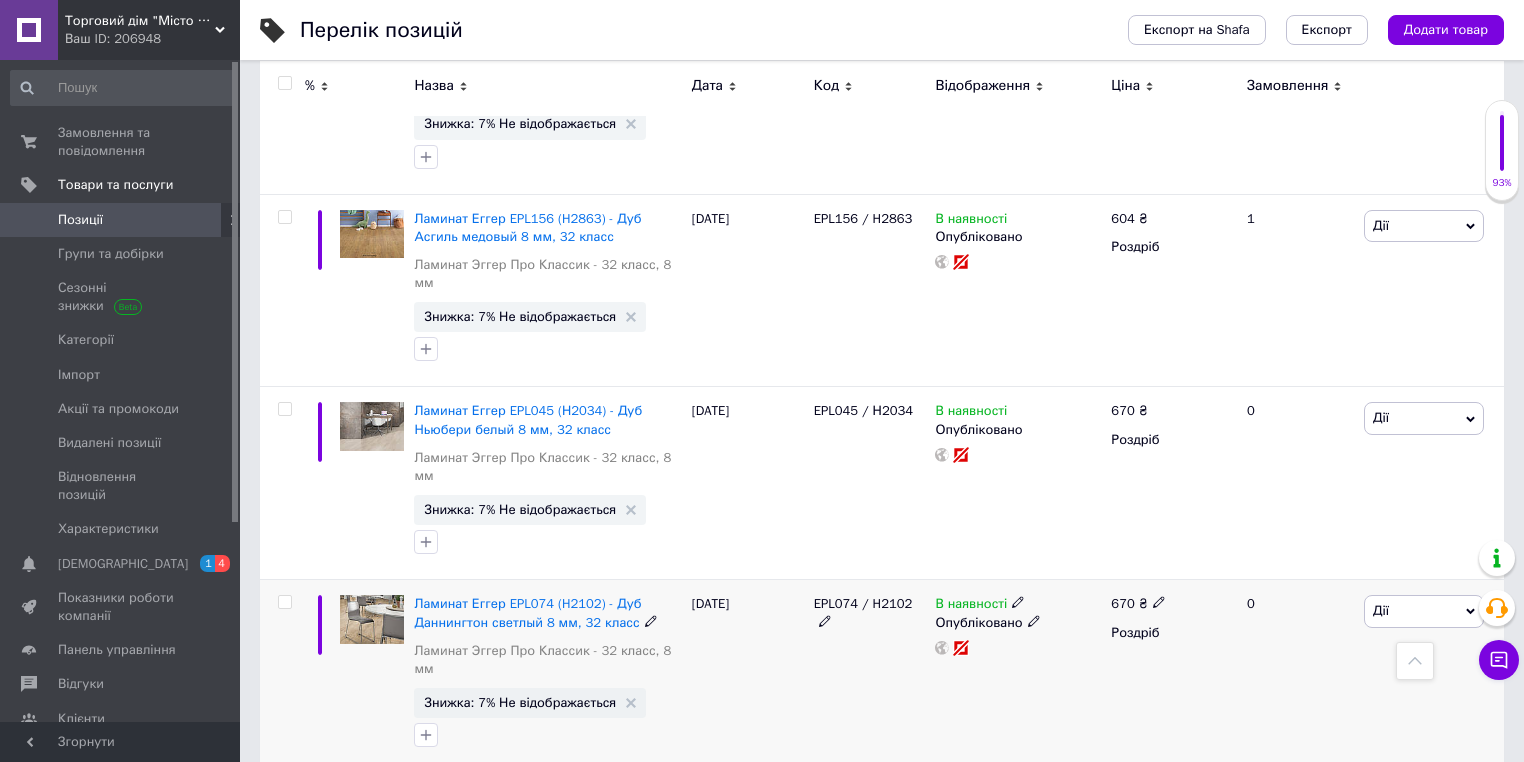 click 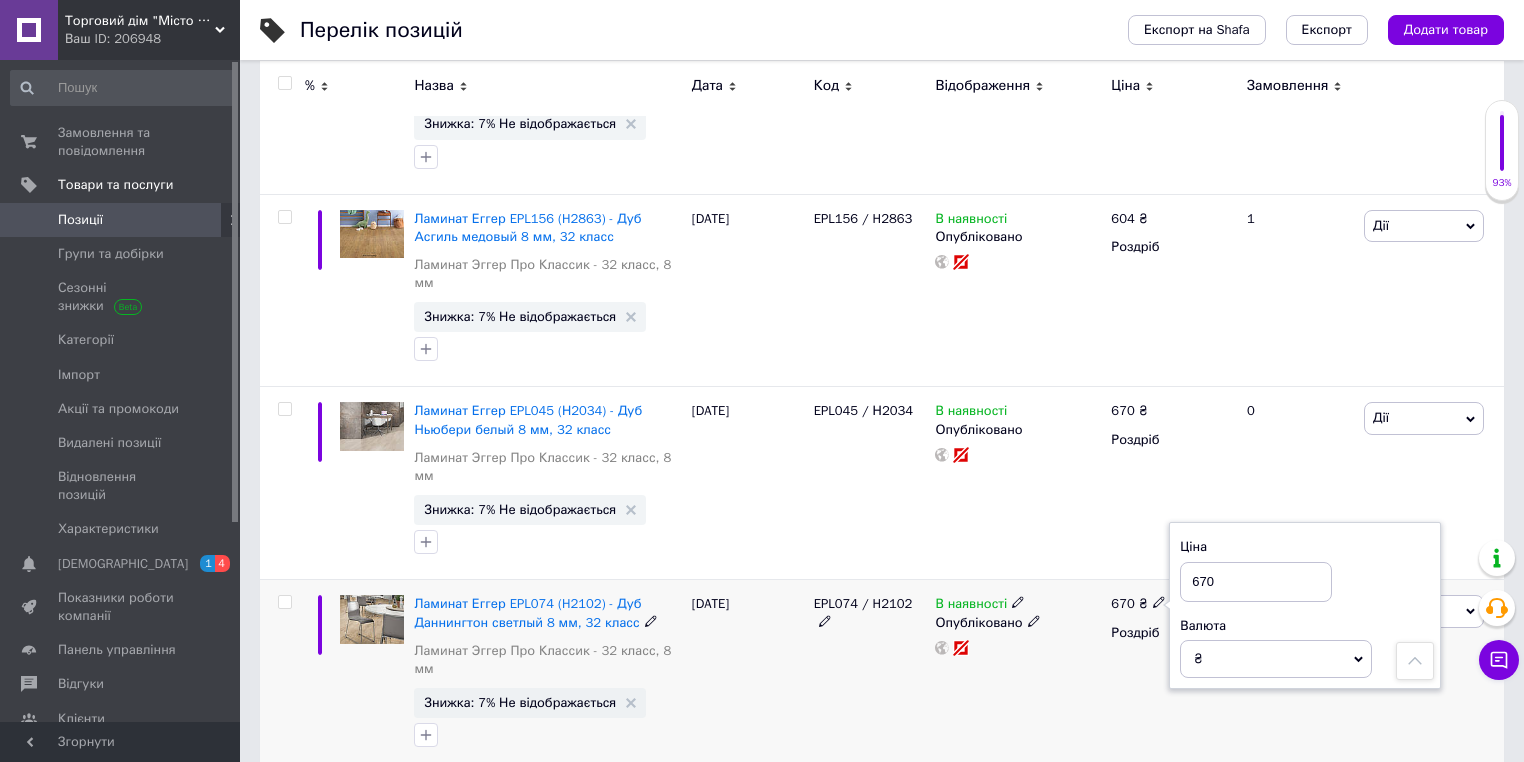 drag, startPoint x: 1216, startPoint y: 520, endPoint x: 1190, endPoint y: 513, distance: 26.925823 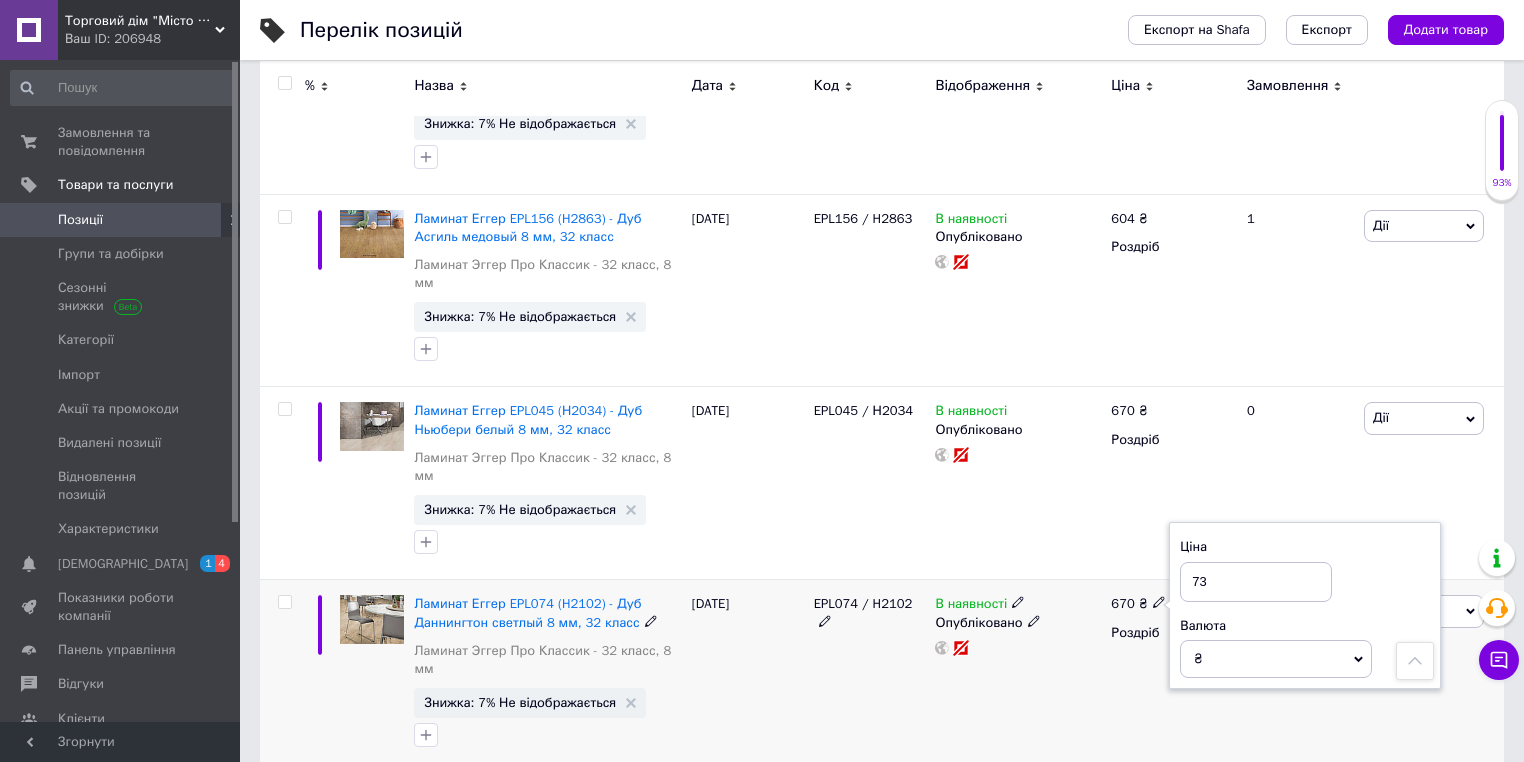 type on "737" 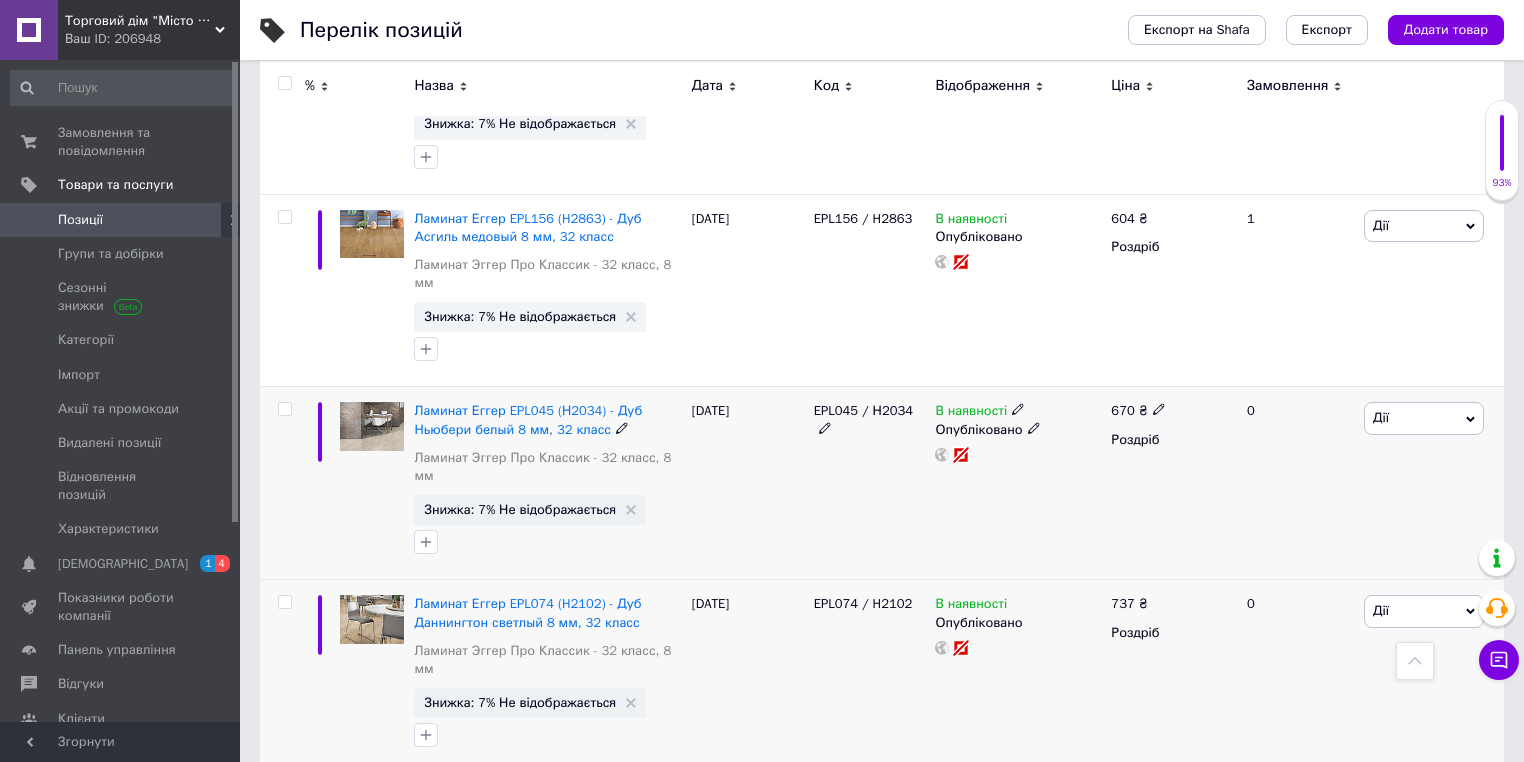 click 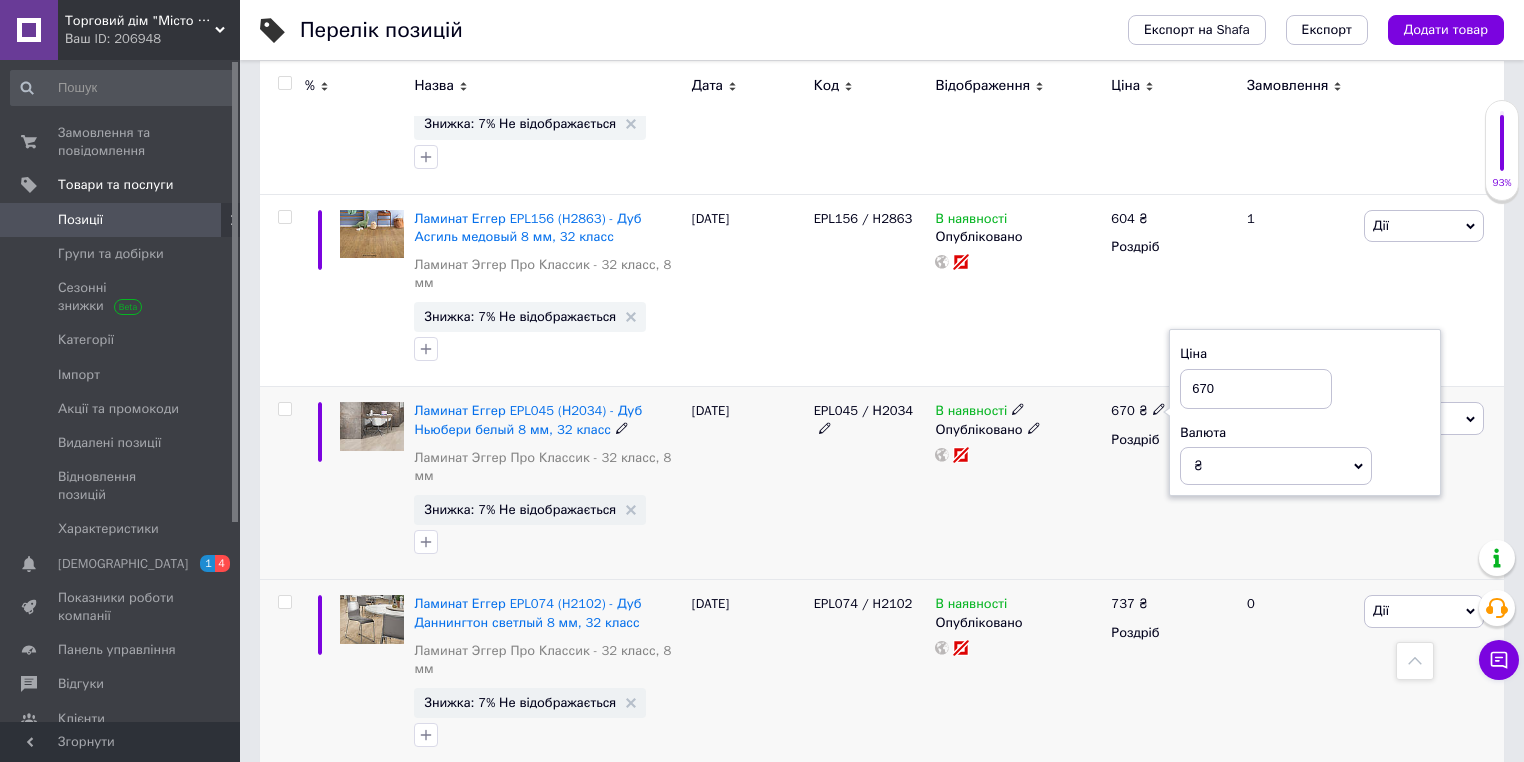 drag, startPoint x: 1211, startPoint y: 329, endPoint x: 1185, endPoint y: 325, distance: 26.305893 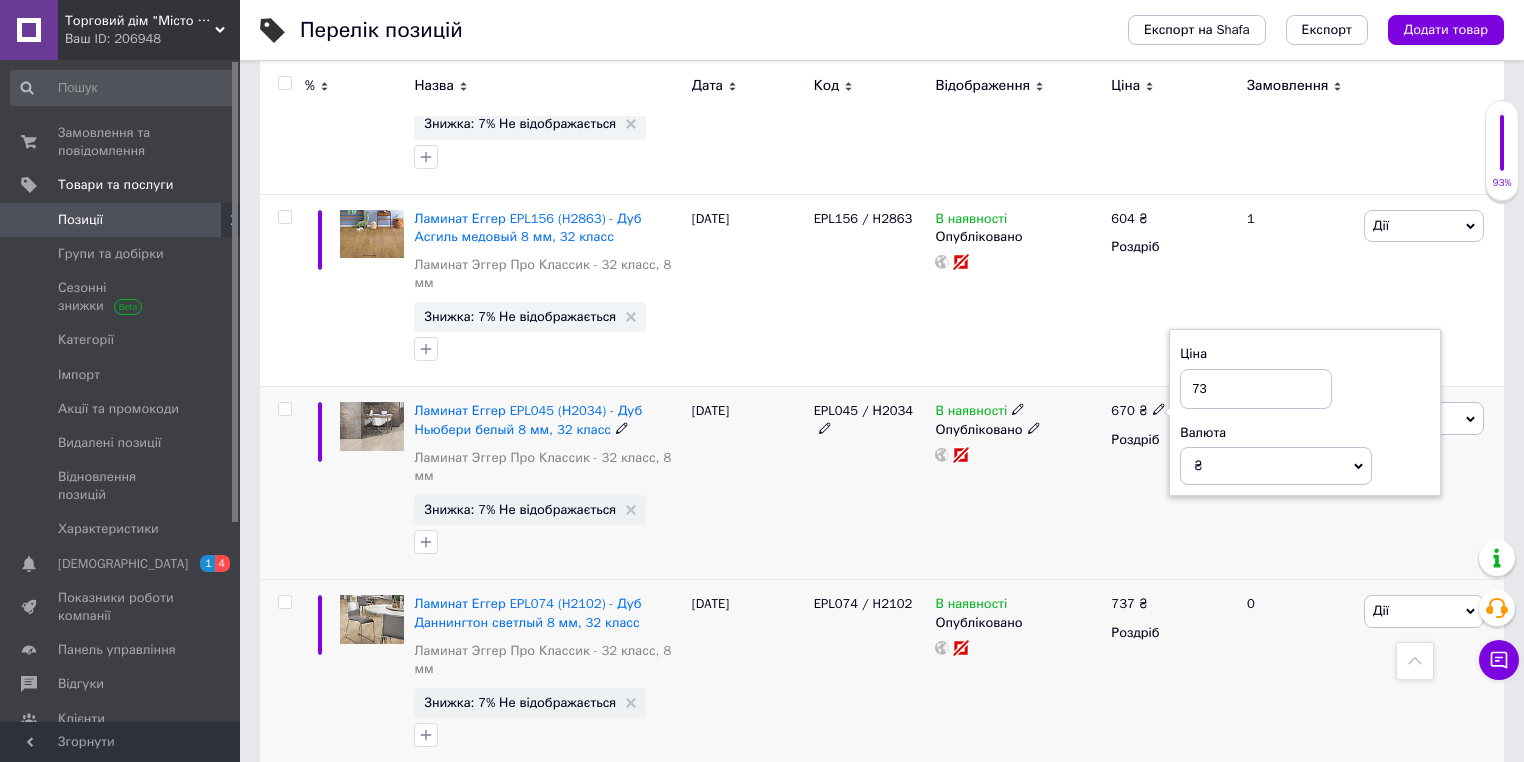 type on "737" 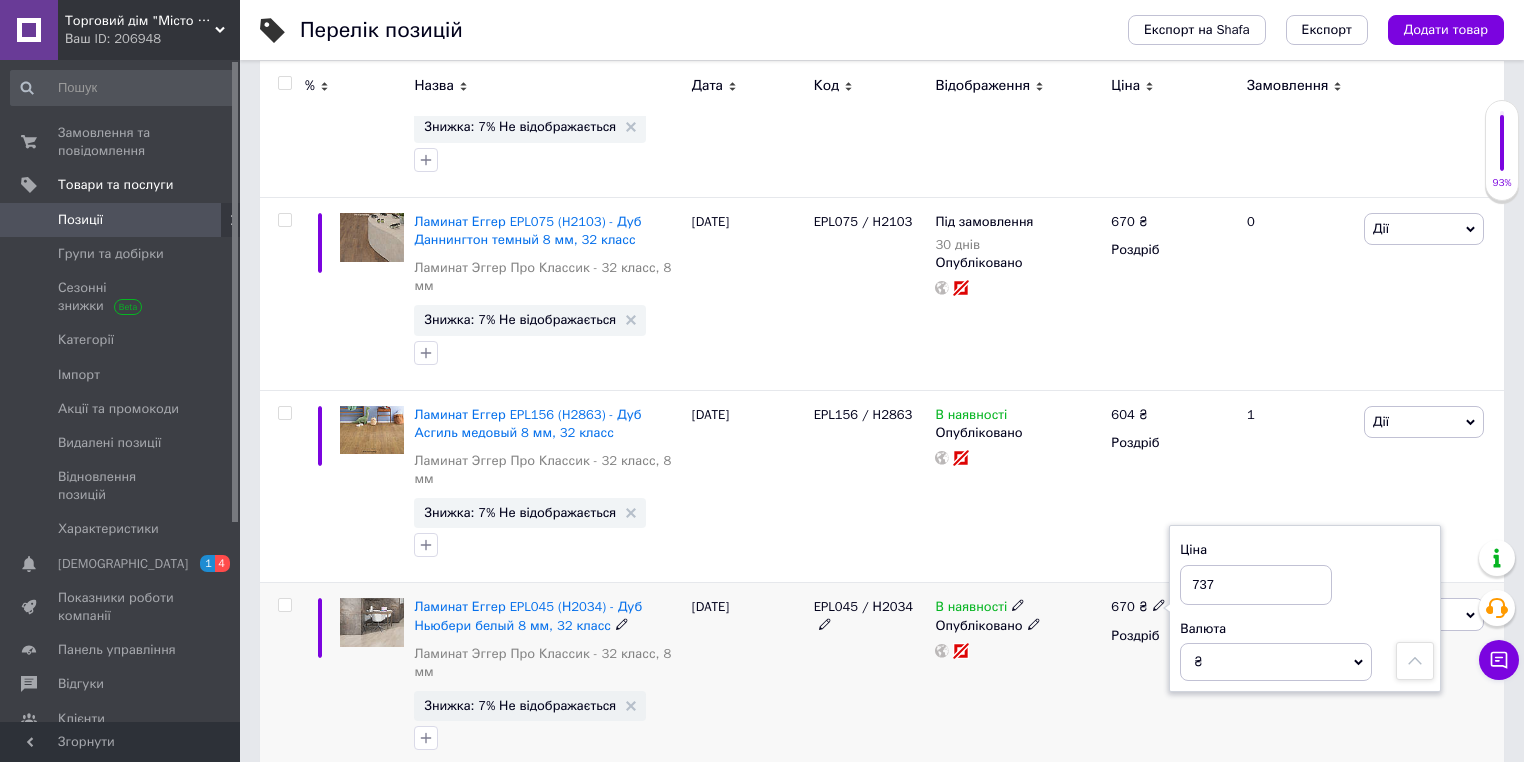 scroll, scrollTop: 460, scrollLeft: 0, axis: vertical 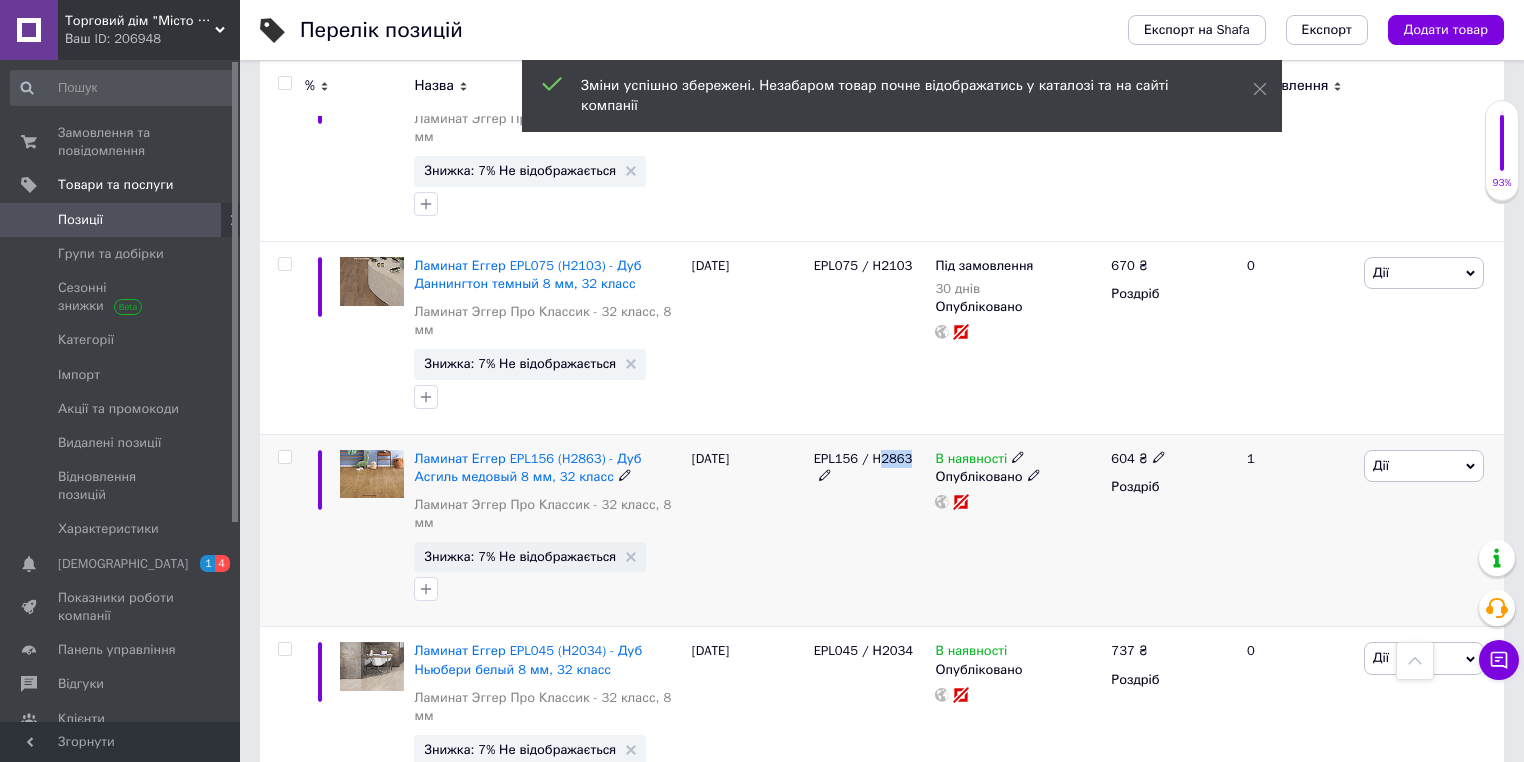 drag, startPoint x: 876, startPoint y: 420, endPoint x: 905, endPoint y: 418, distance: 29.068884 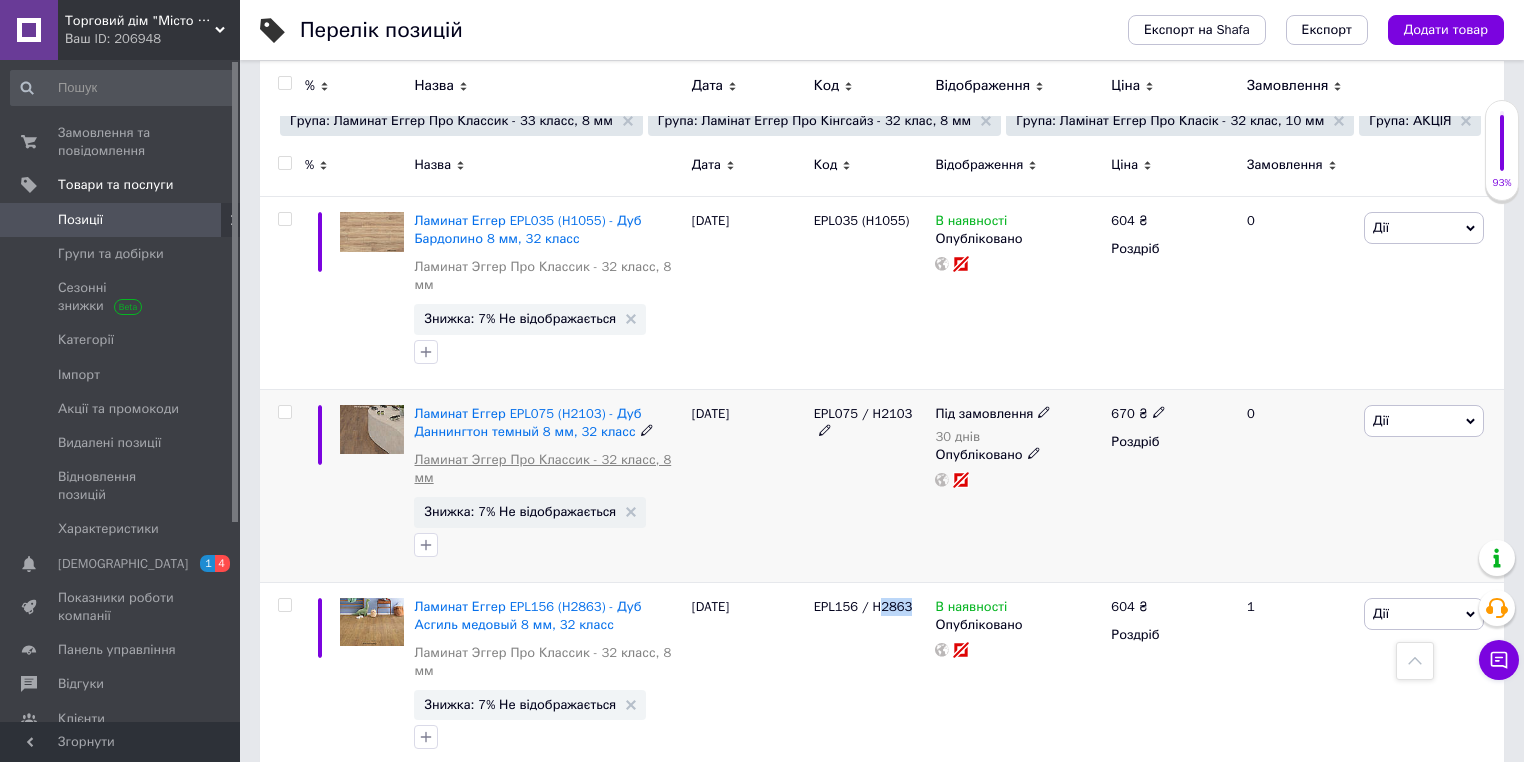 scroll, scrollTop: 300, scrollLeft: 0, axis: vertical 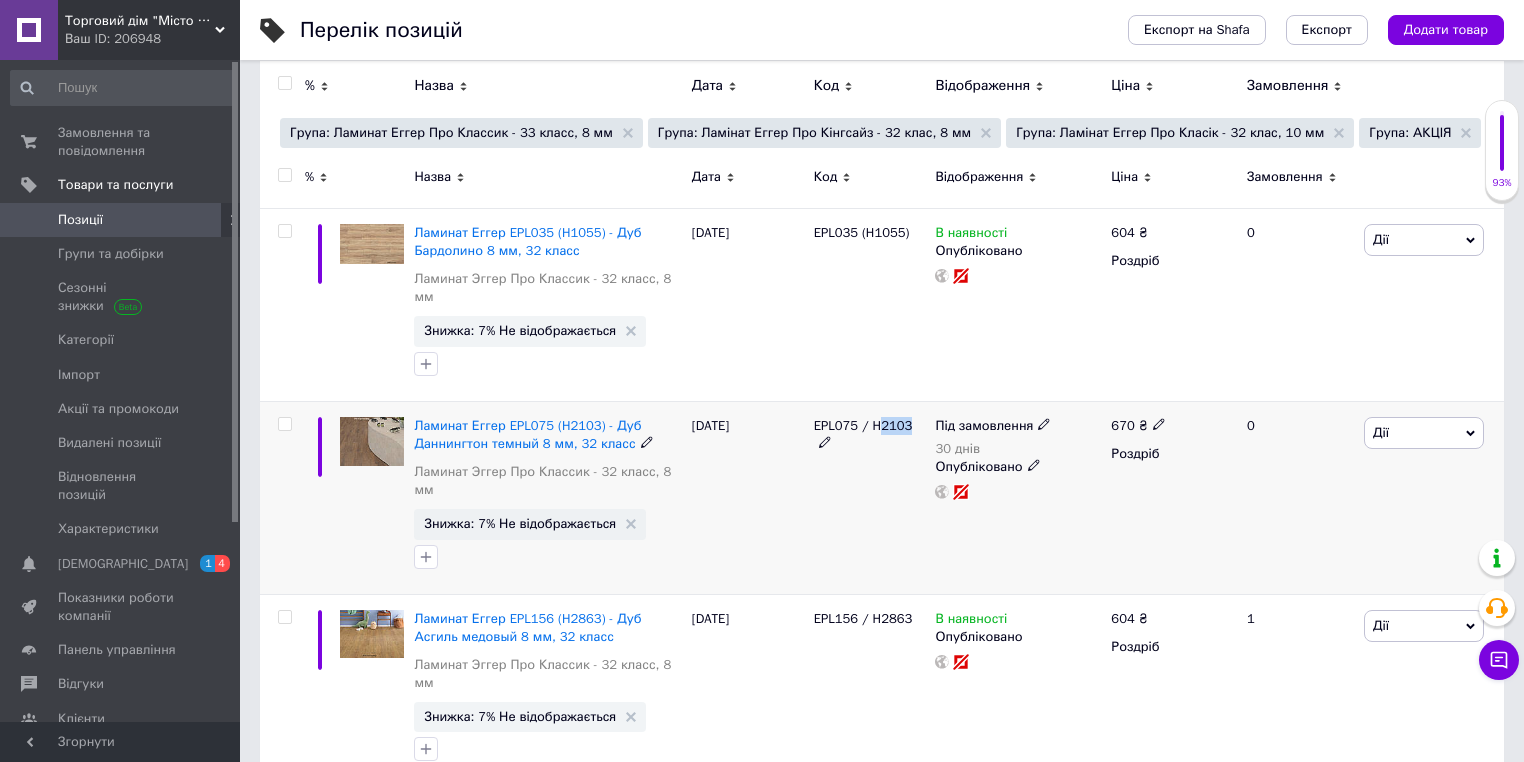 drag, startPoint x: 877, startPoint y: 407, endPoint x: 901, endPoint y: 409, distance: 24.083189 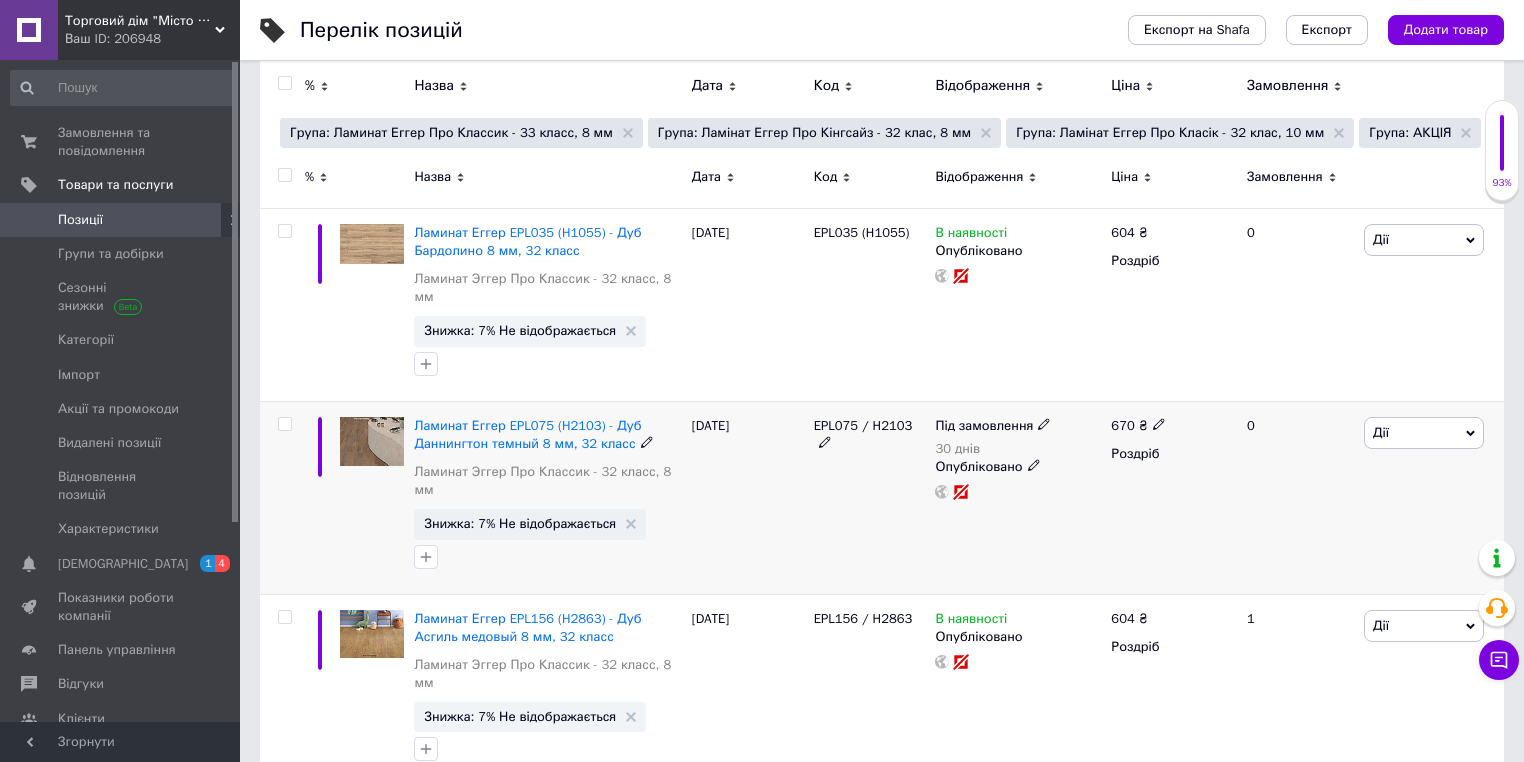 click 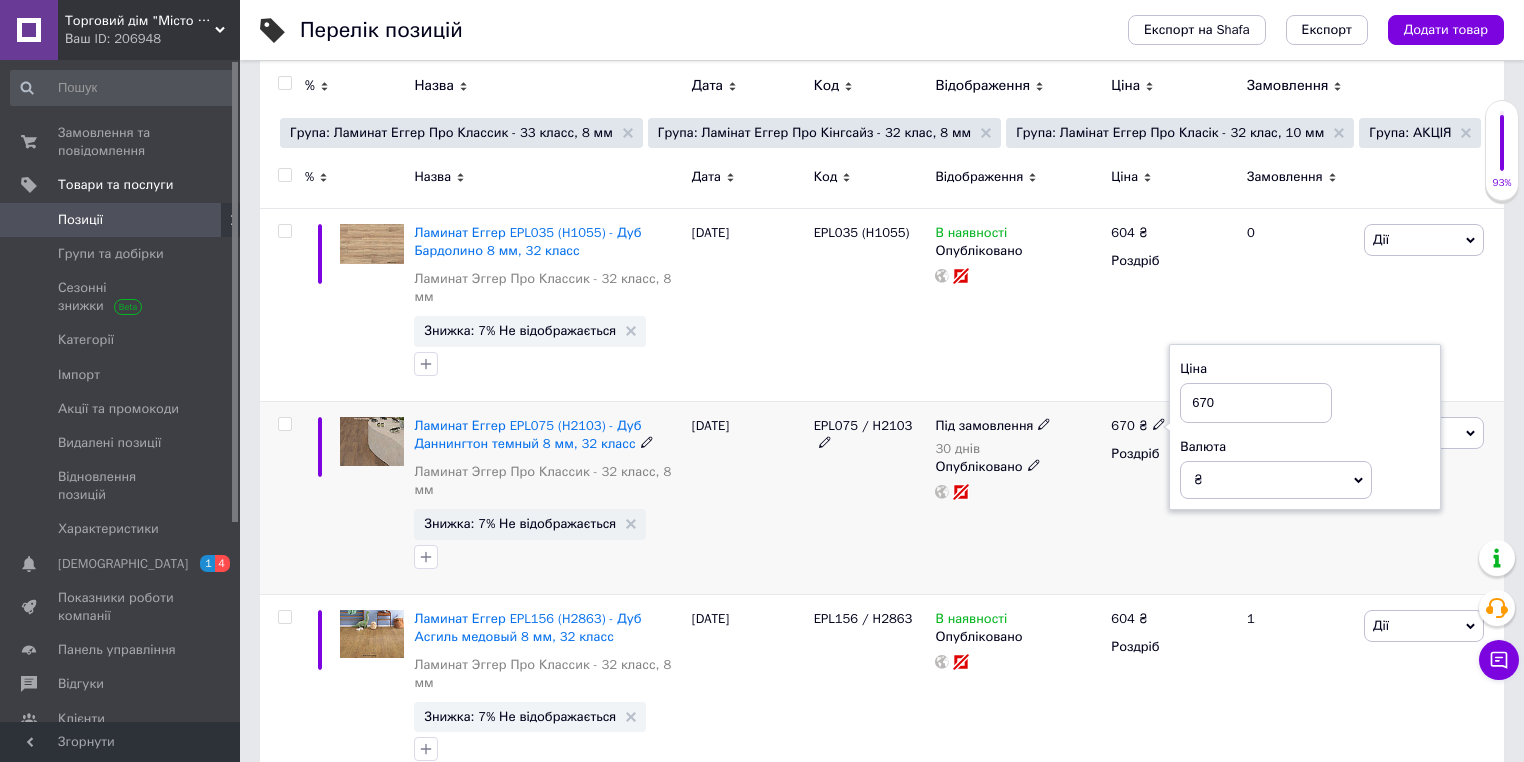 drag, startPoint x: 1229, startPoint y: 387, endPoint x: 1176, endPoint y: 376, distance: 54.129475 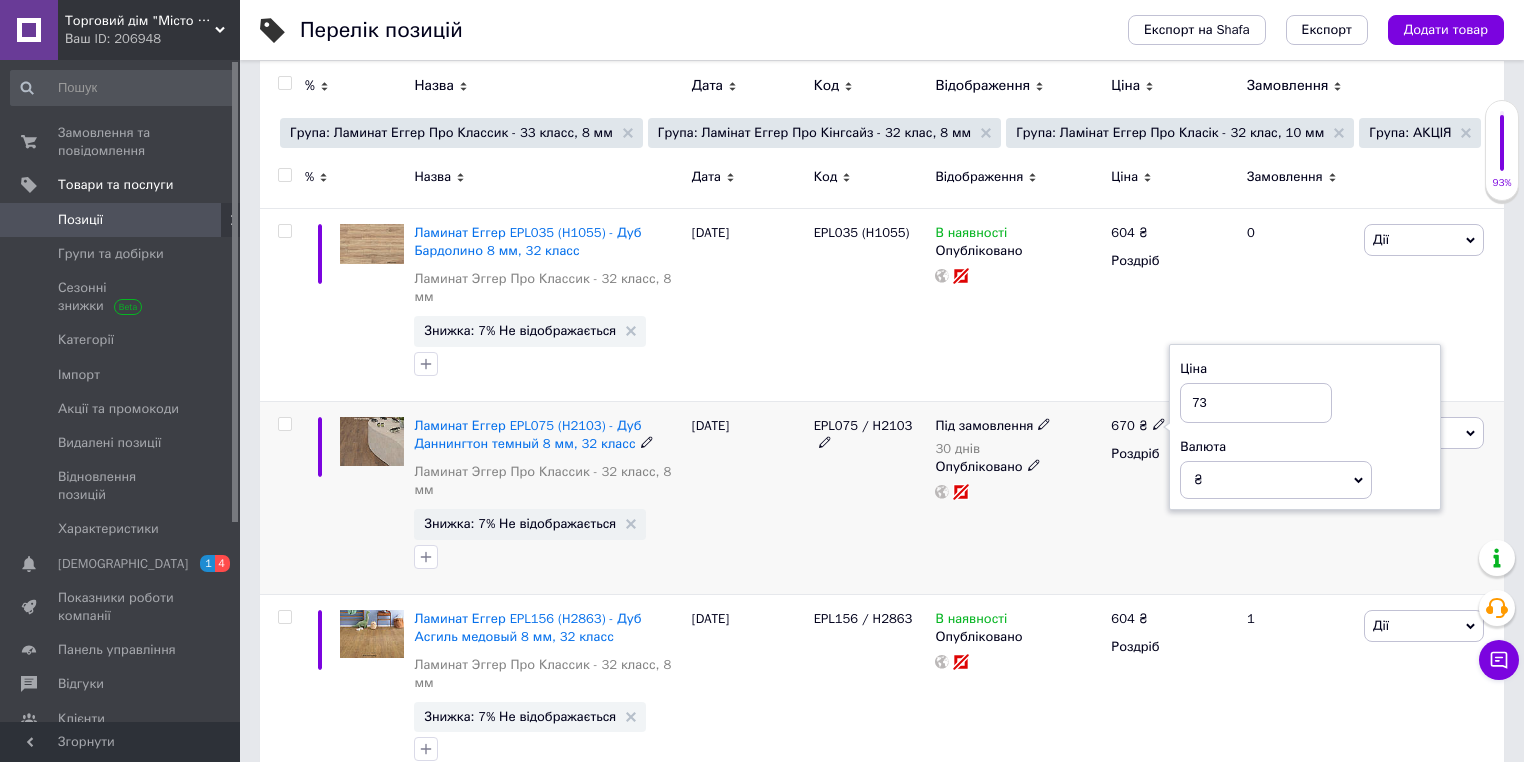 type on "737" 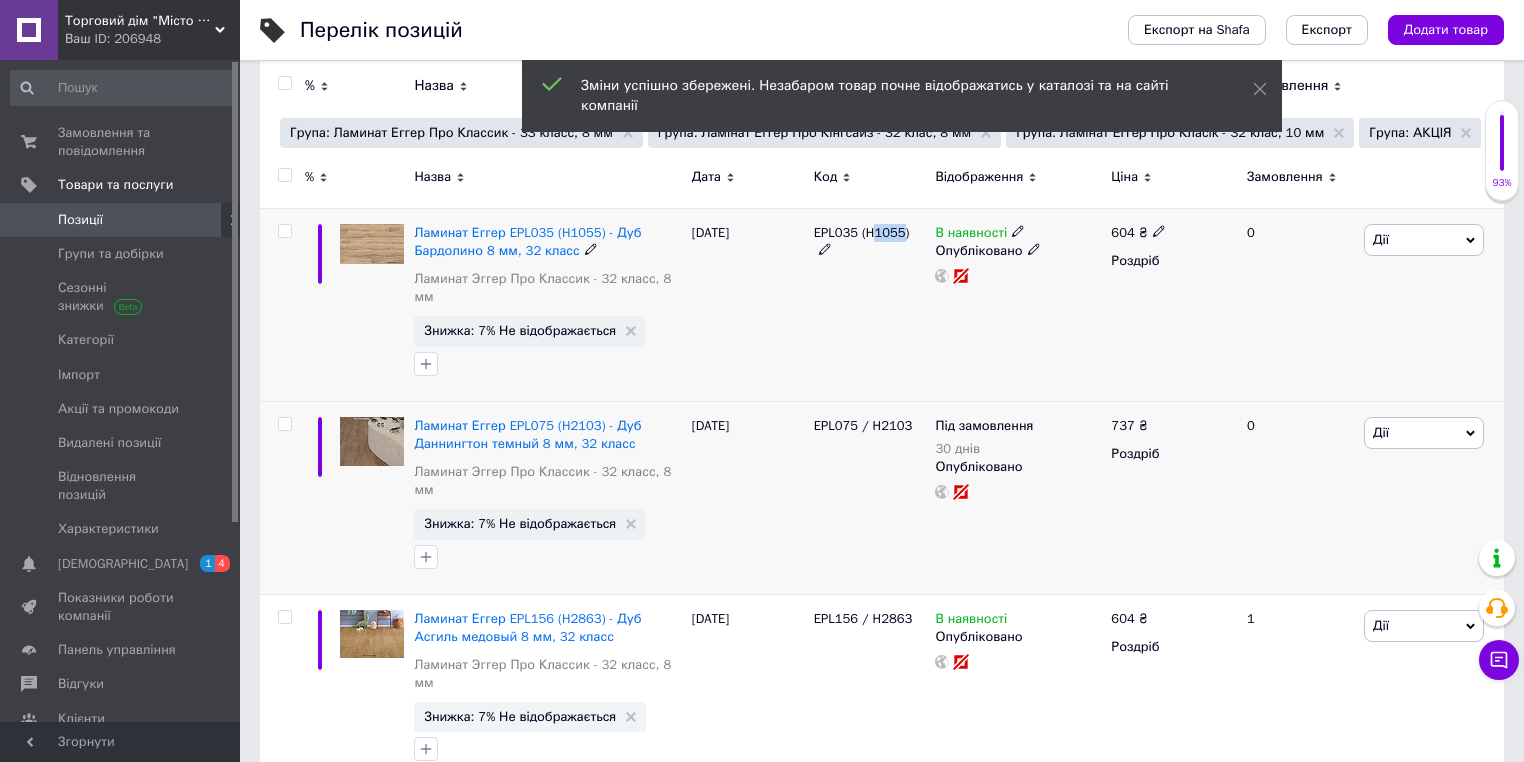 drag, startPoint x: 880, startPoint y: 236, endPoint x: 897, endPoint y: 236, distance: 17 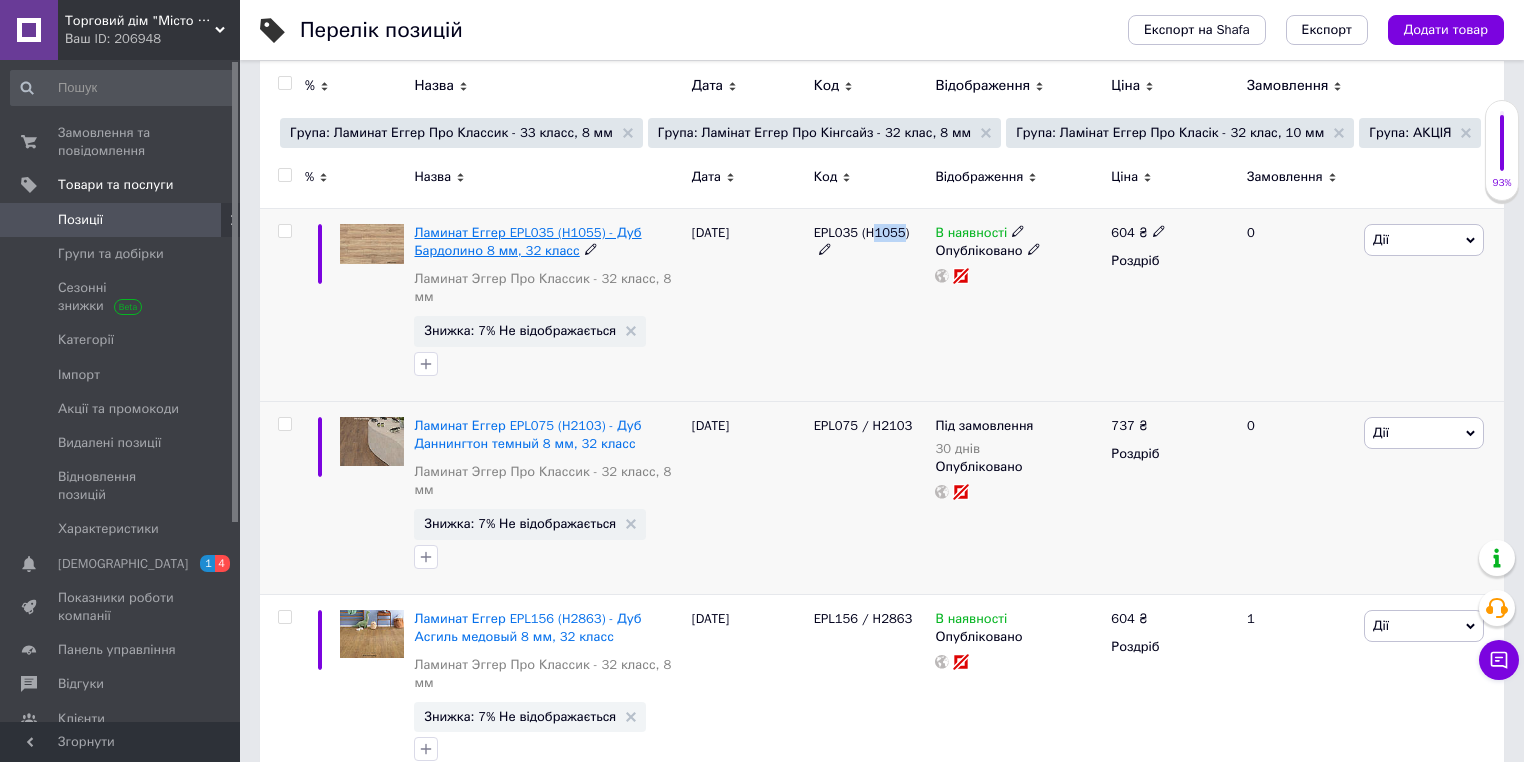 click on "Ламинат Еггер EPL035 (H1055) - Дуб Бардолино 8 мм, 32 класс" at bounding box center (527, 241) 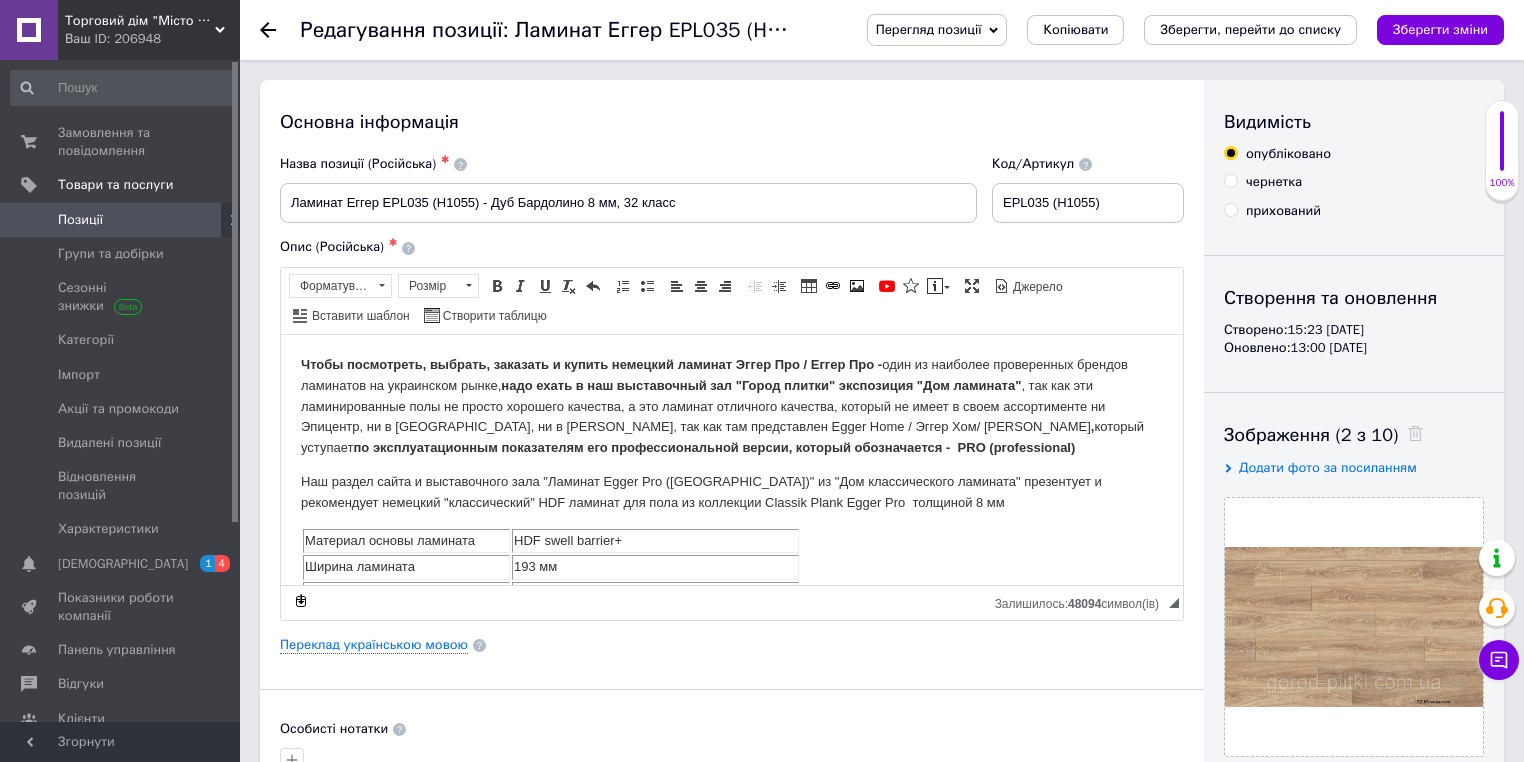 scroll, scrollTop: 320, scrollLeft: 0, axis: vertical 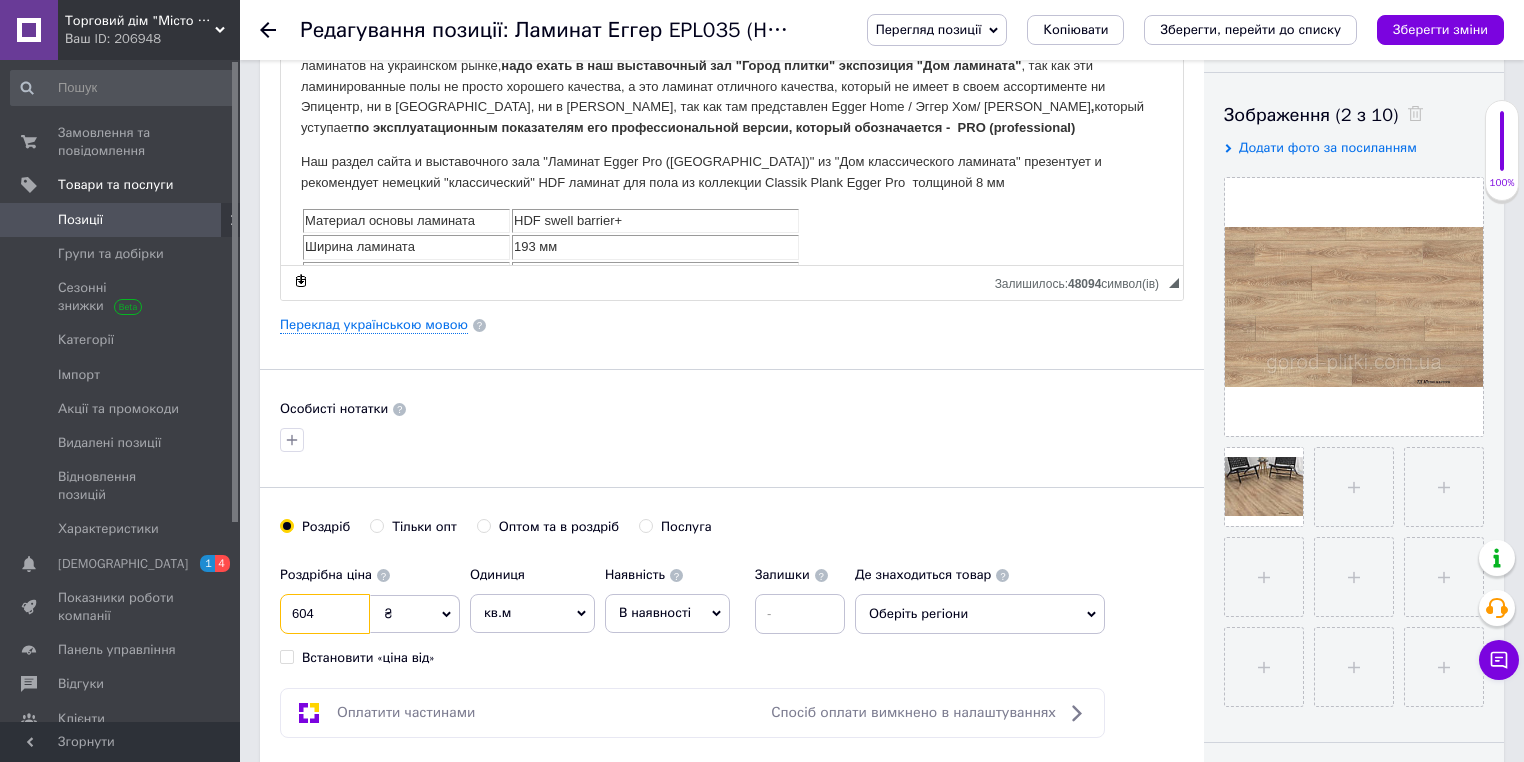 drag, startPoint x: 316, startPoint y: 605, endPoint x: 280, endPoint y: 600, distance: 36.345562 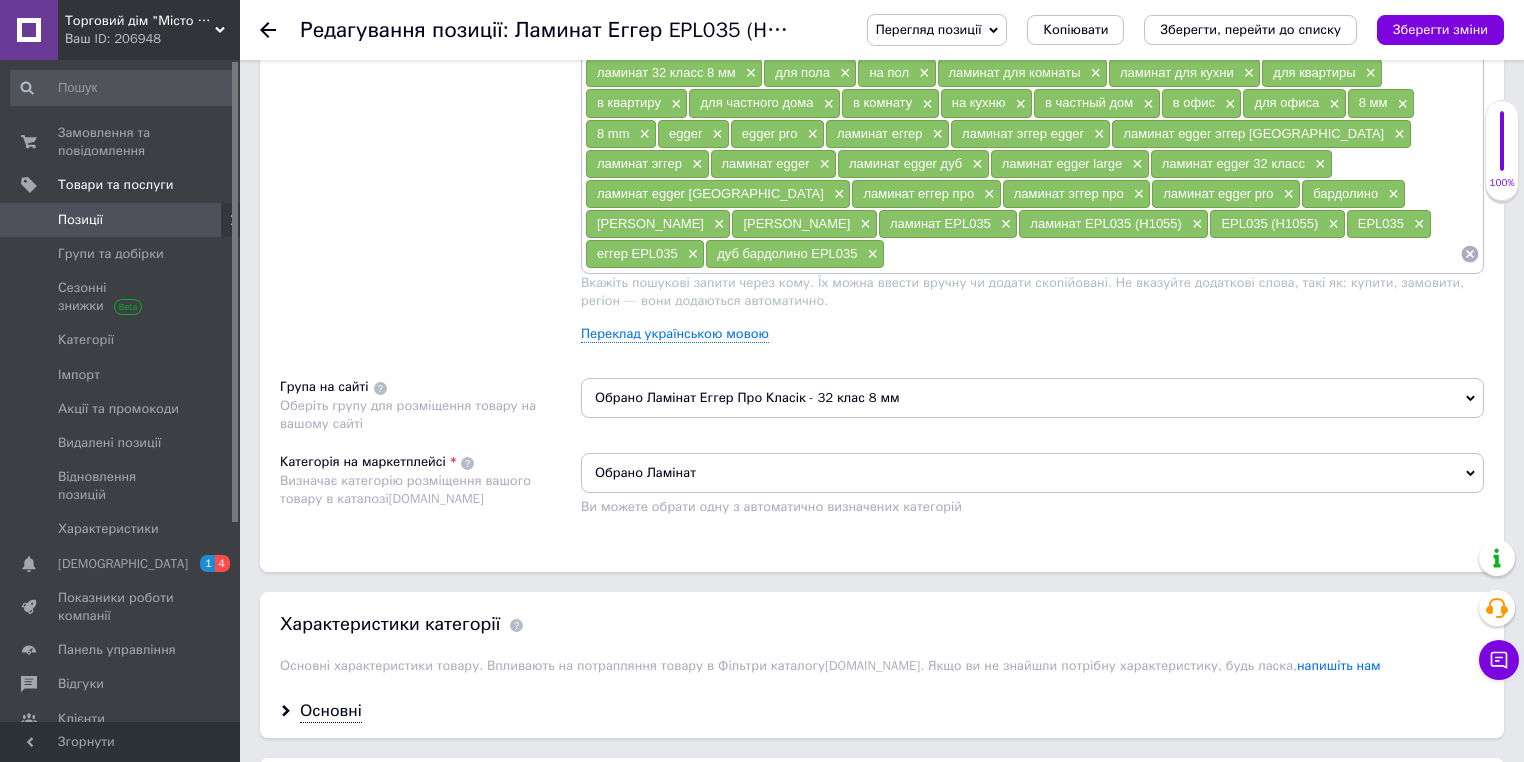 scroll, scrollTop: 1280, scrollLeft: 0, axis: vertical 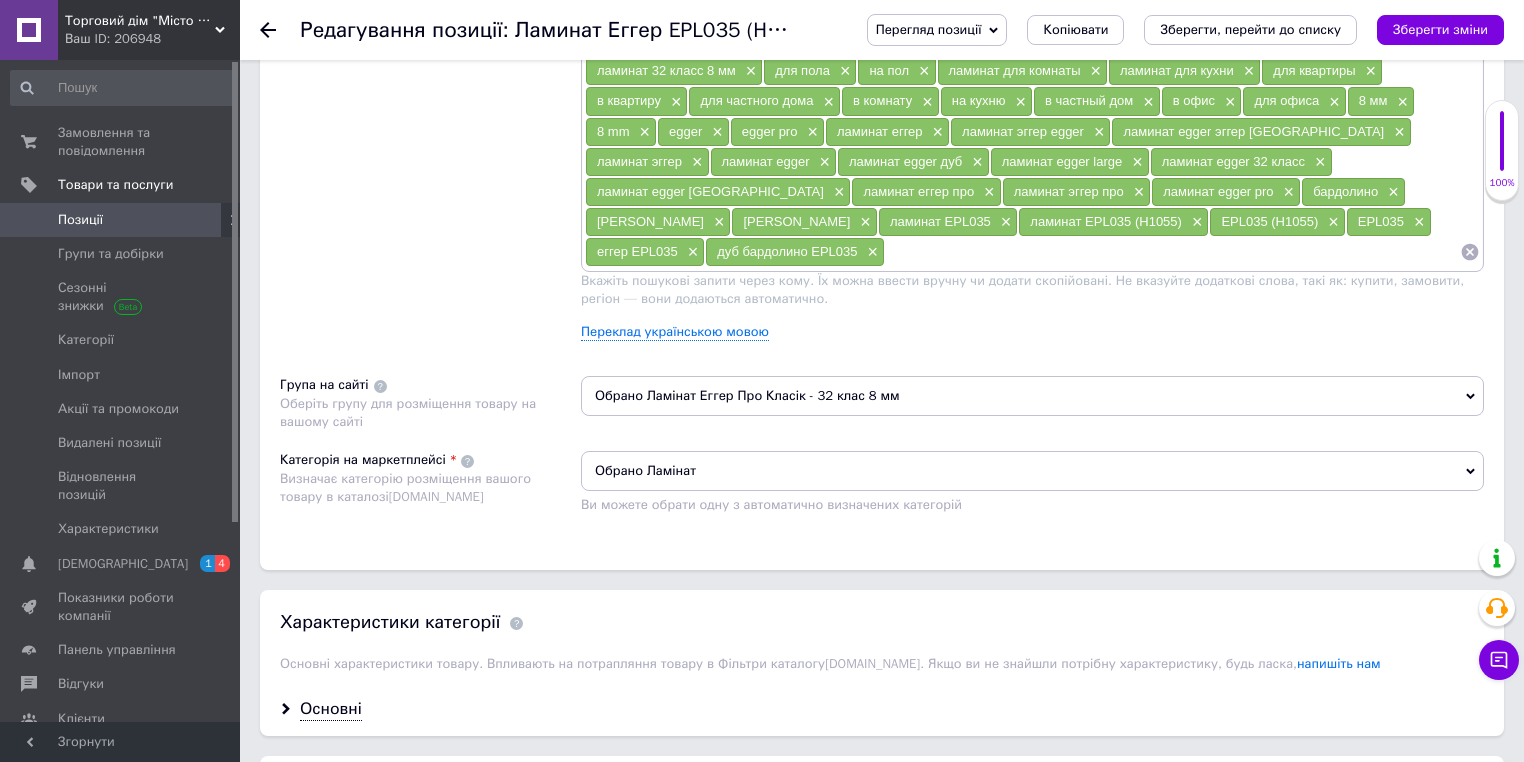 type on "535" 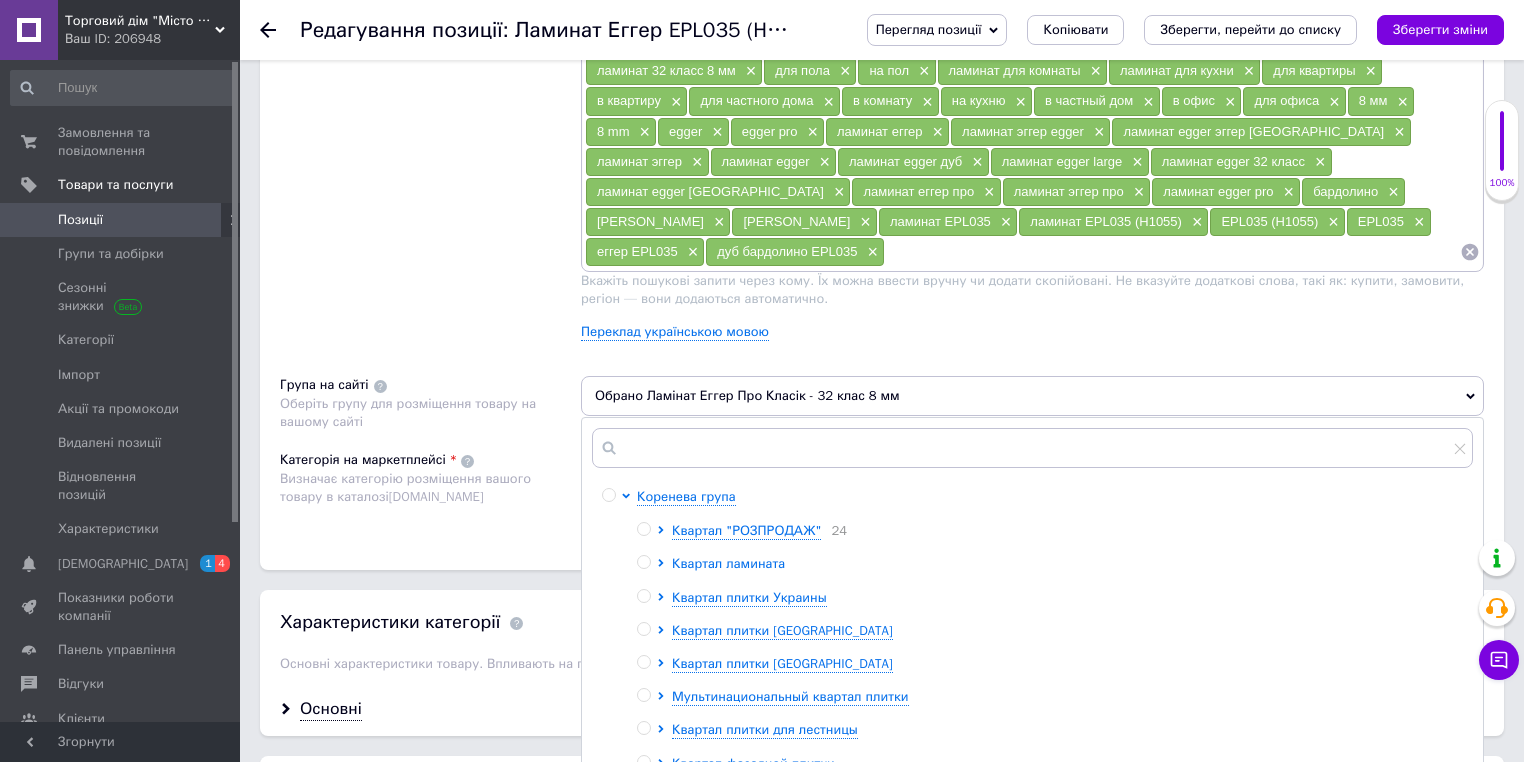 click 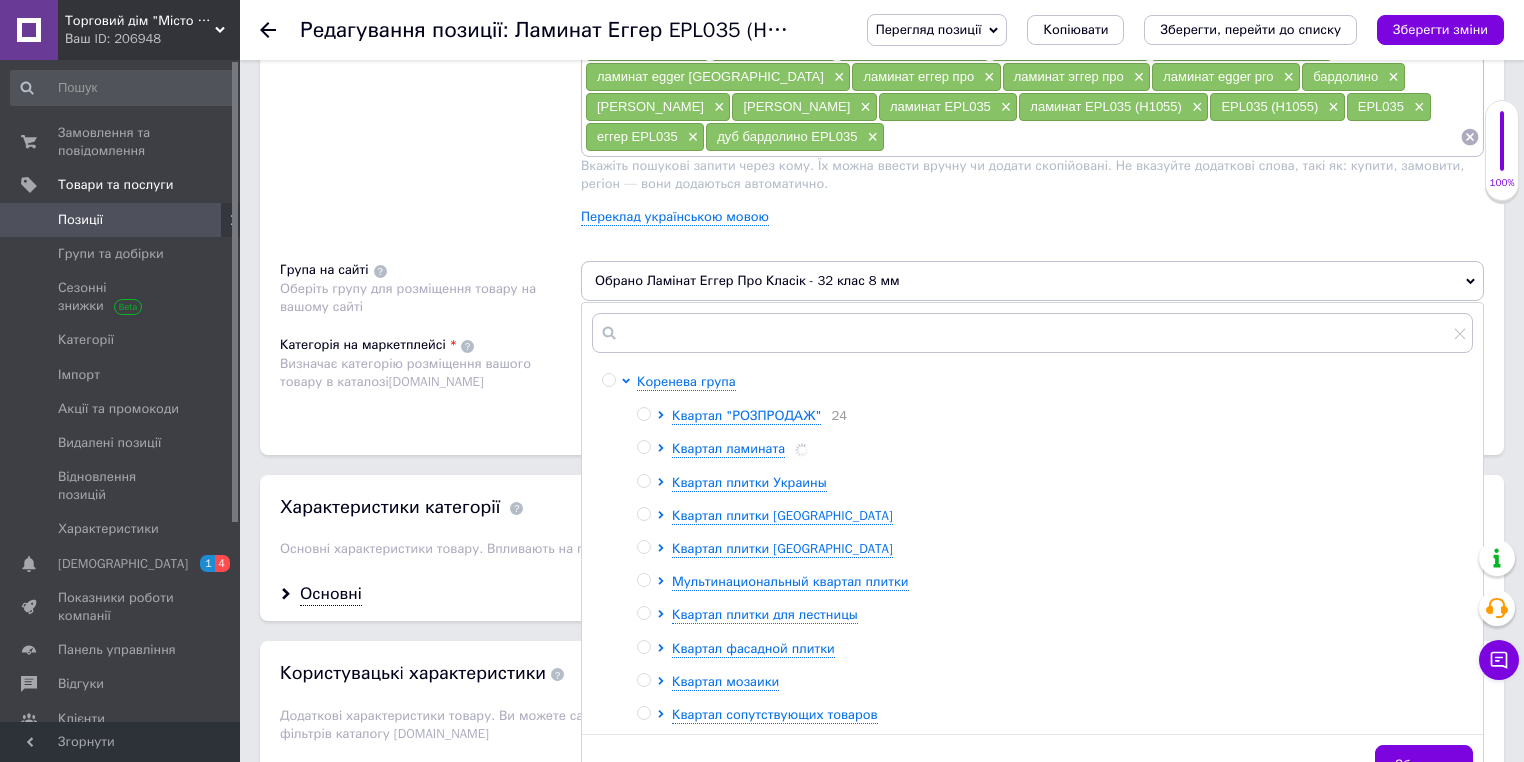 scroll, scrollTop: 1520, scrollLeft: 0, axis: vertical 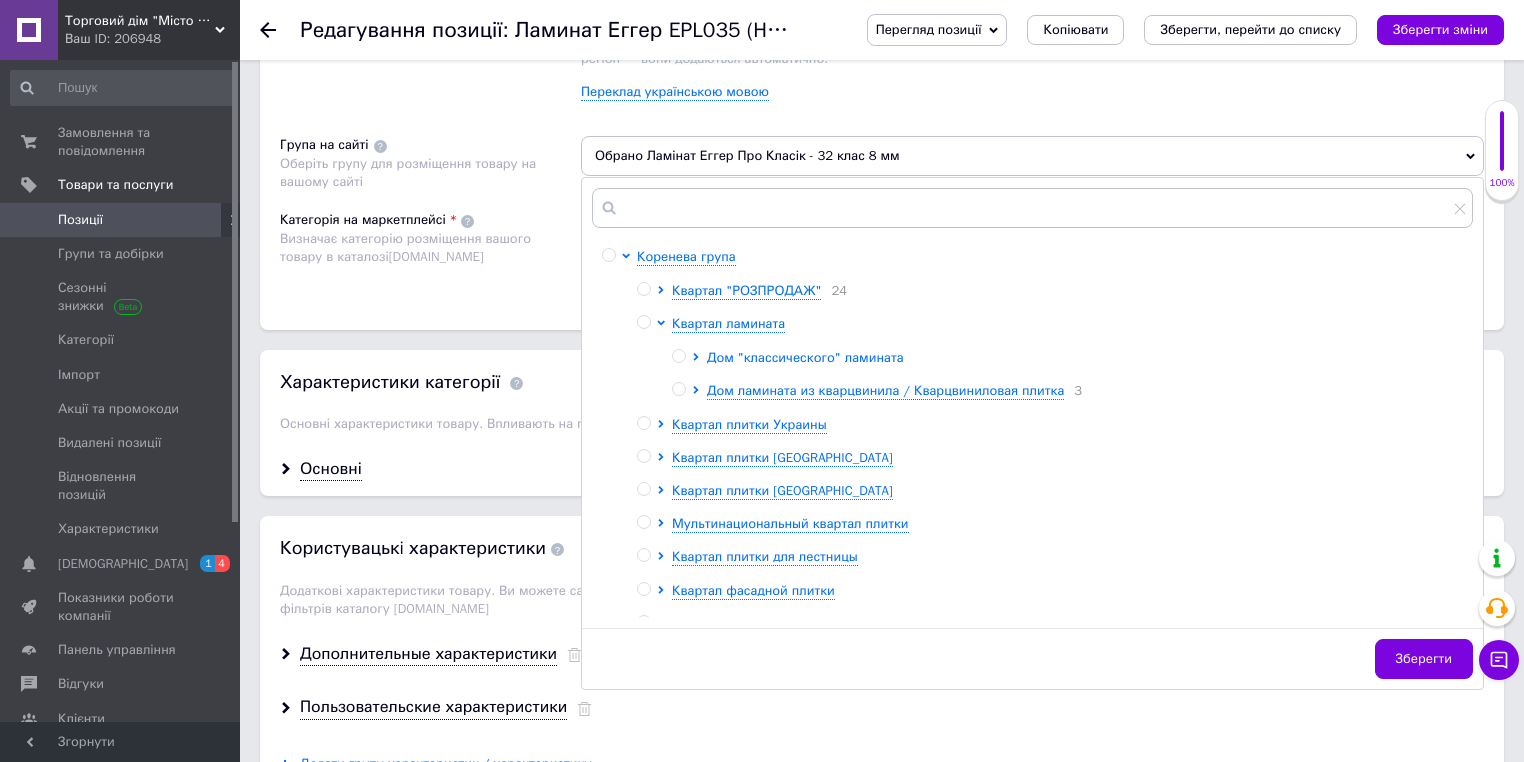 click 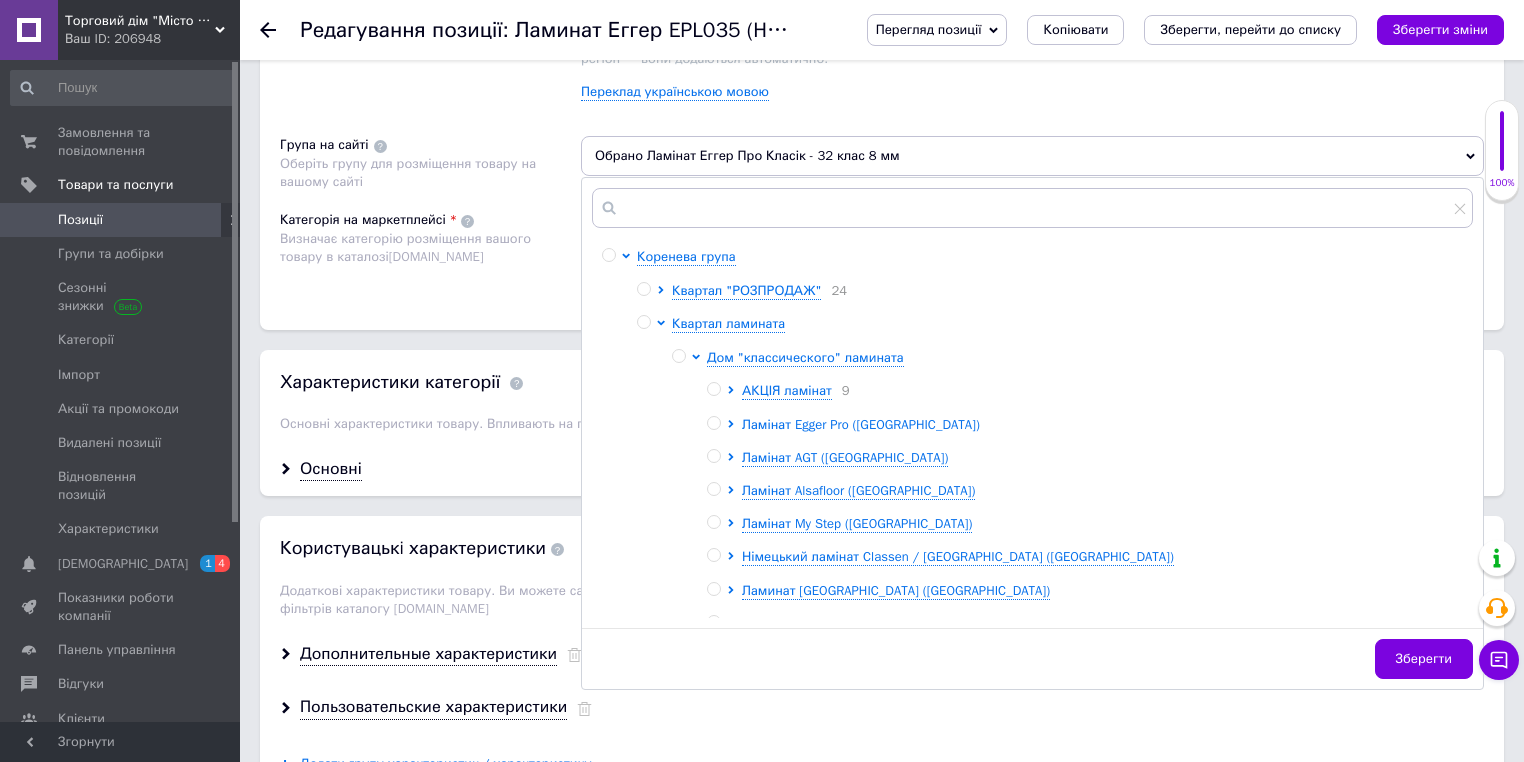 click 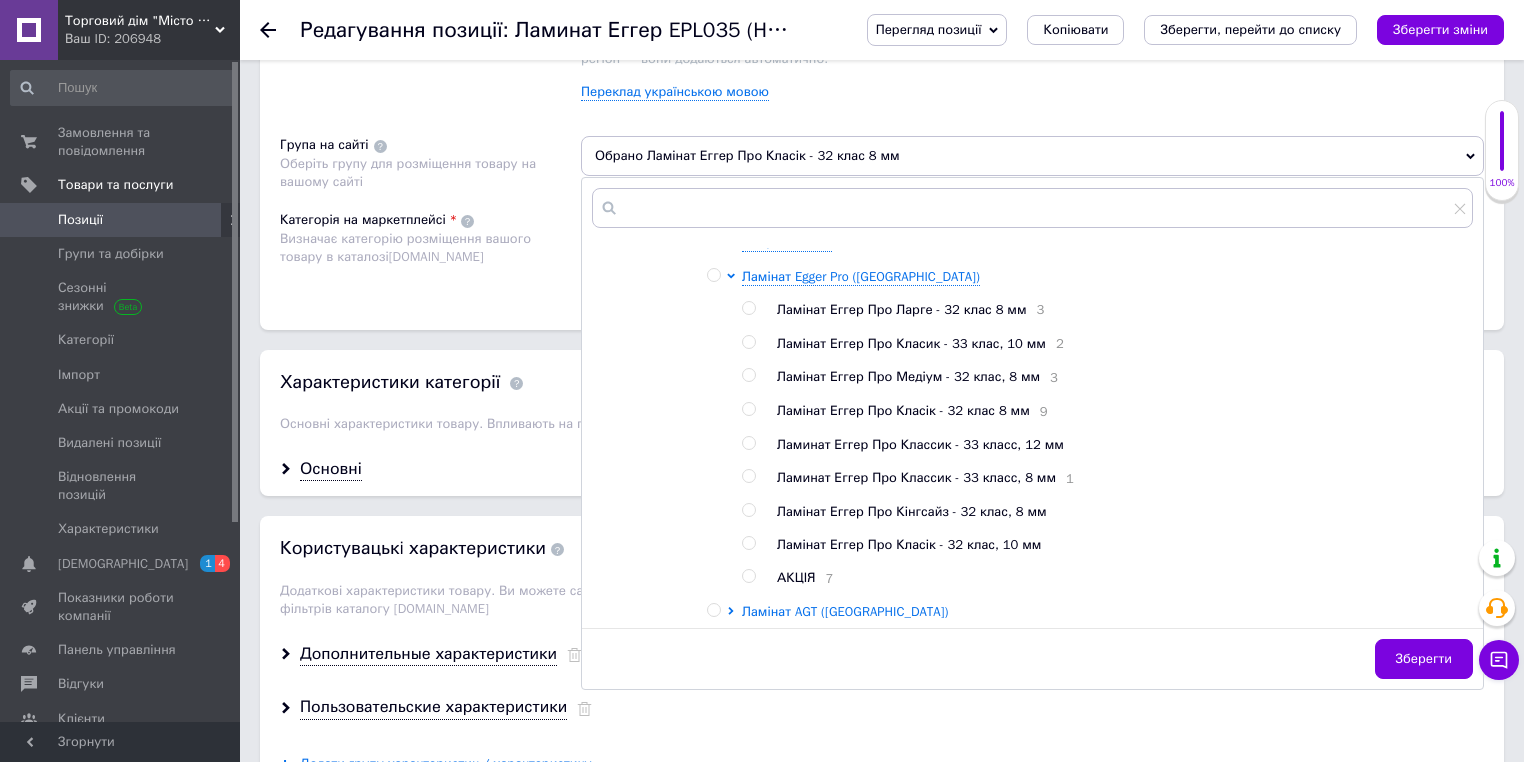 scroll, scrollTop: 160, scrollLeft: 0, axis: vertical 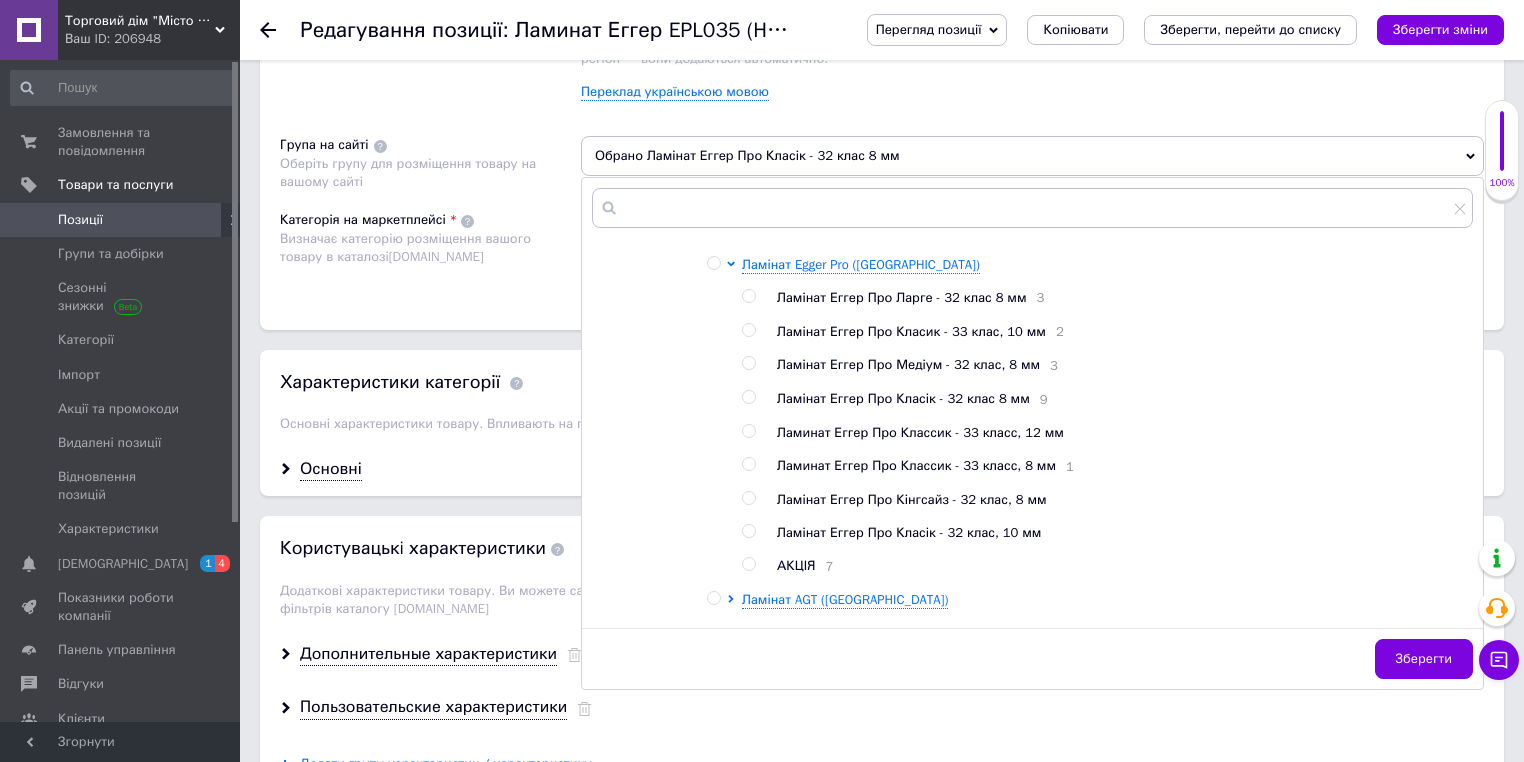 click at bounding box center (748, 564) 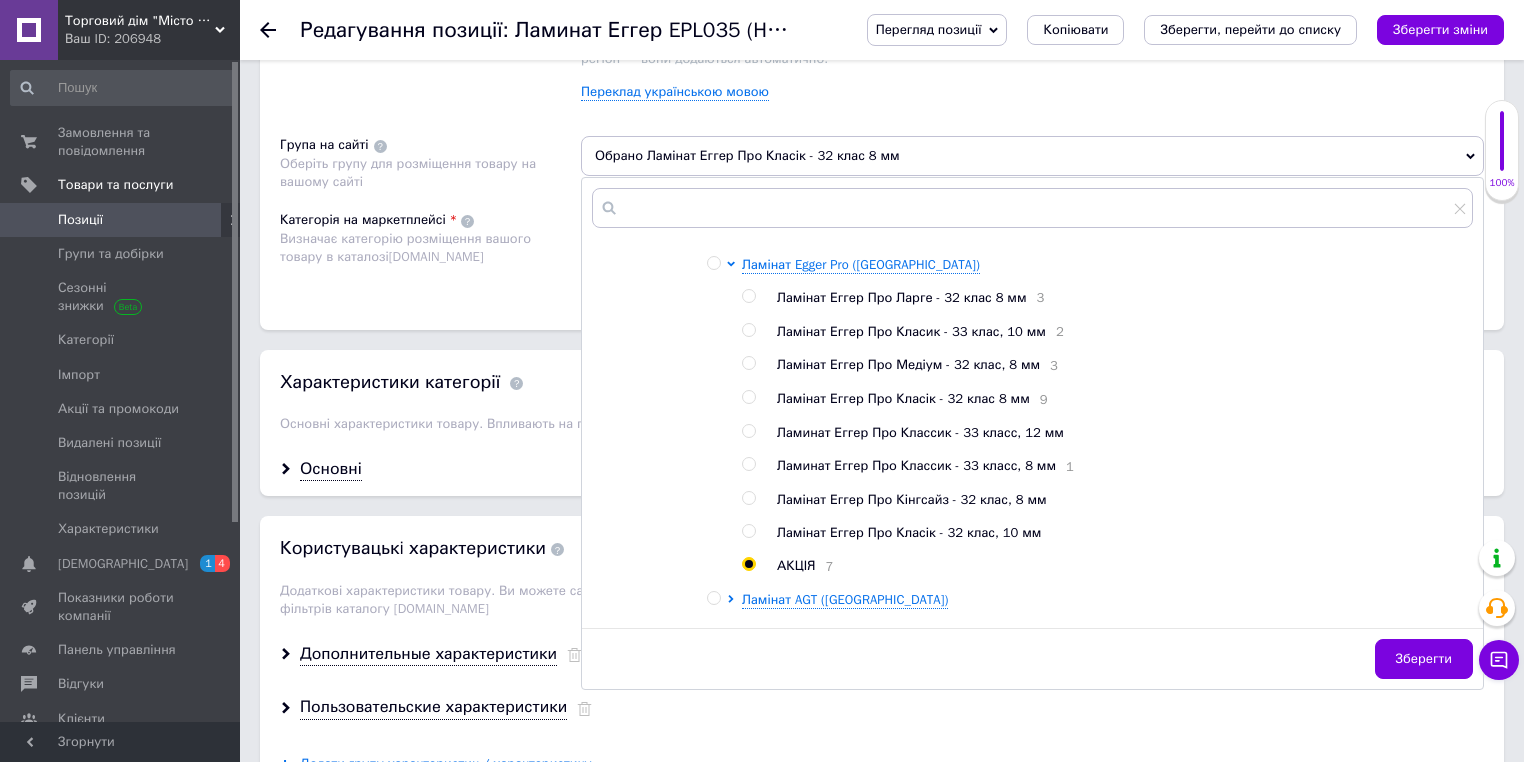 radio on "true" 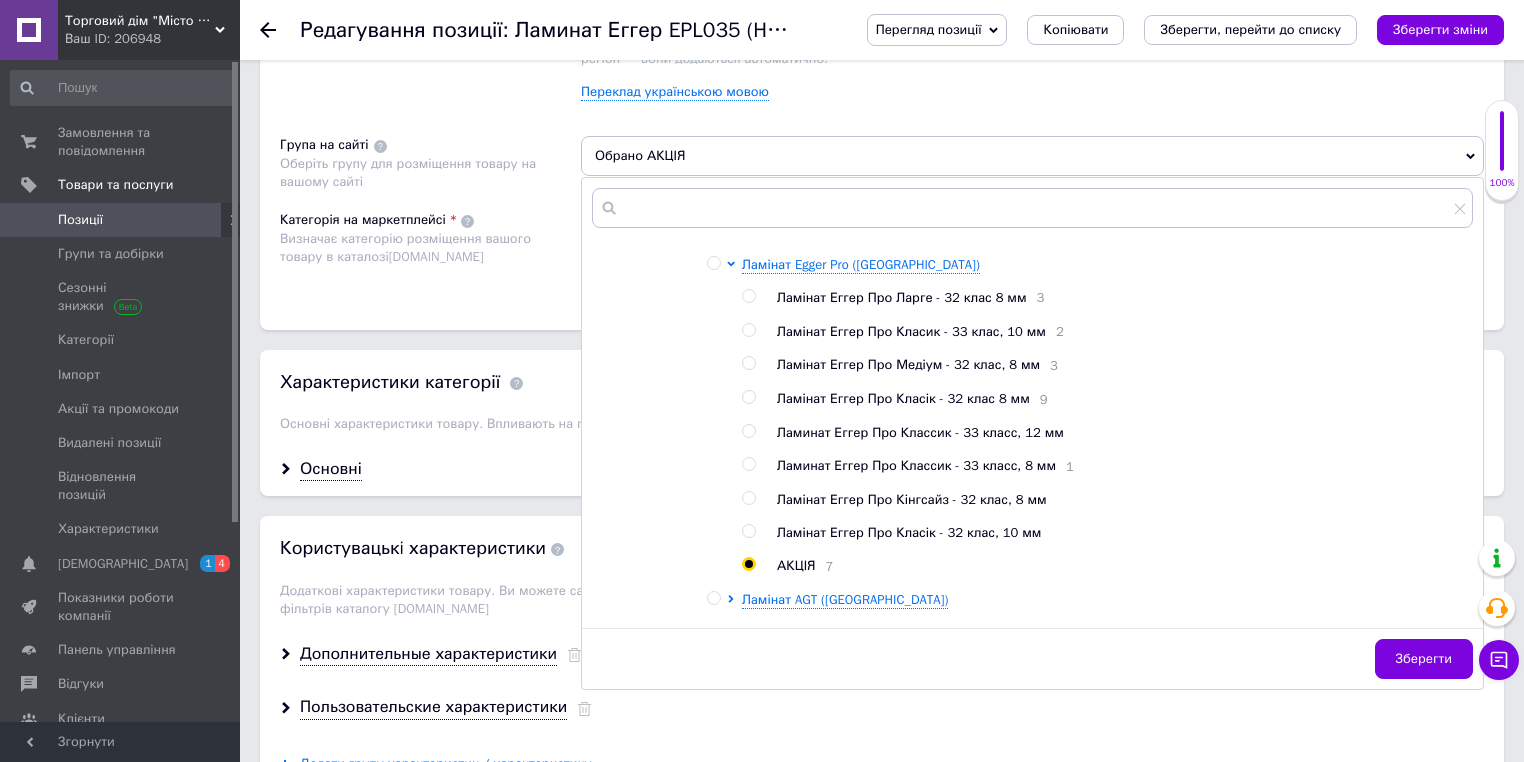 click on "Зберегти" at bounding box center [1424, 659] 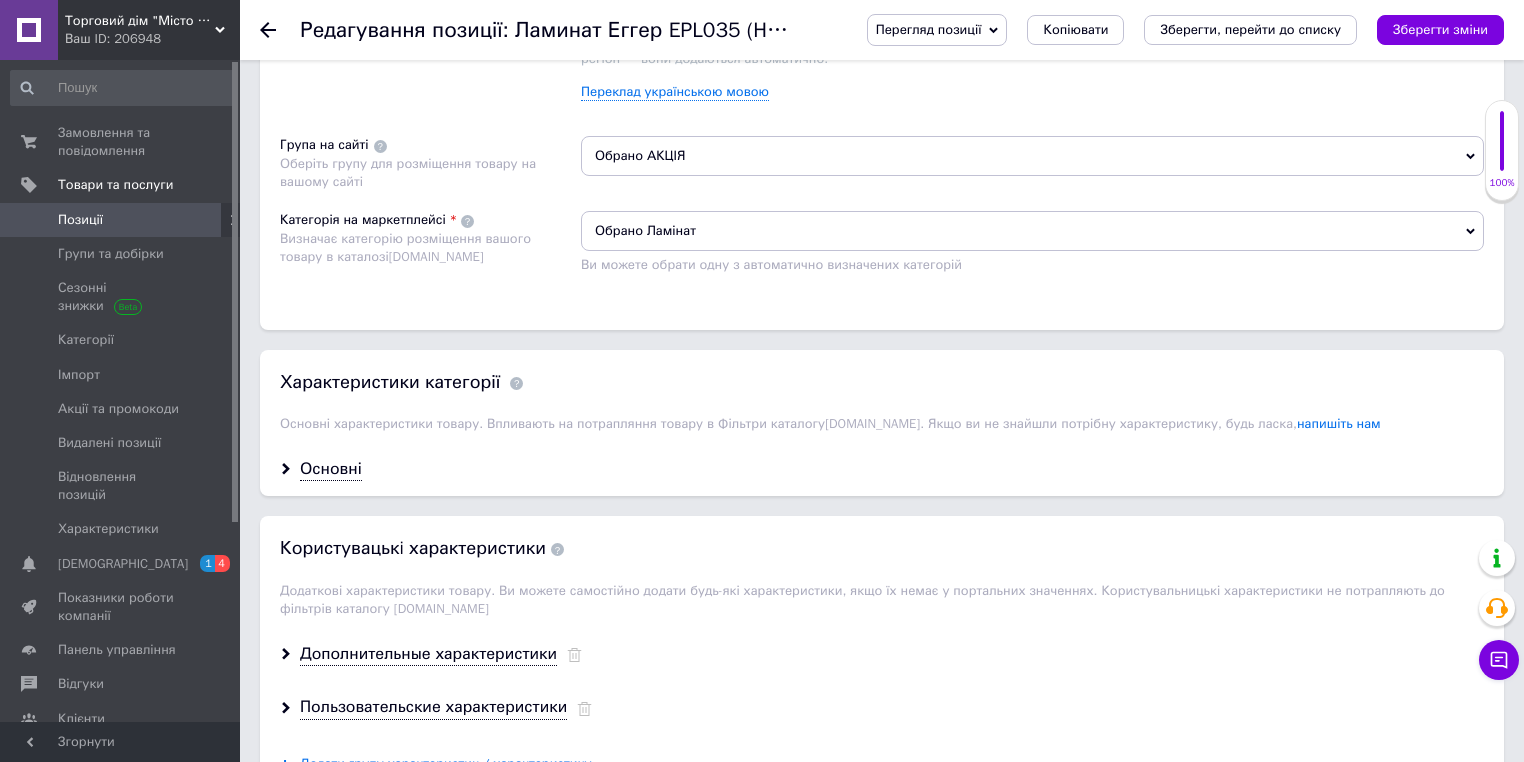 click on "Дополнительные характеристики" at bounding box center [882, 654] 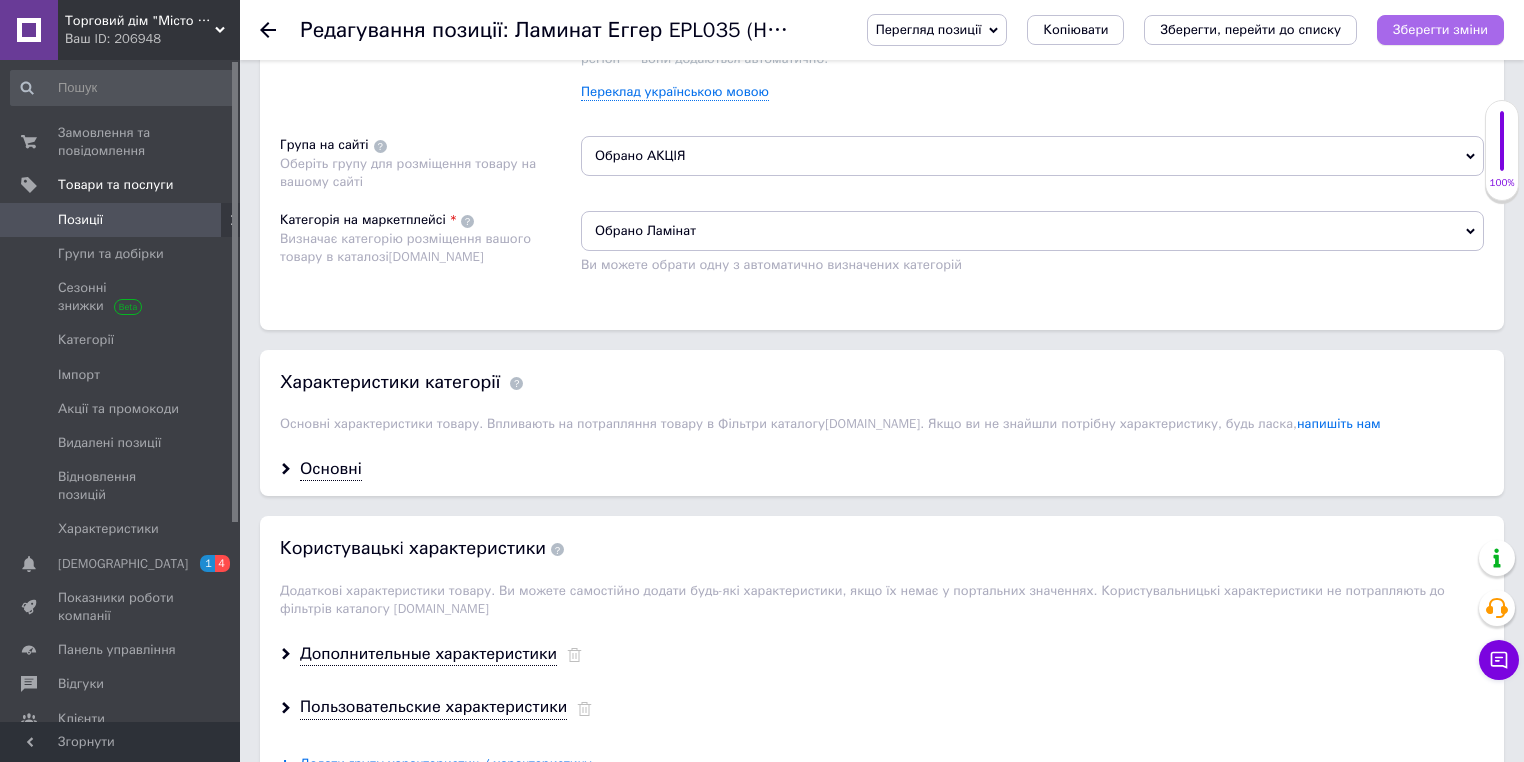 click on "Зберегти зміни" at bounding box center [1440, 29] 